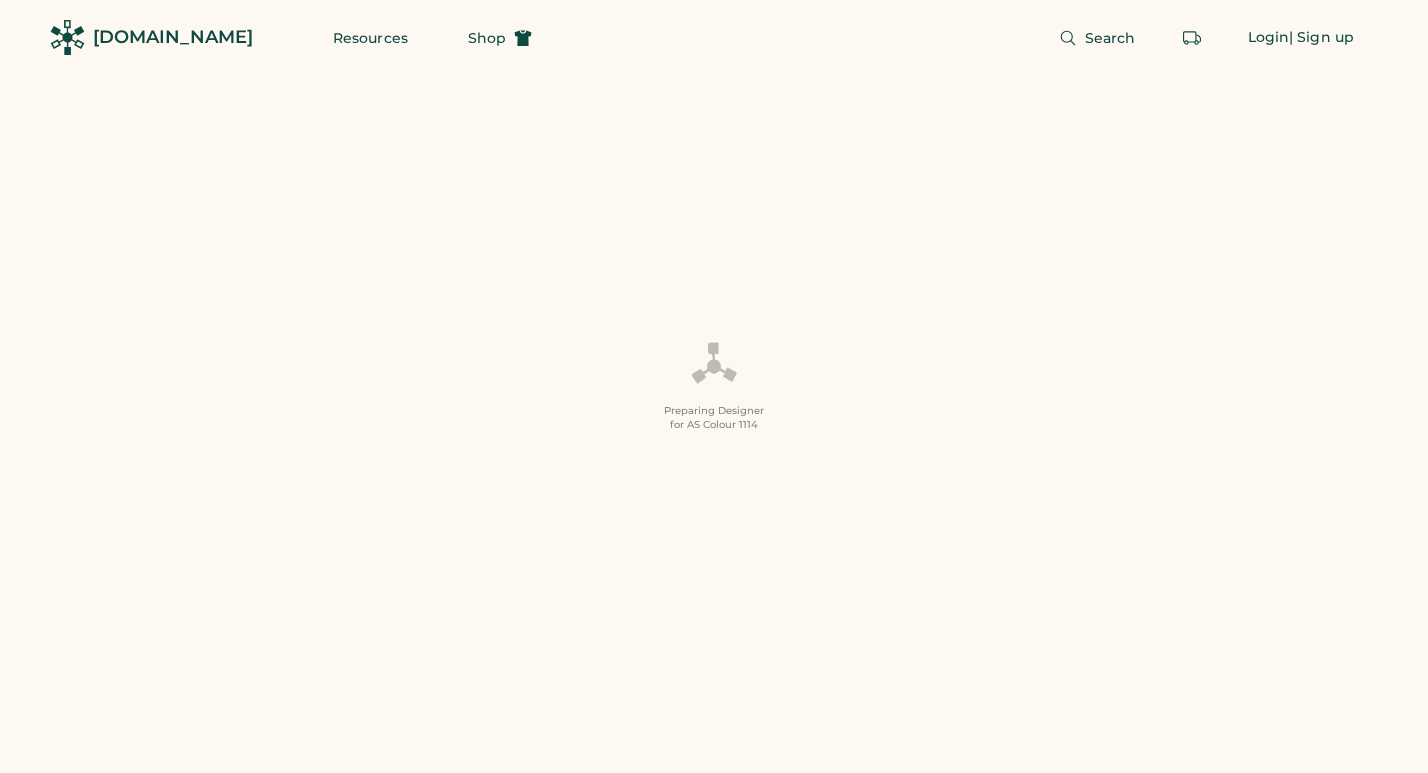 scroll, scrollTop: 0, scrollLeft: 0, axis: both 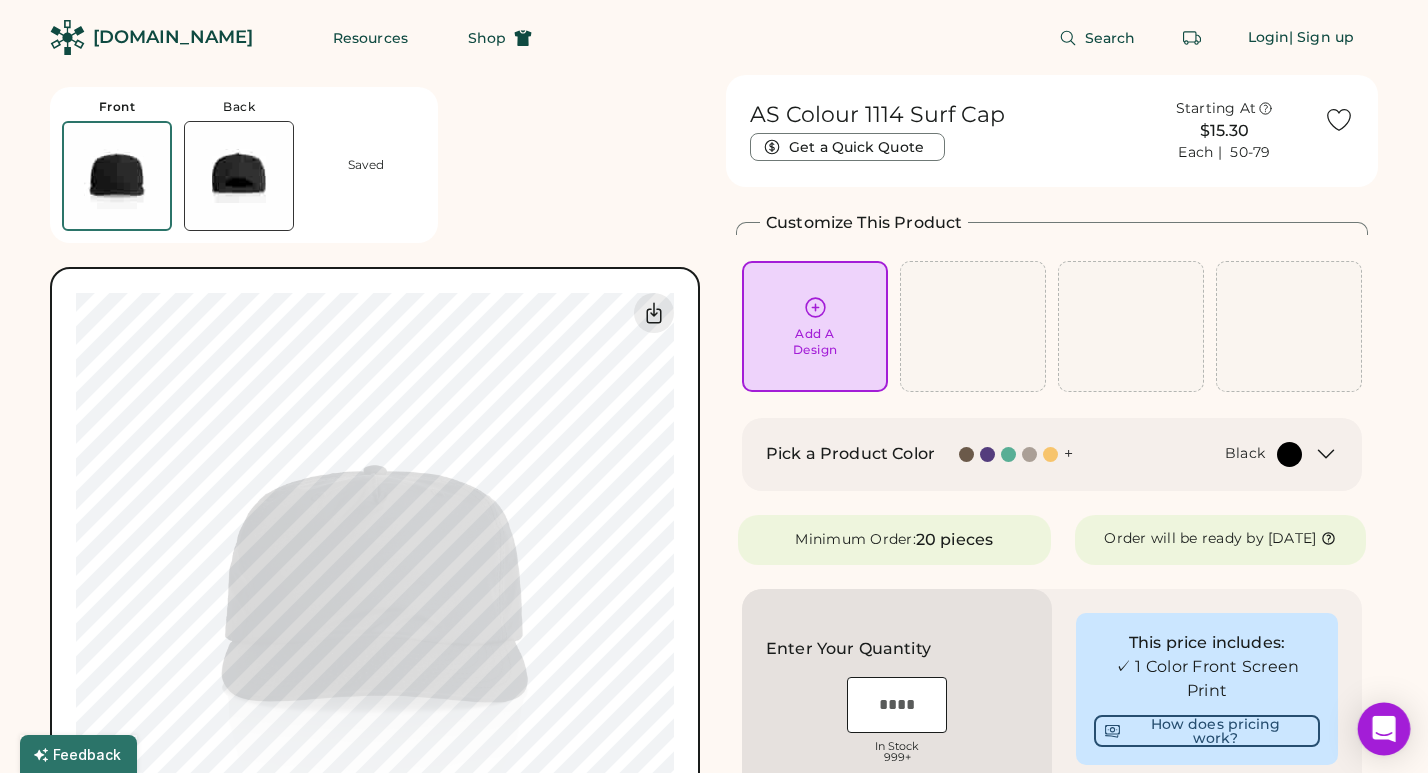 click 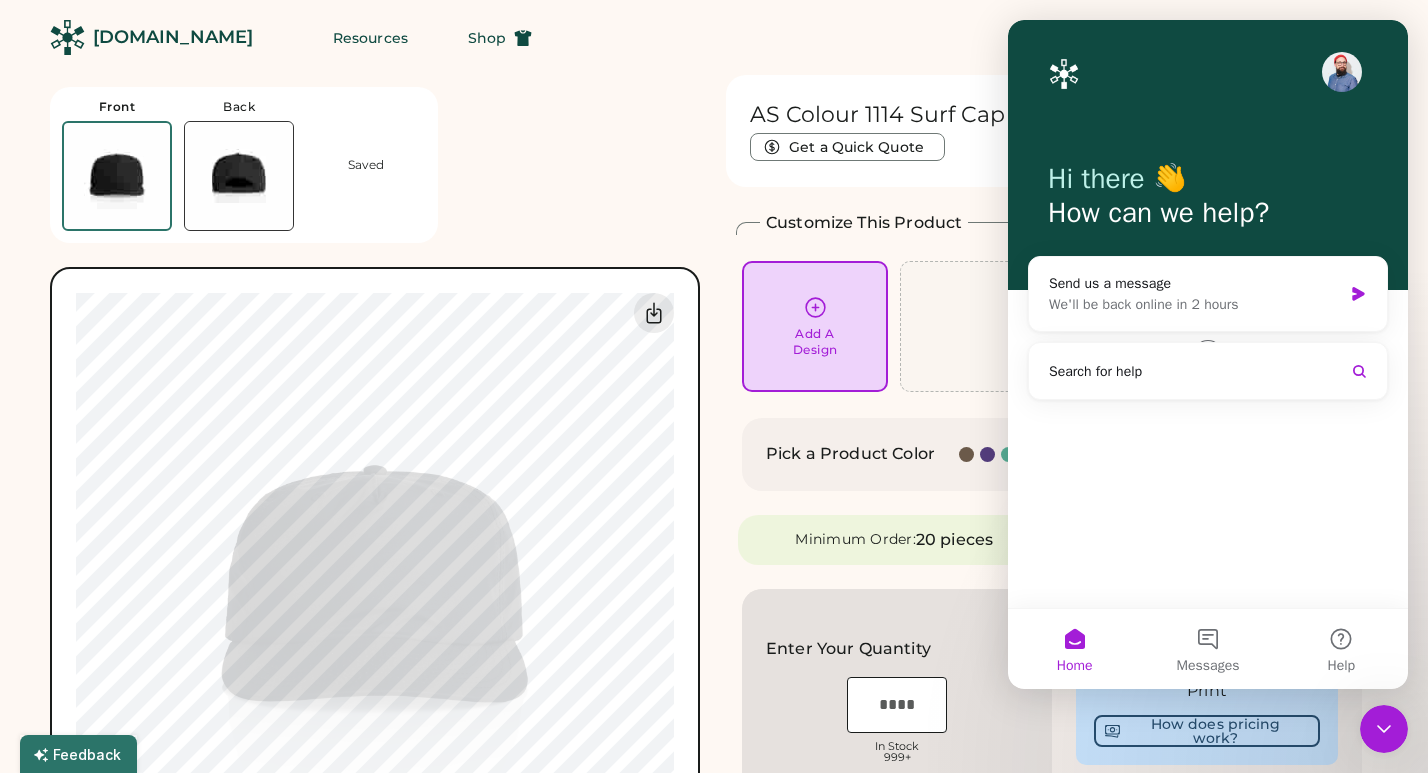 scroll, scrollTop: 0, scrollLeft: 0, axis: both 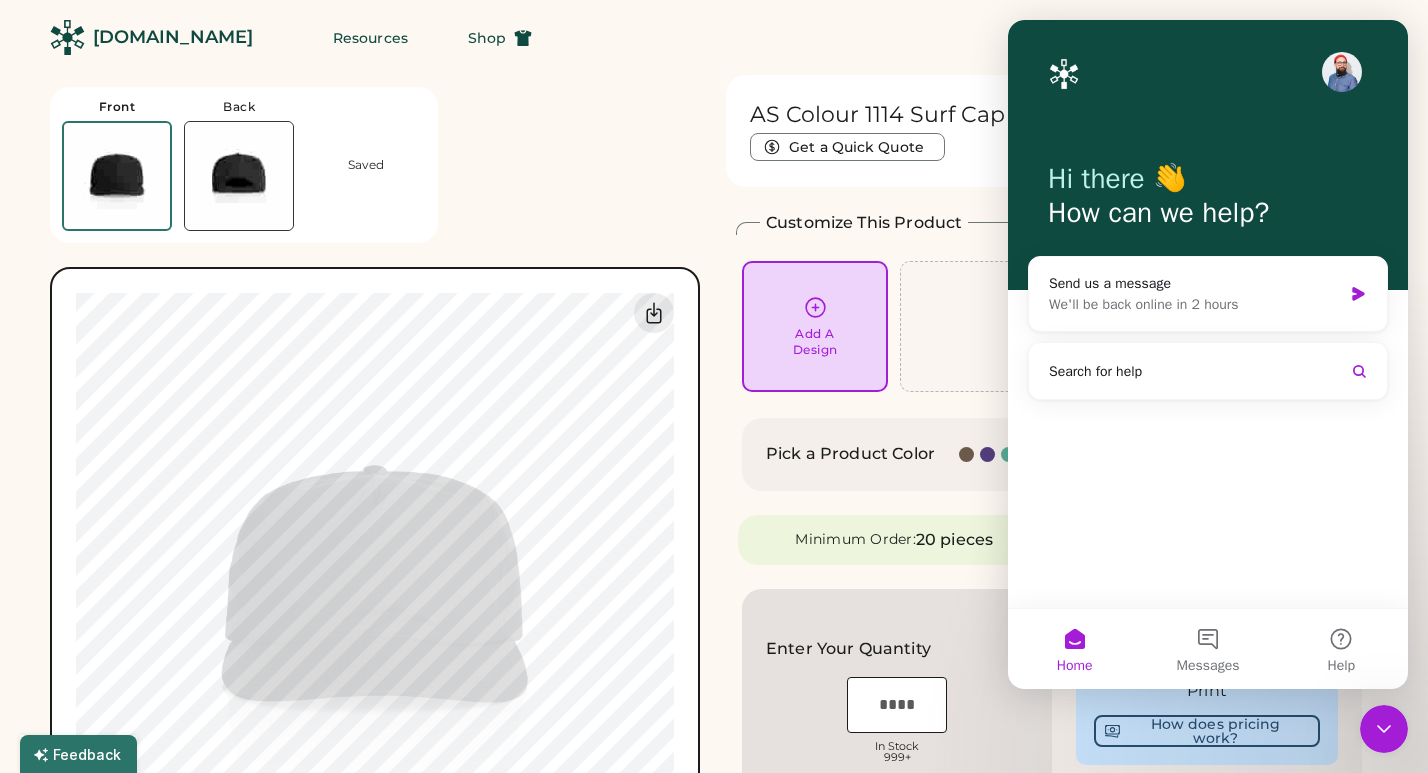 click on "Search Login  | Sign up" 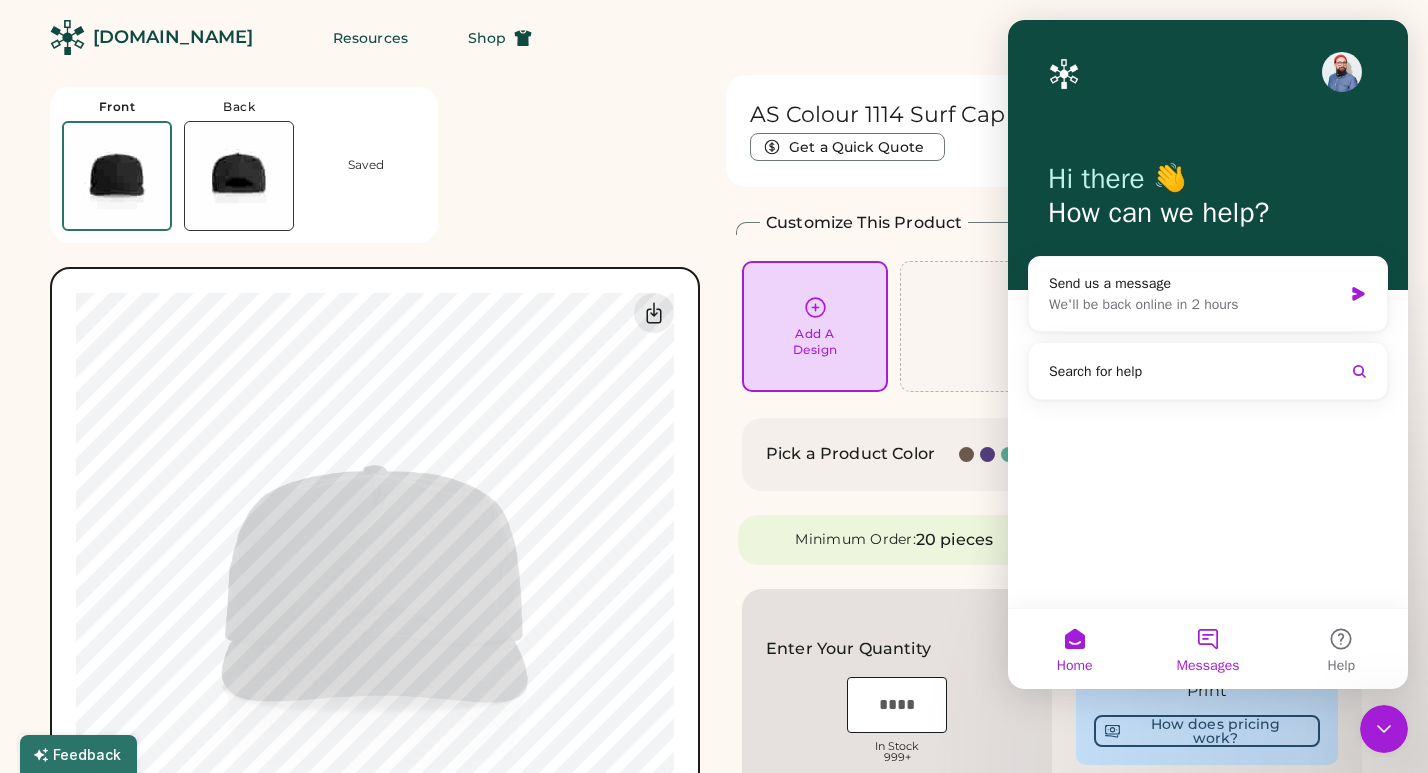 click on "Home" at bounding box center [1074, 649] 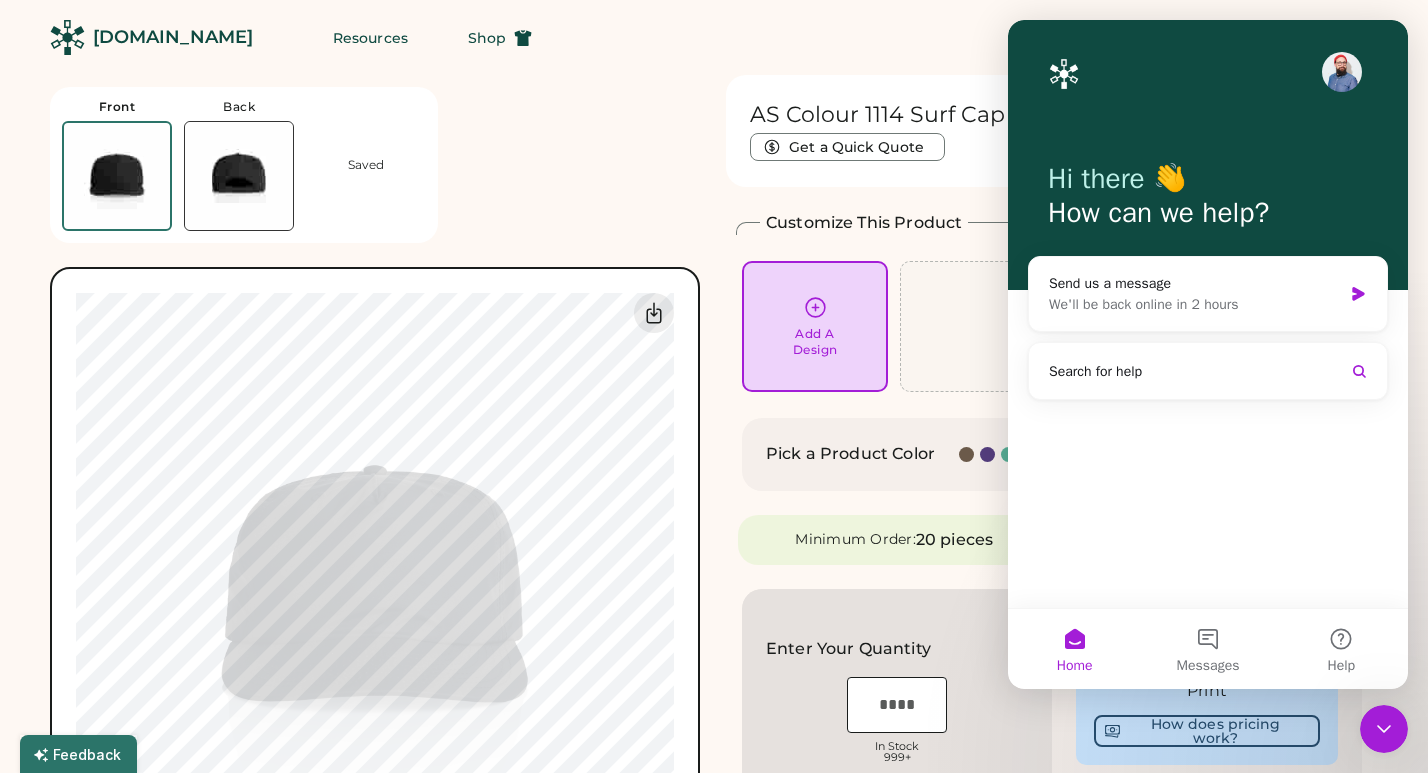click 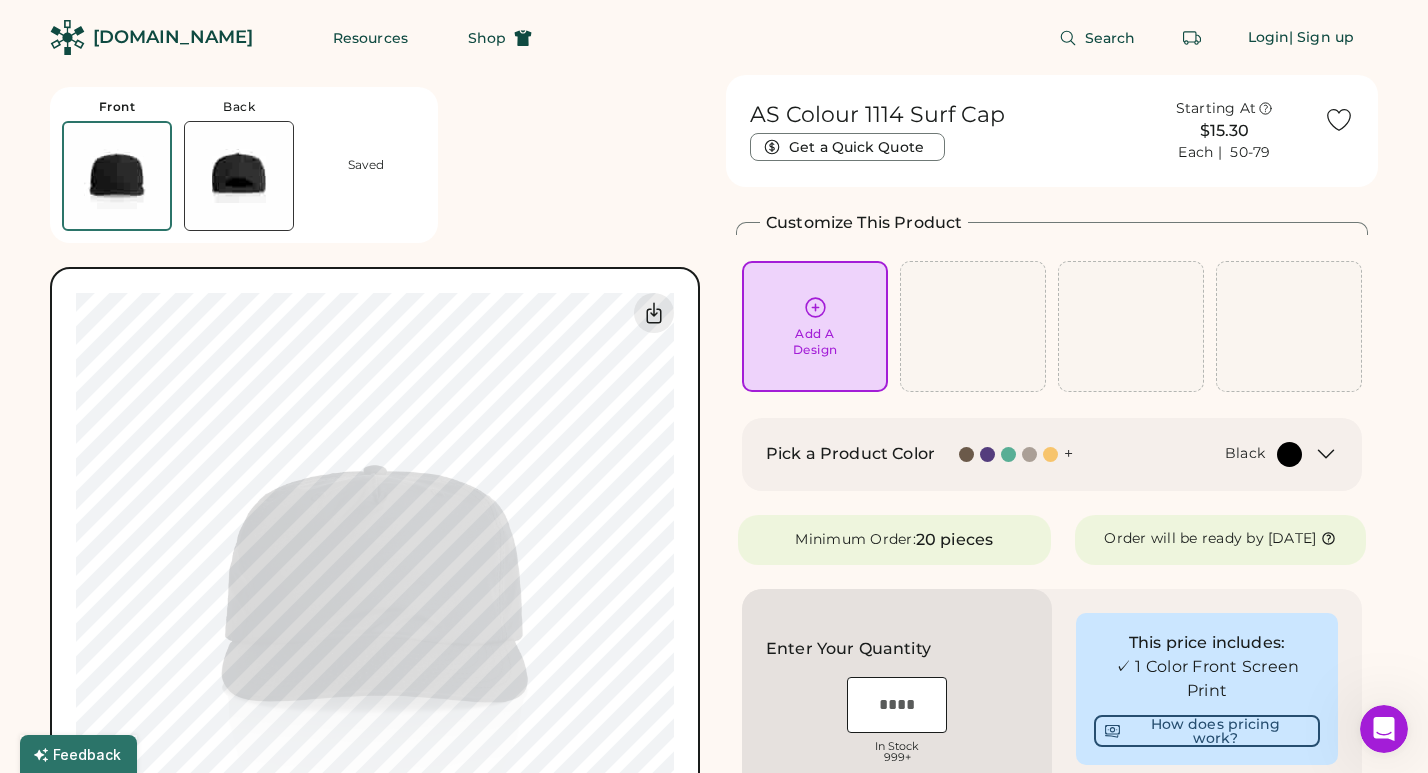 scroll, scrollTop: 0, scrollLeft: 0, axis: both 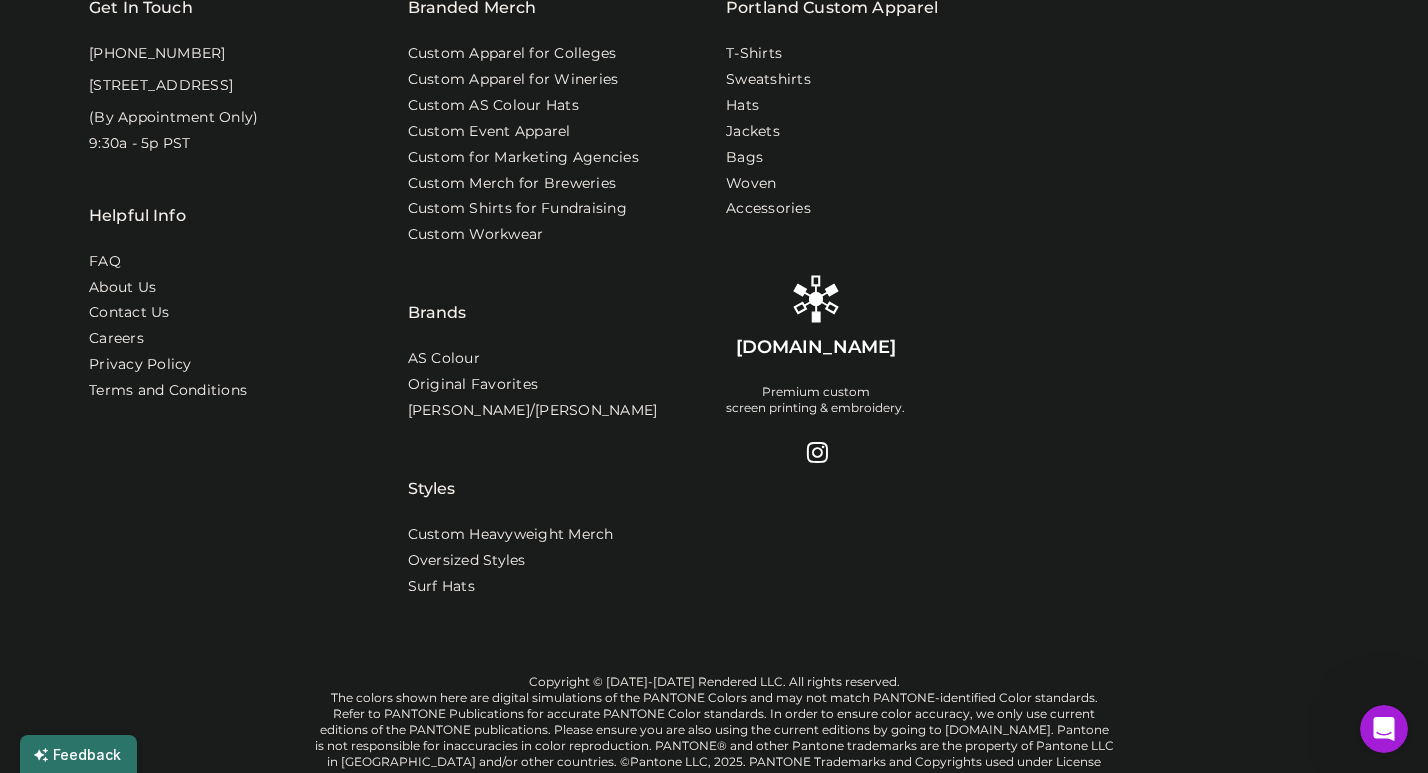click at bounding box center (1384, 729) 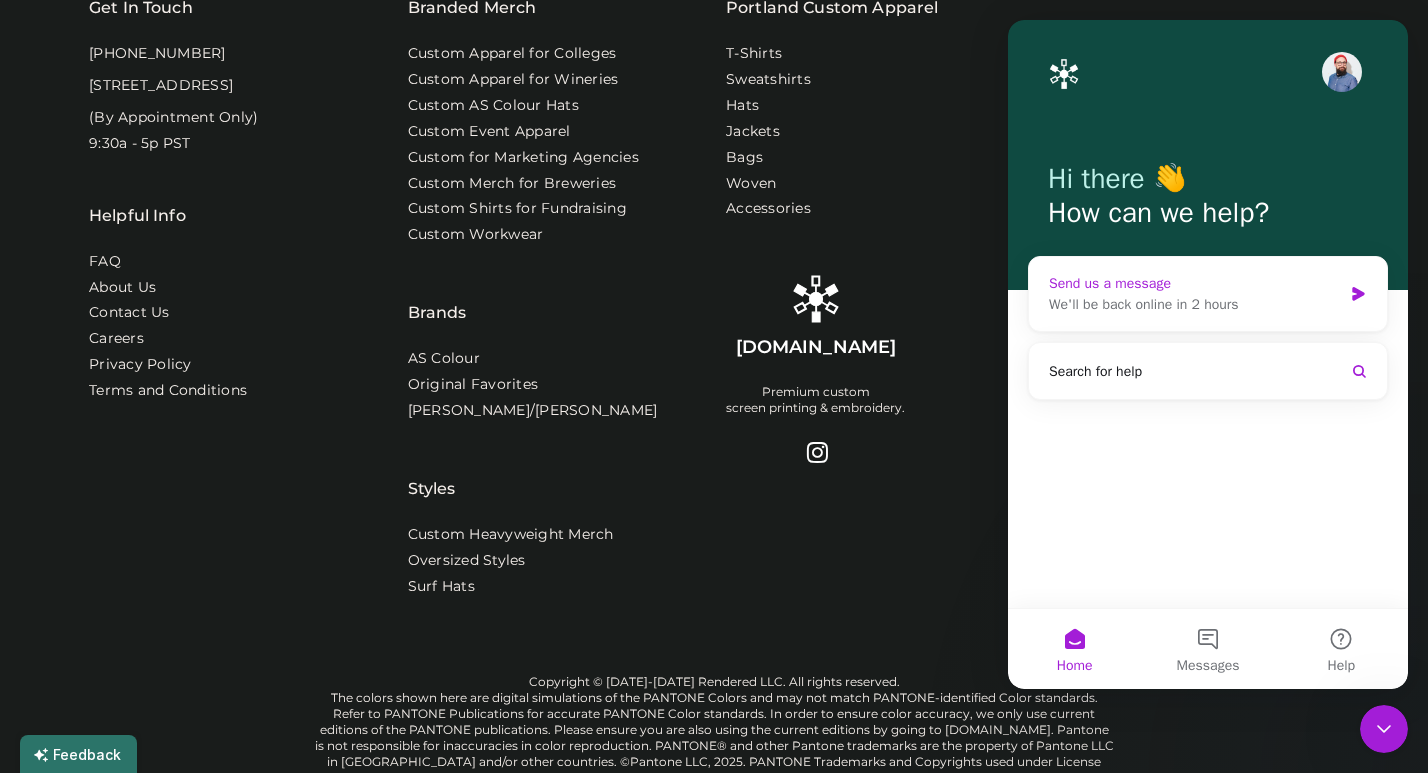 click on "We'll be back online in 2 hours" at bounding box center (1195, 304) 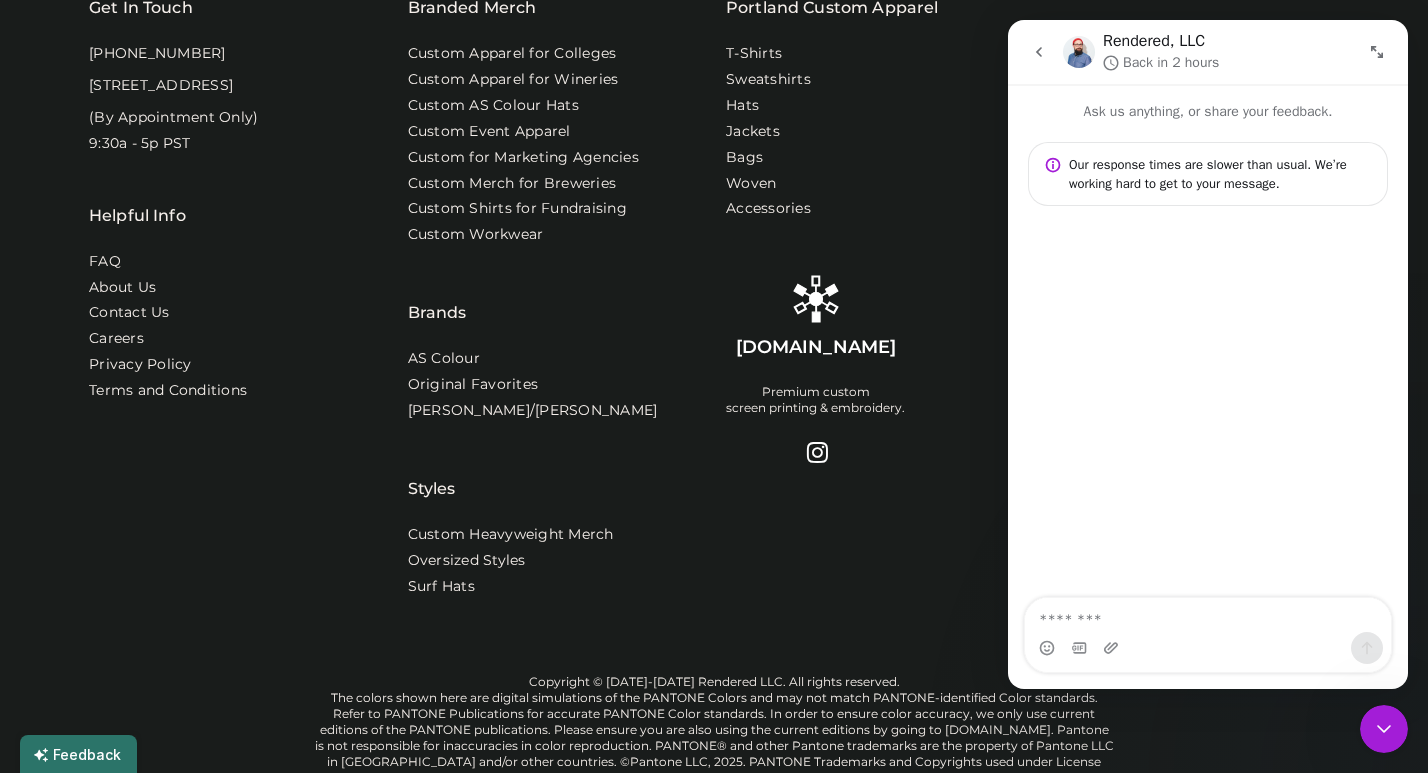 click at bounding box center (1208, 615) 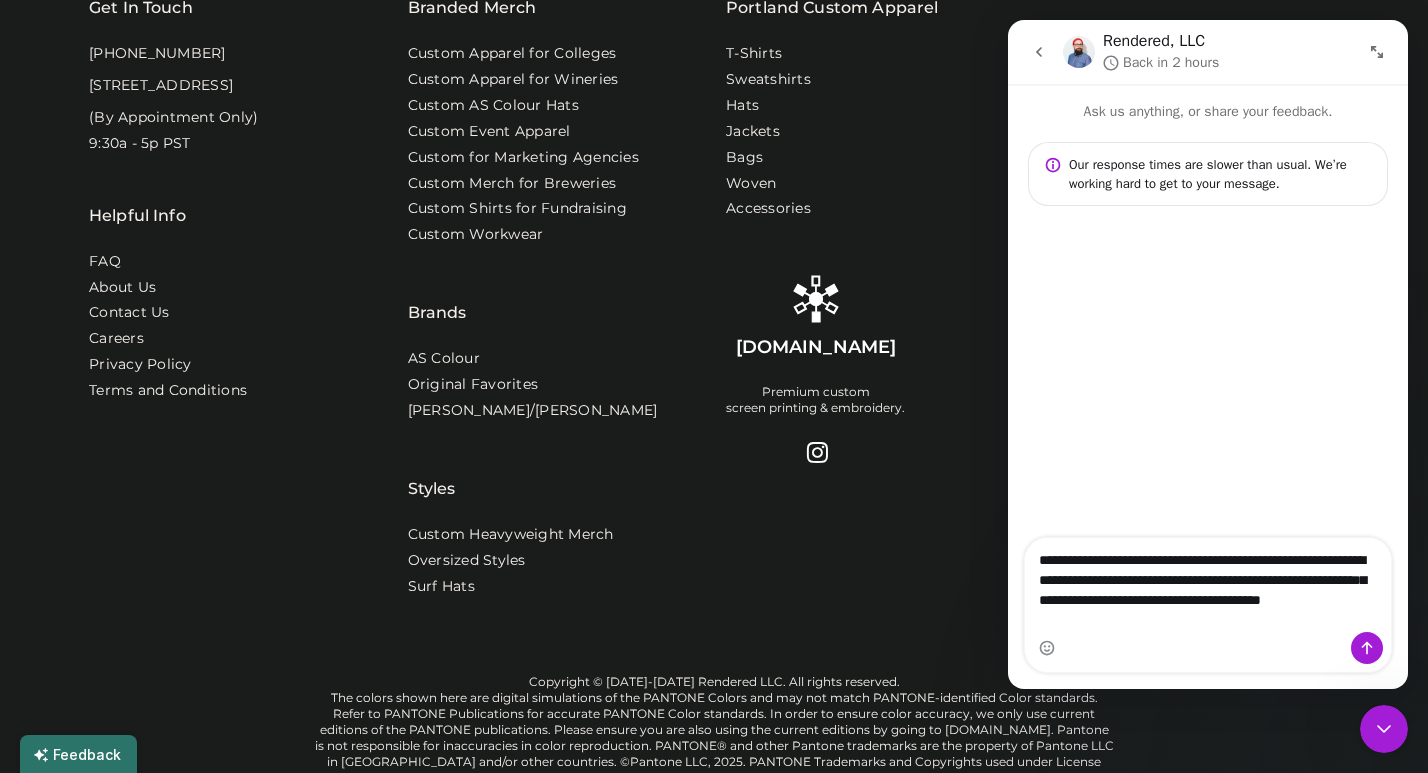 drag, startPoint x: 1114, startPoint y: 597, endPoint x: 1130, endPoint y: 594, distance: 16.27882 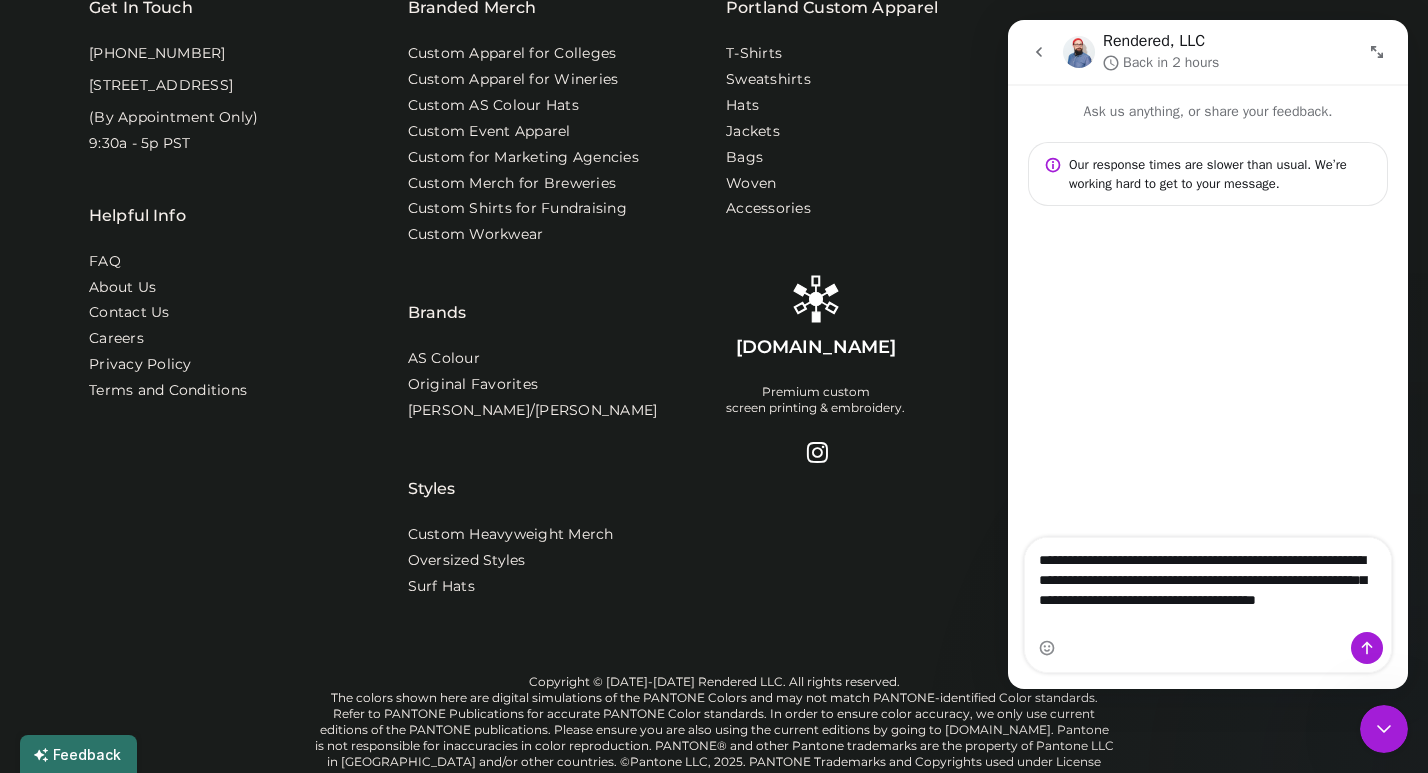 type on "**********" 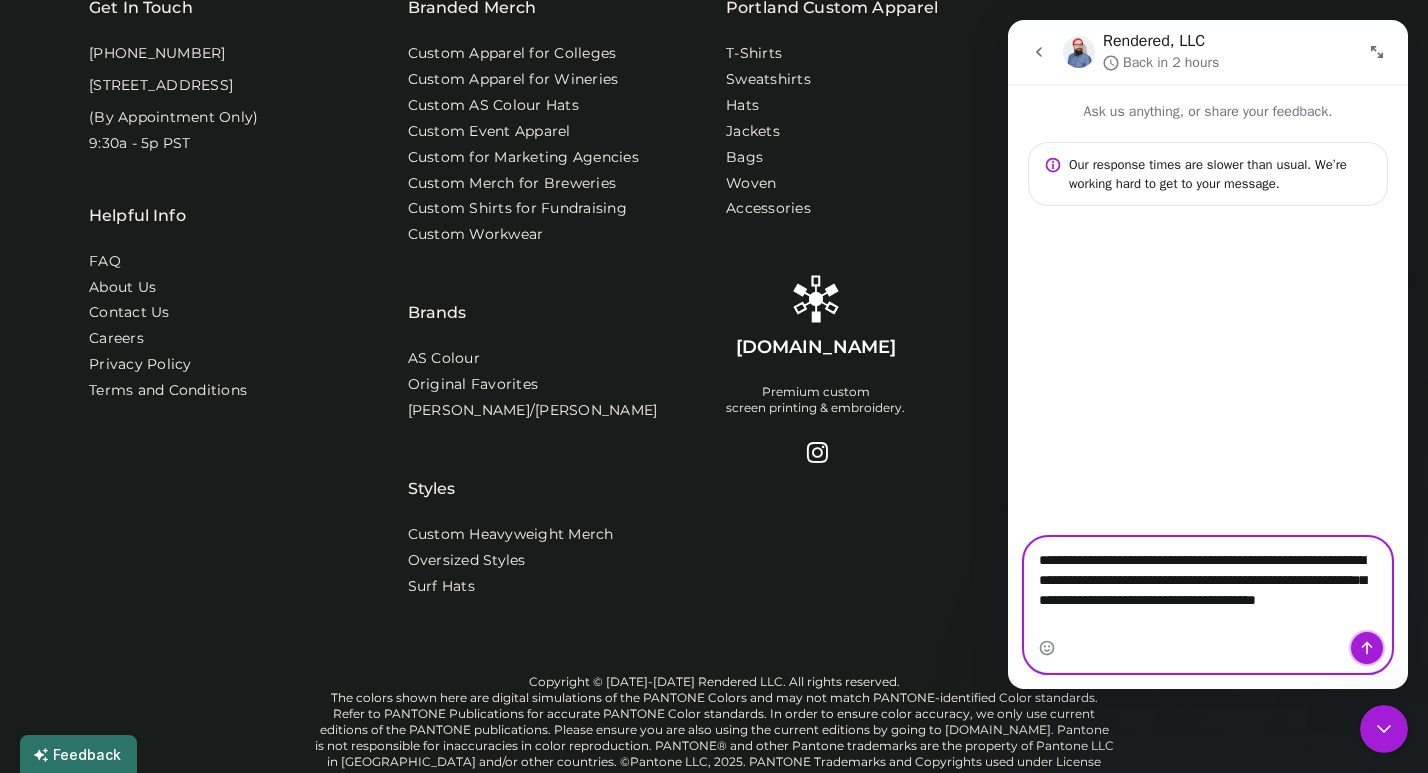 click 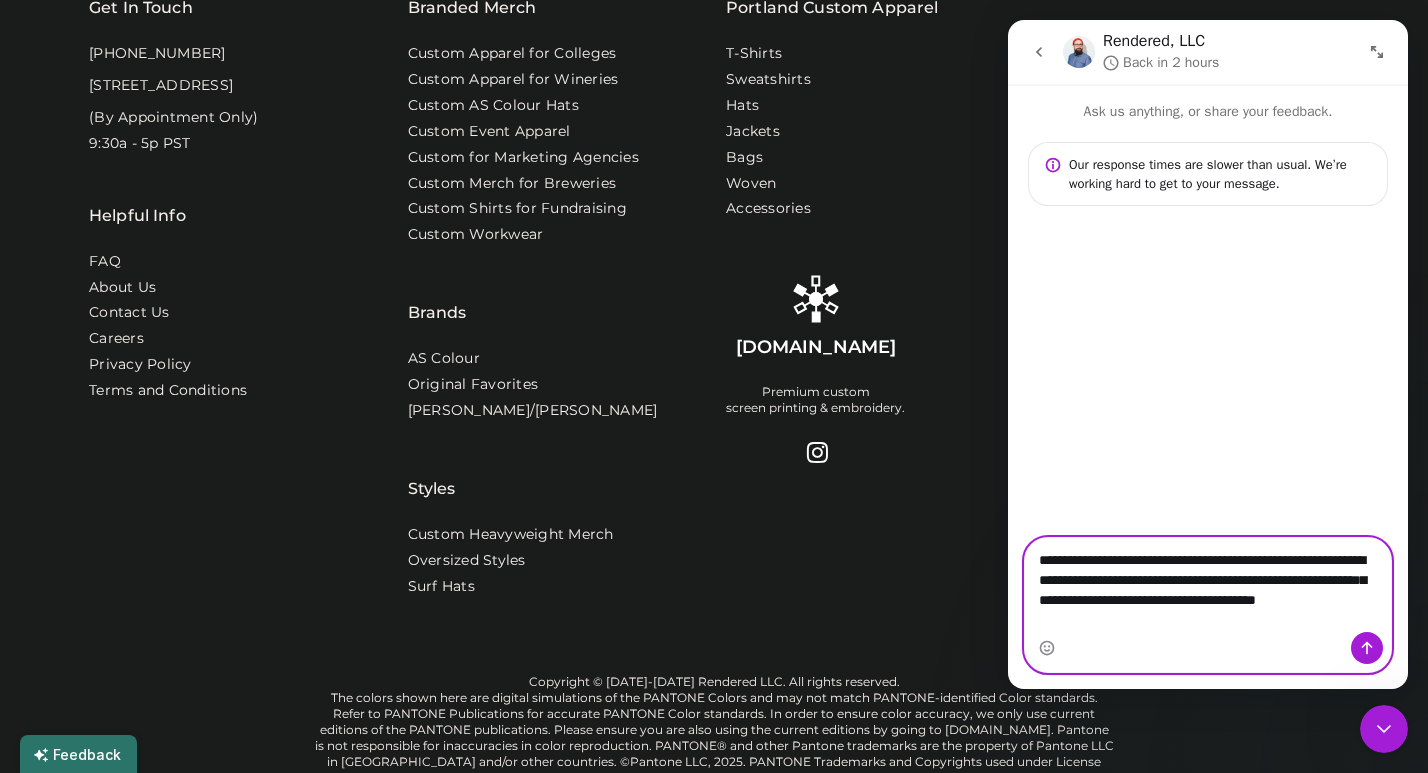 type 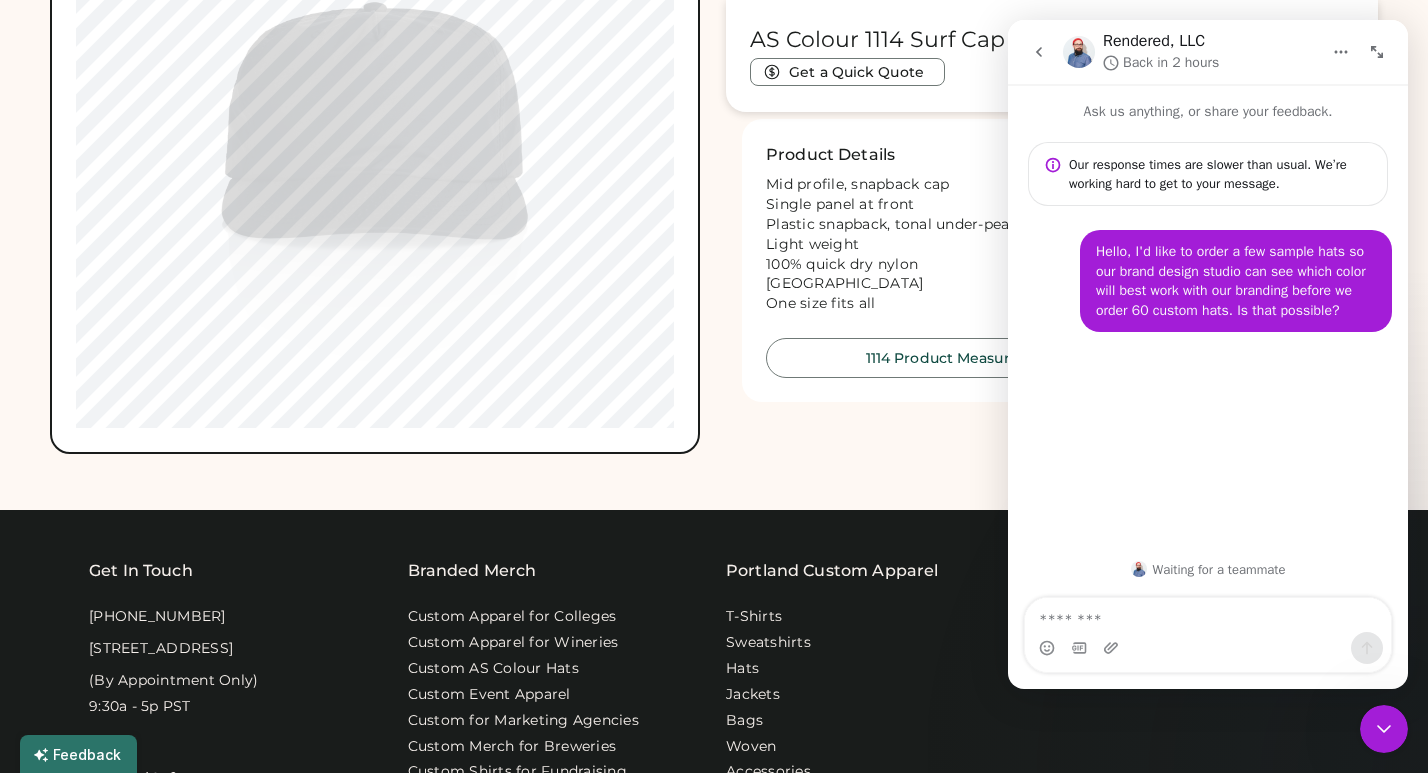 scroll, scrollTop: 0, scrollLeft: 0, axis: both 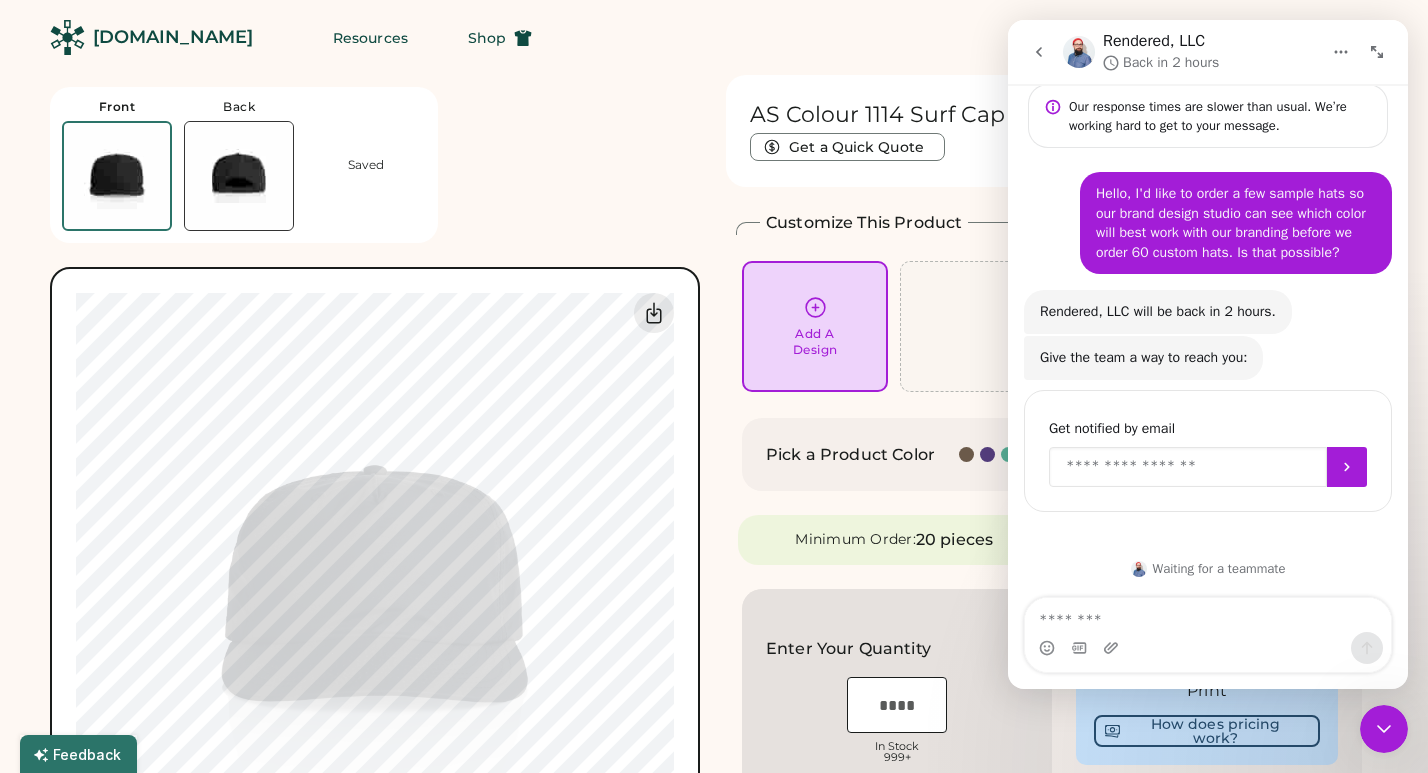 click at bounding box center [1188, 467] 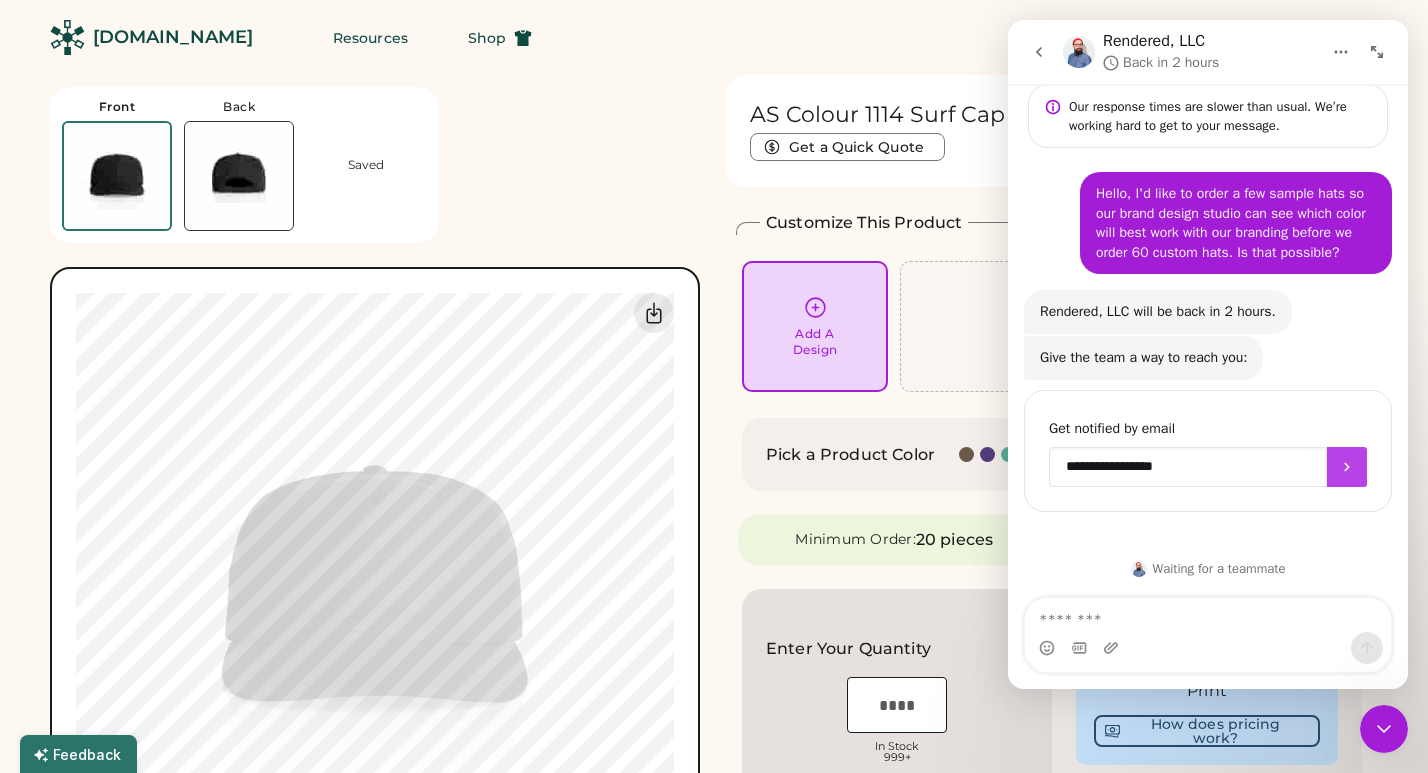 type on "**********" 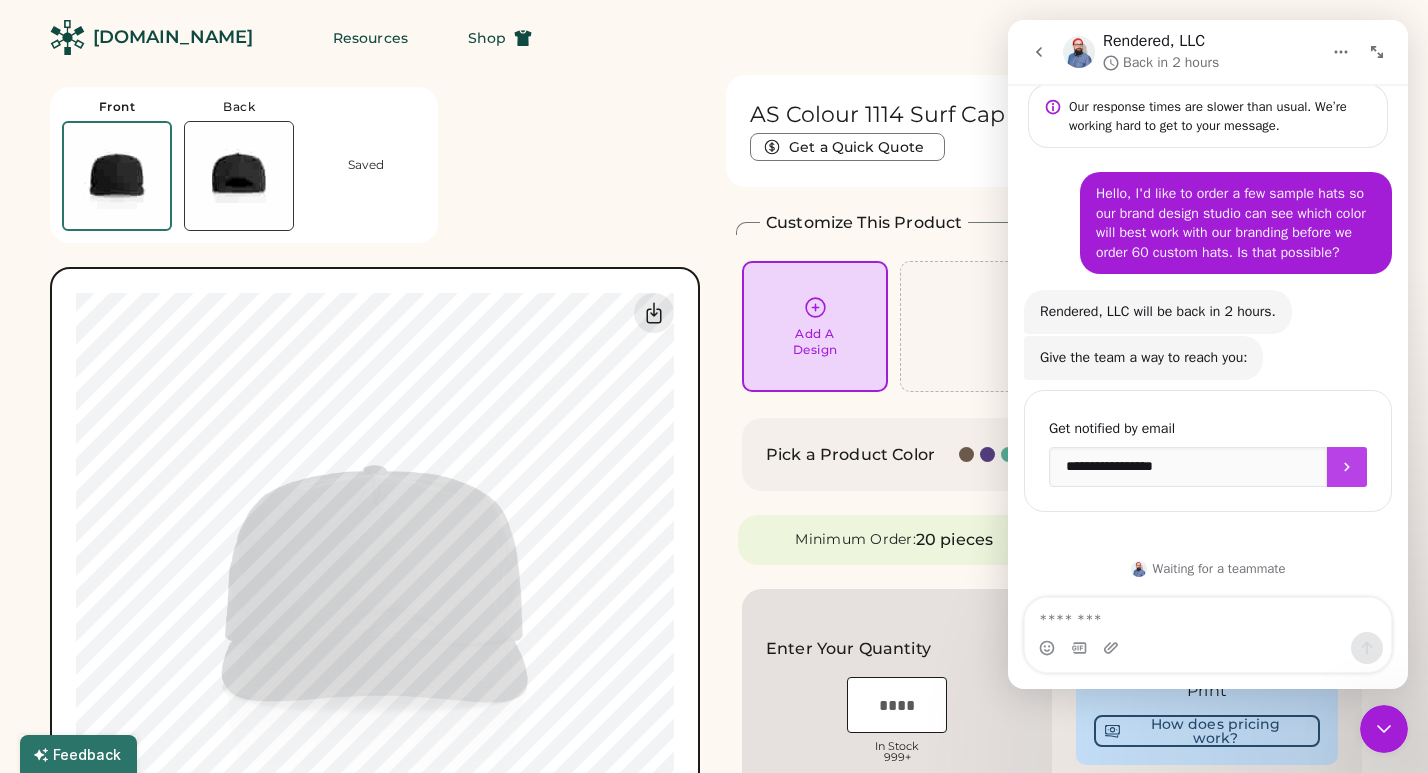click at bounding box center (1347, 467) 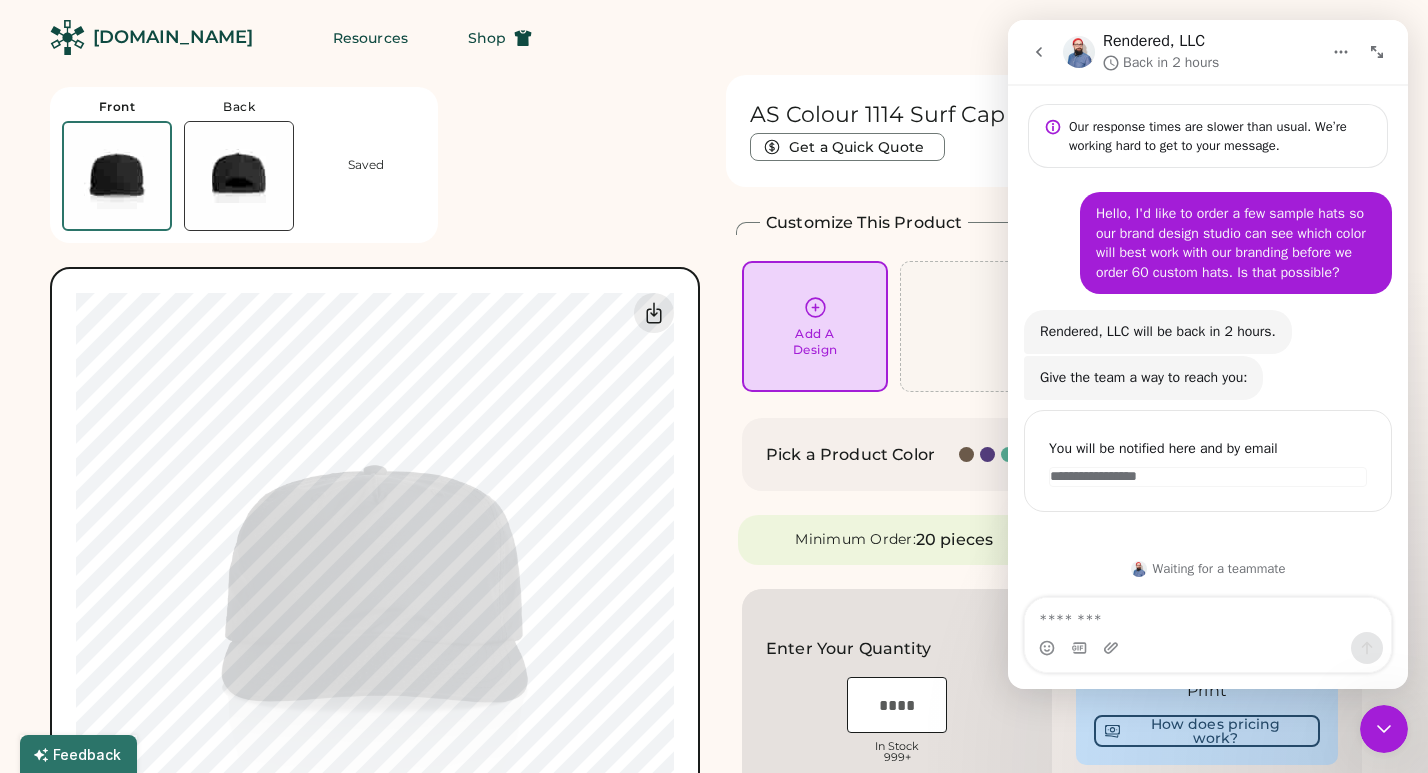 scroll, scrollTop: 57, scrollLeft: 0, axis: vertical 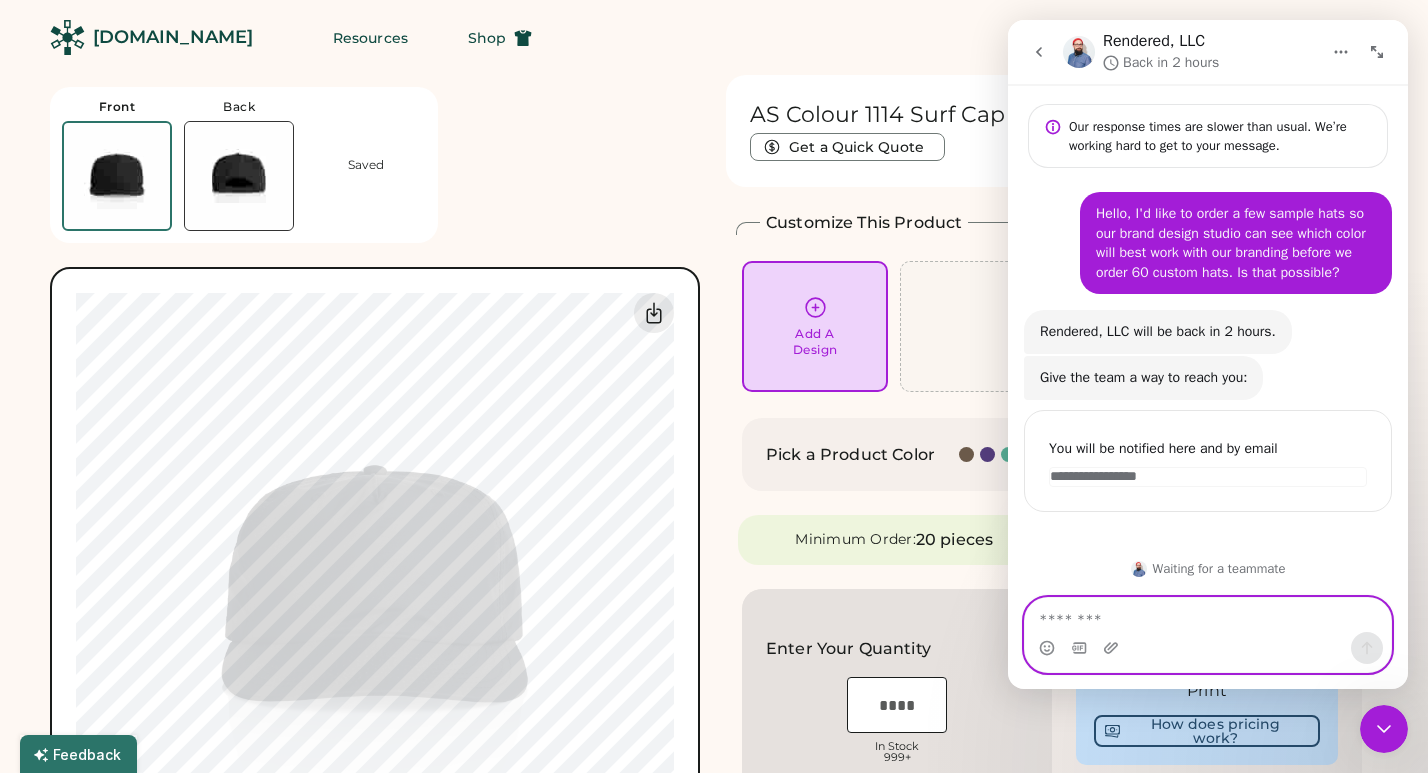 click at bounding box center [1208, 615] 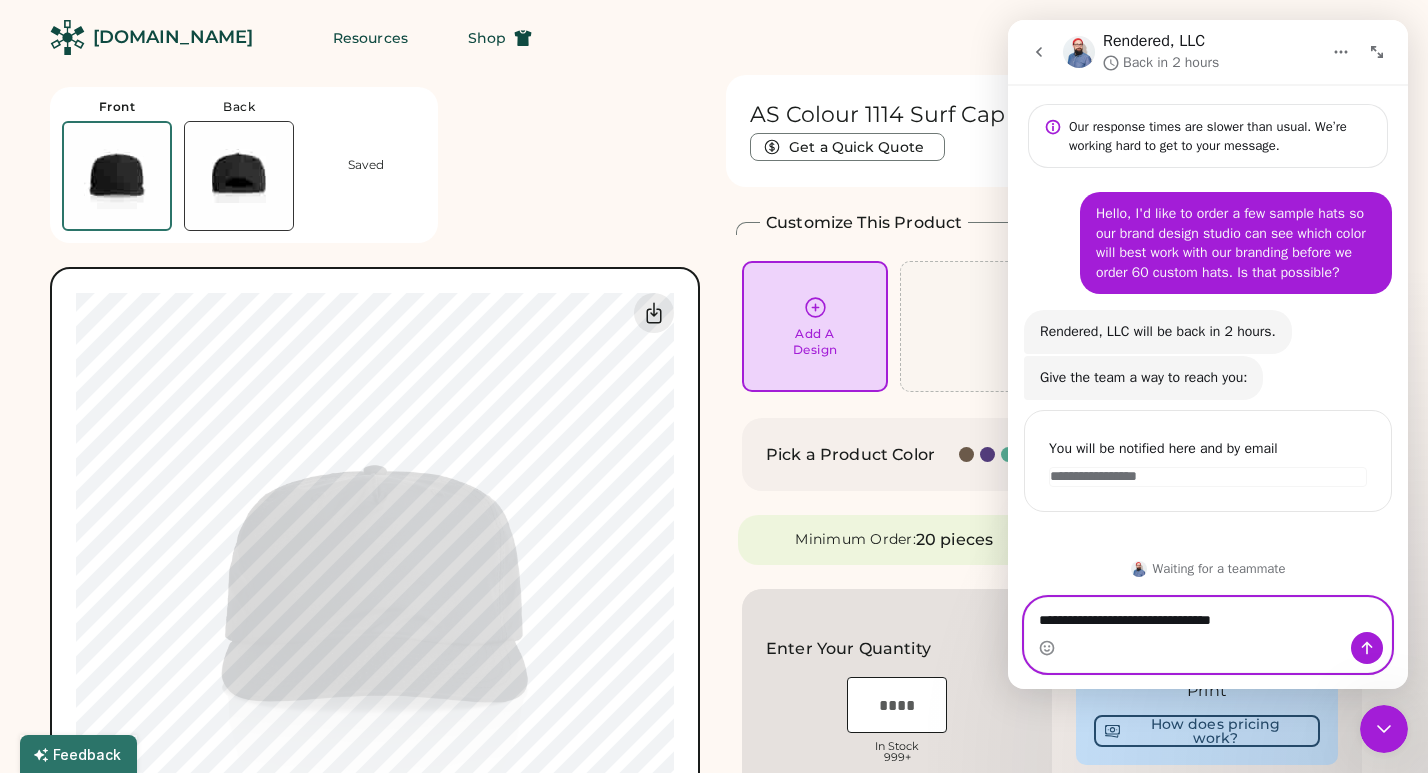 paste on "**********" 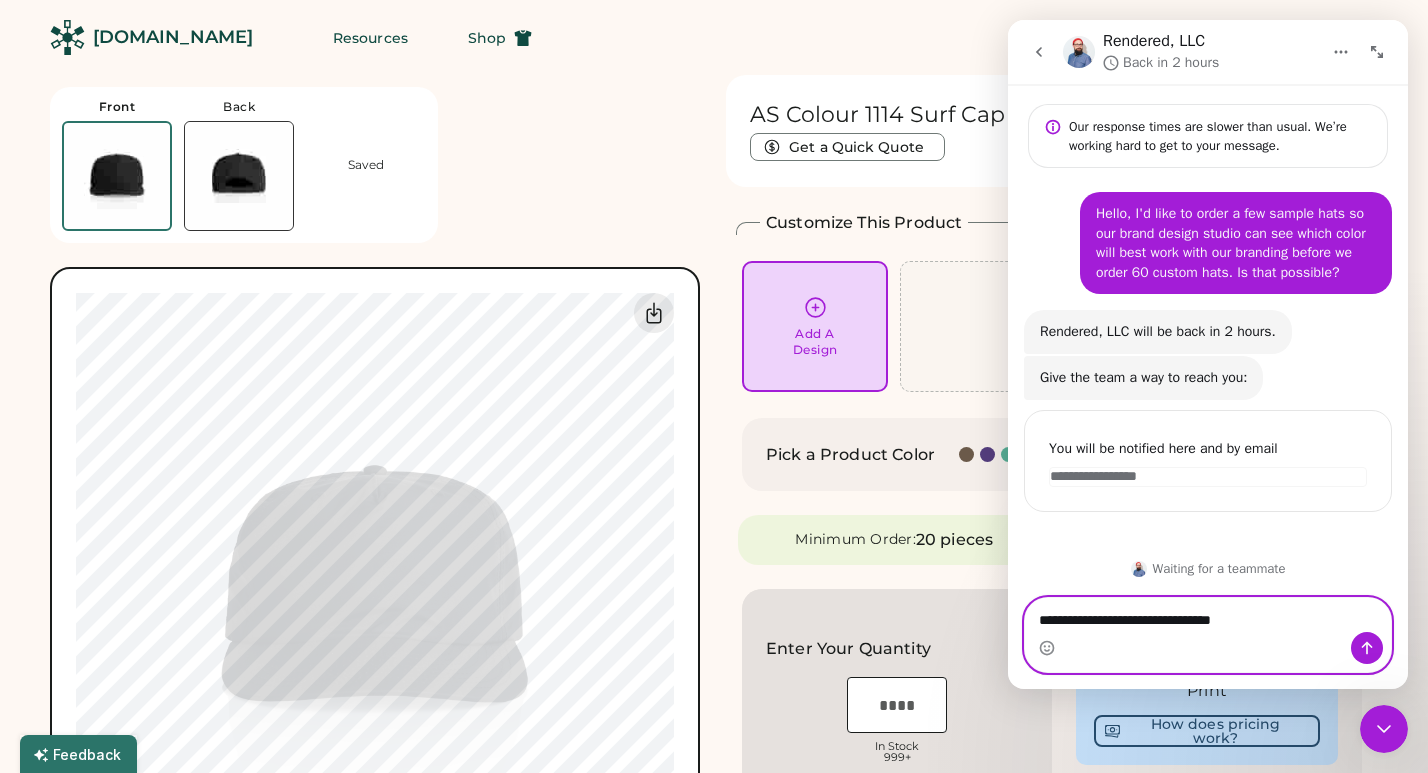 type on "**********" 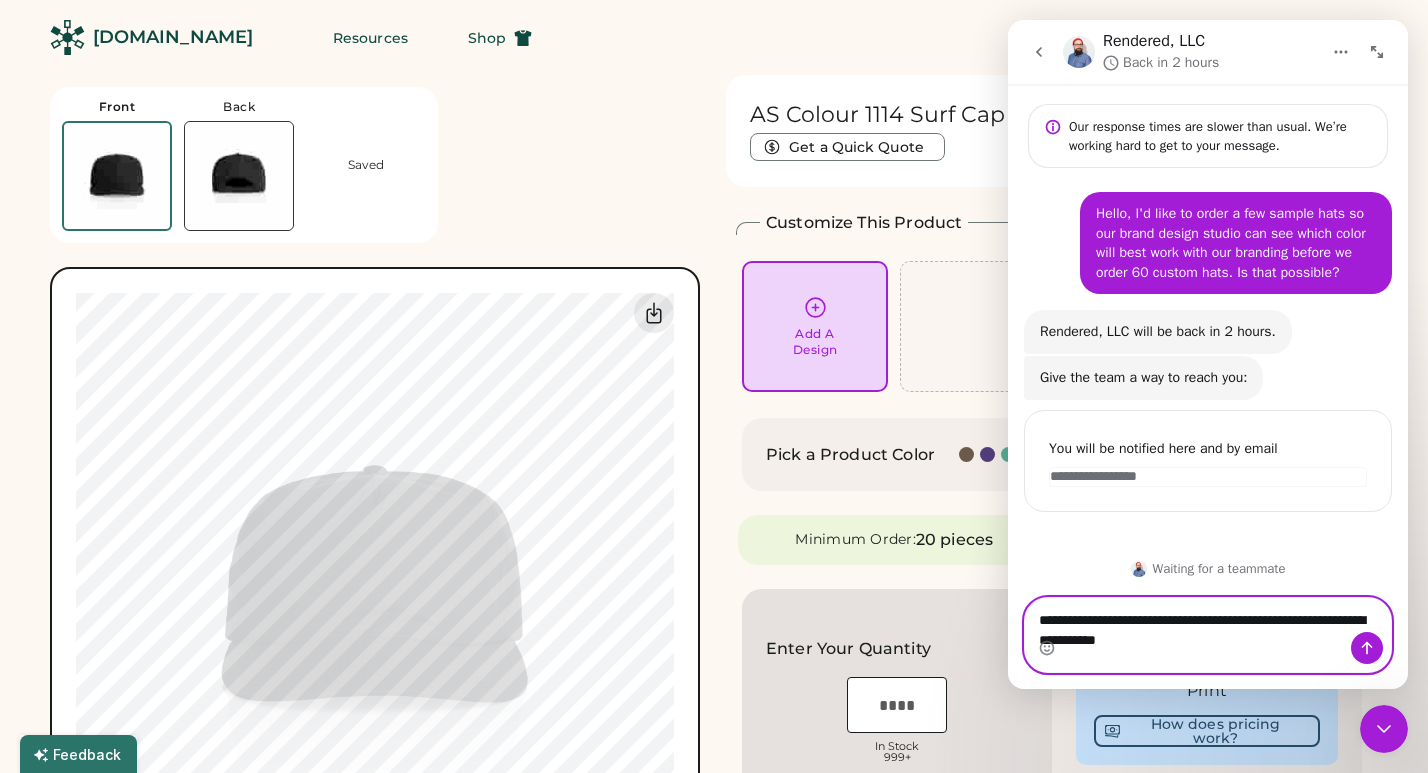 type 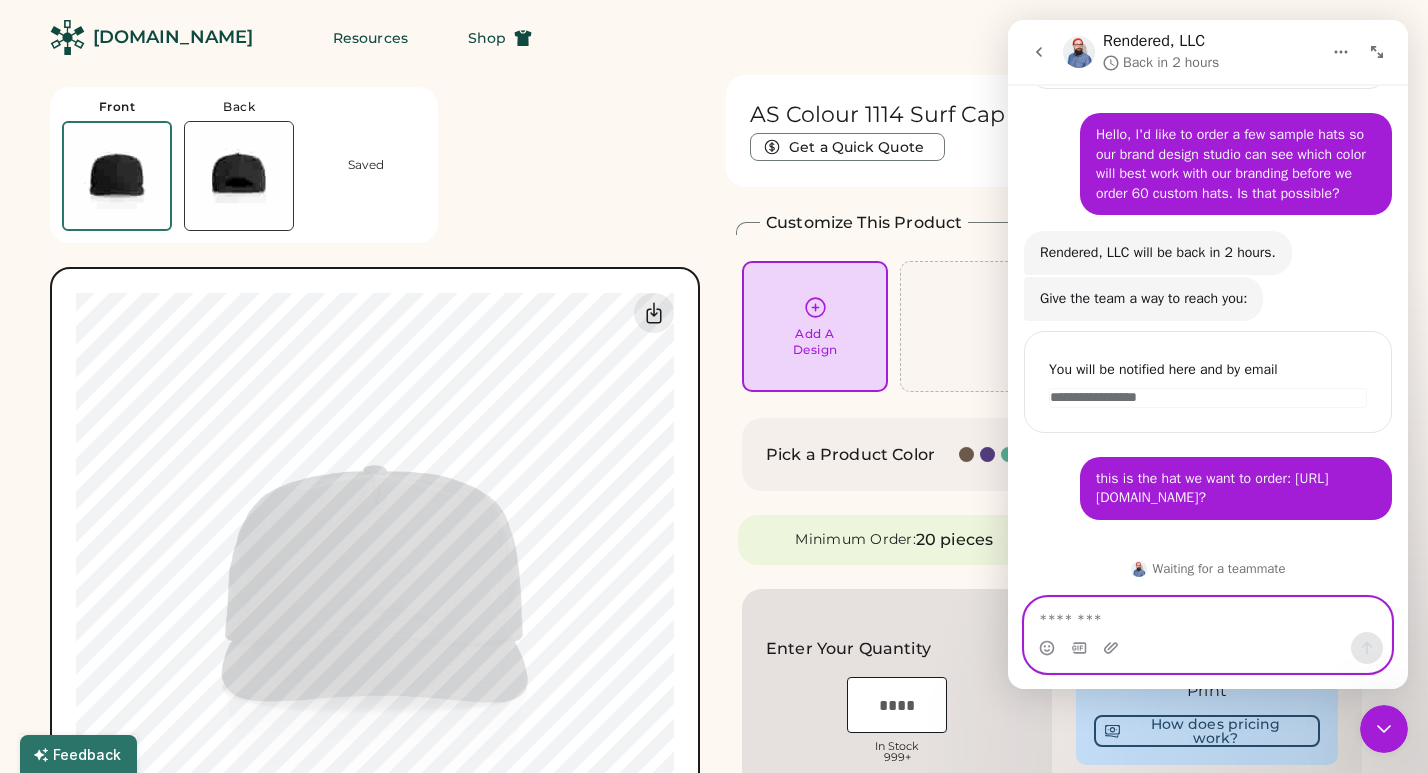 scroll, scrollTop: 136, scrollLeft: 0, axis: vertical 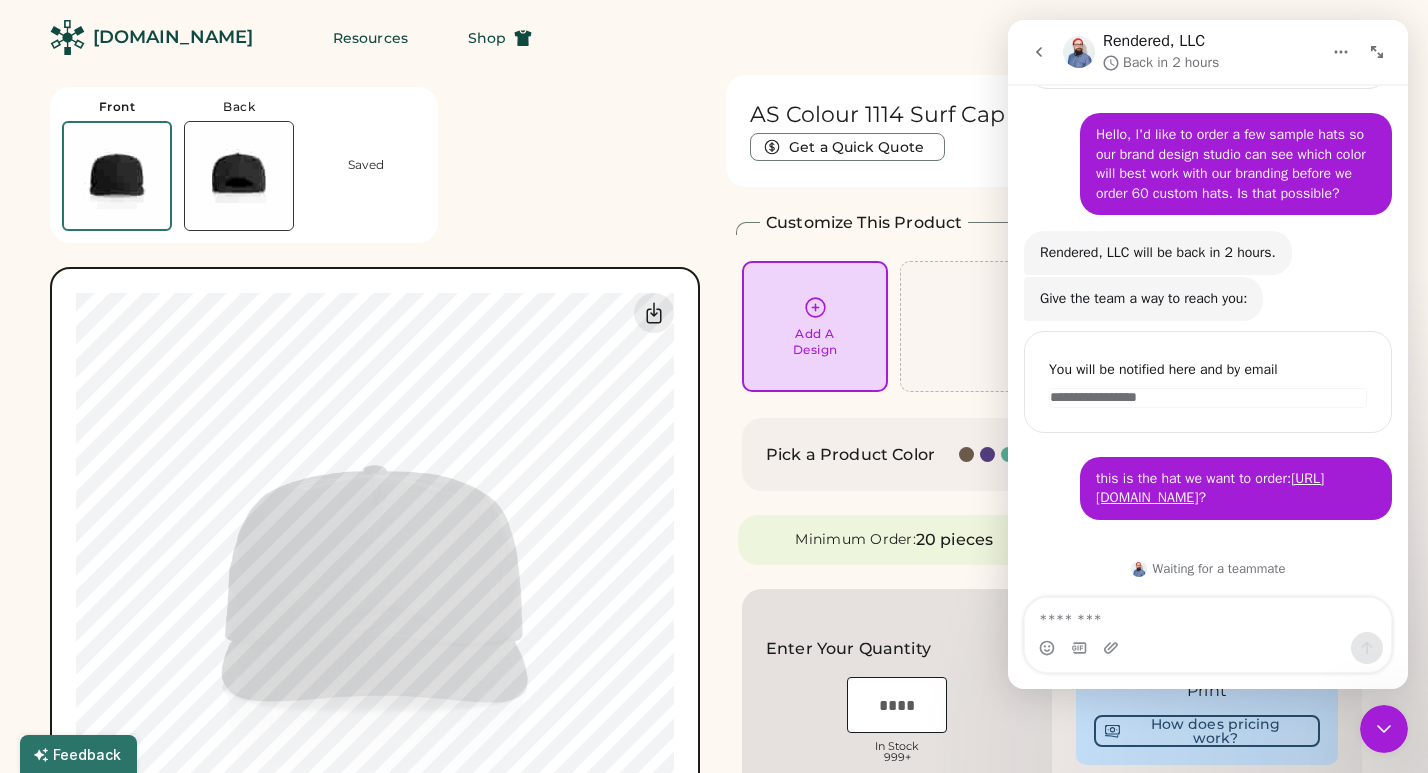 click on "Pick a Product Color + Black" at bounding box center [1052, 454] 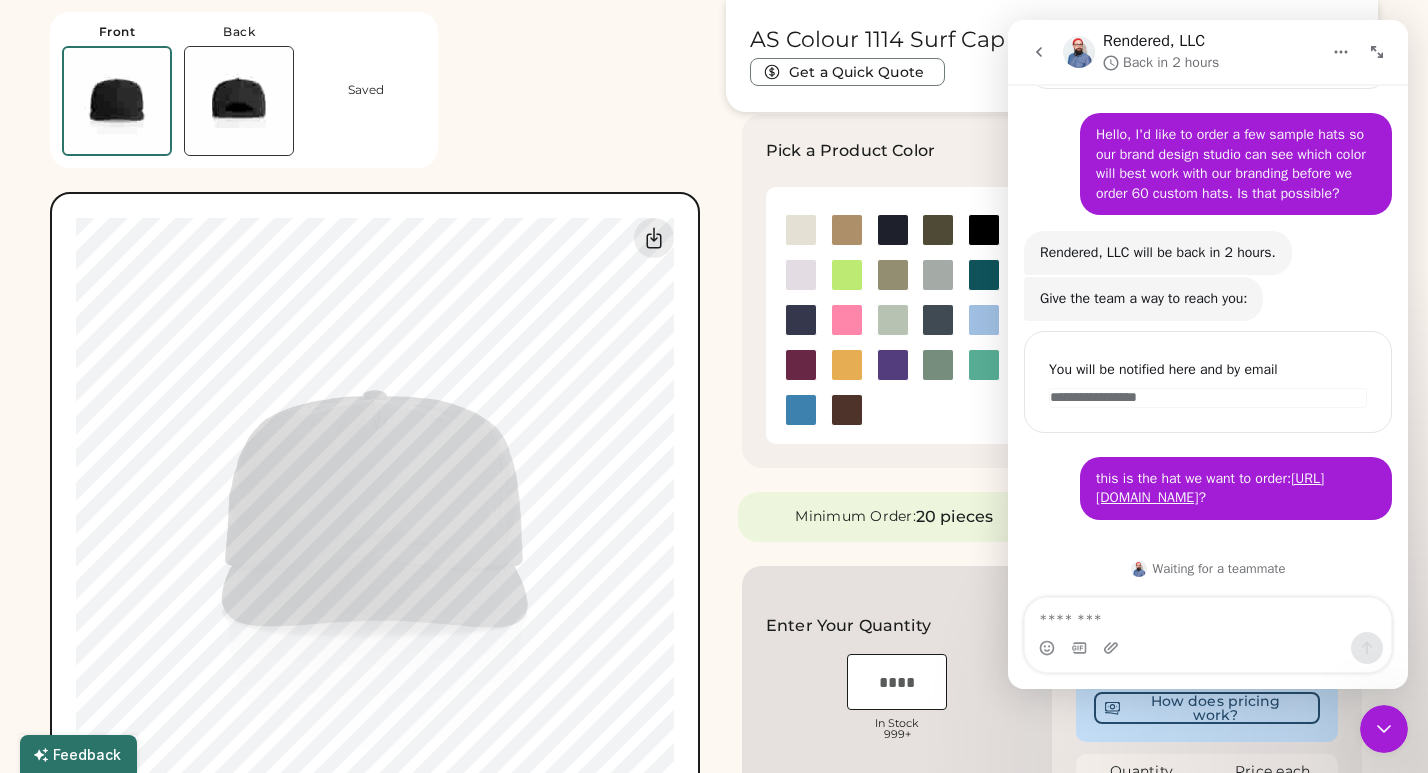 scroll, scrollTop: 307, scrollLeft: 0, axis: vertical 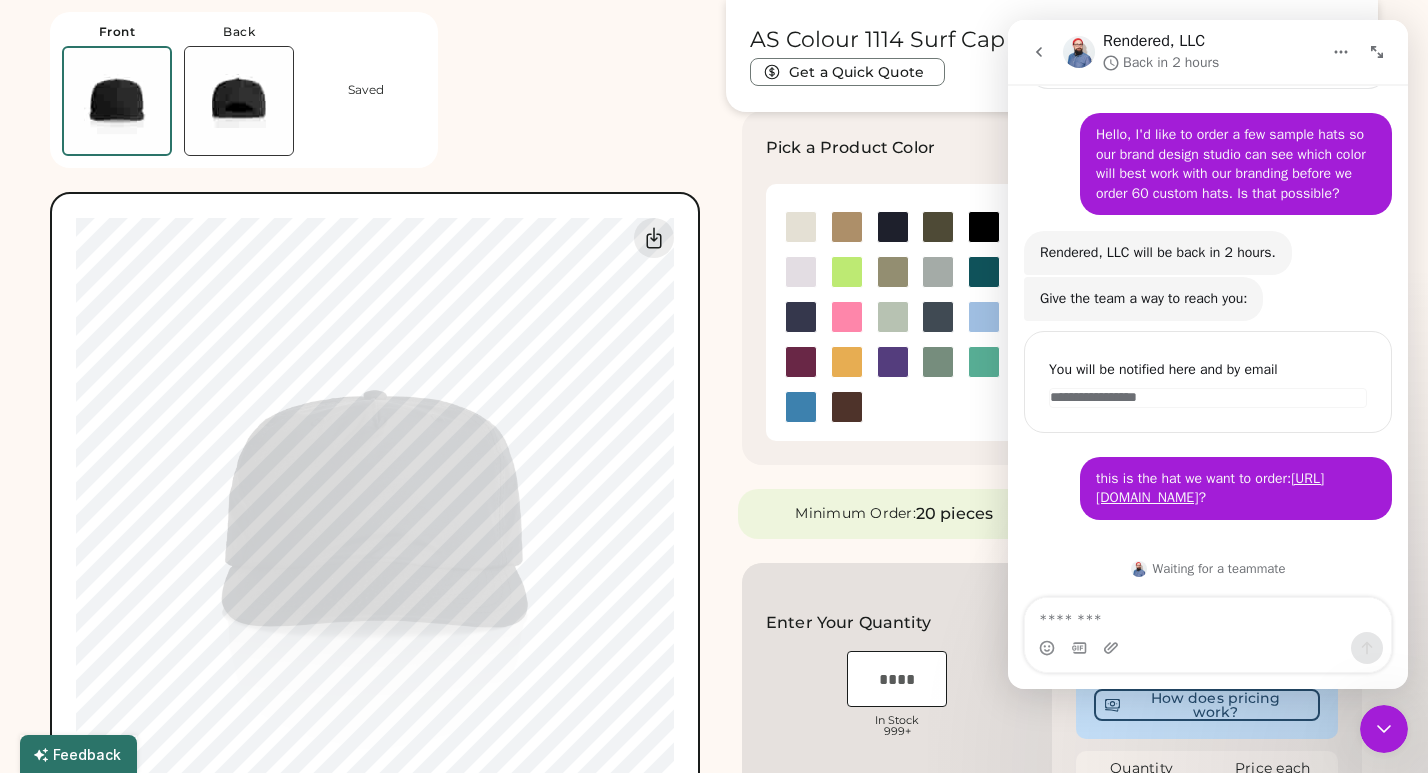 click 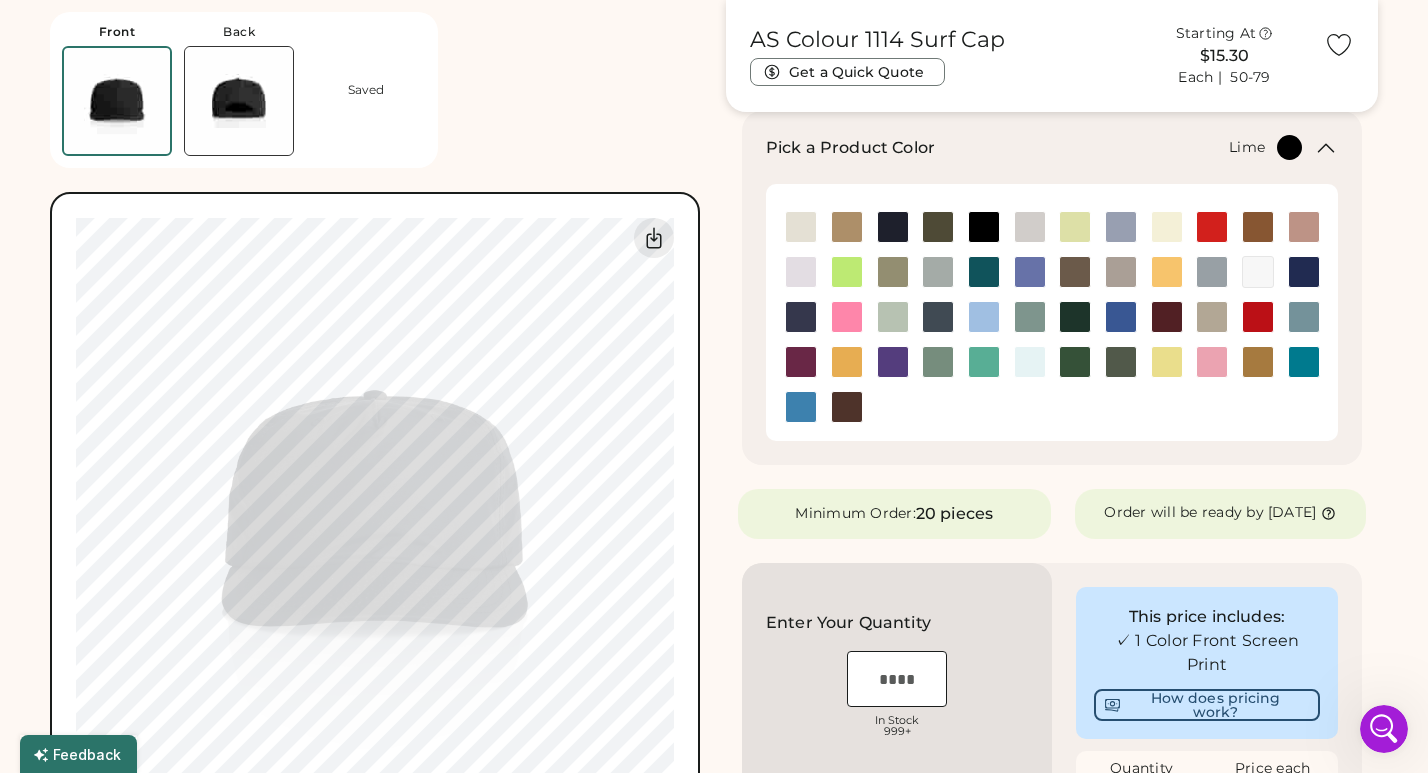 click at bounding box center [1075, 227] 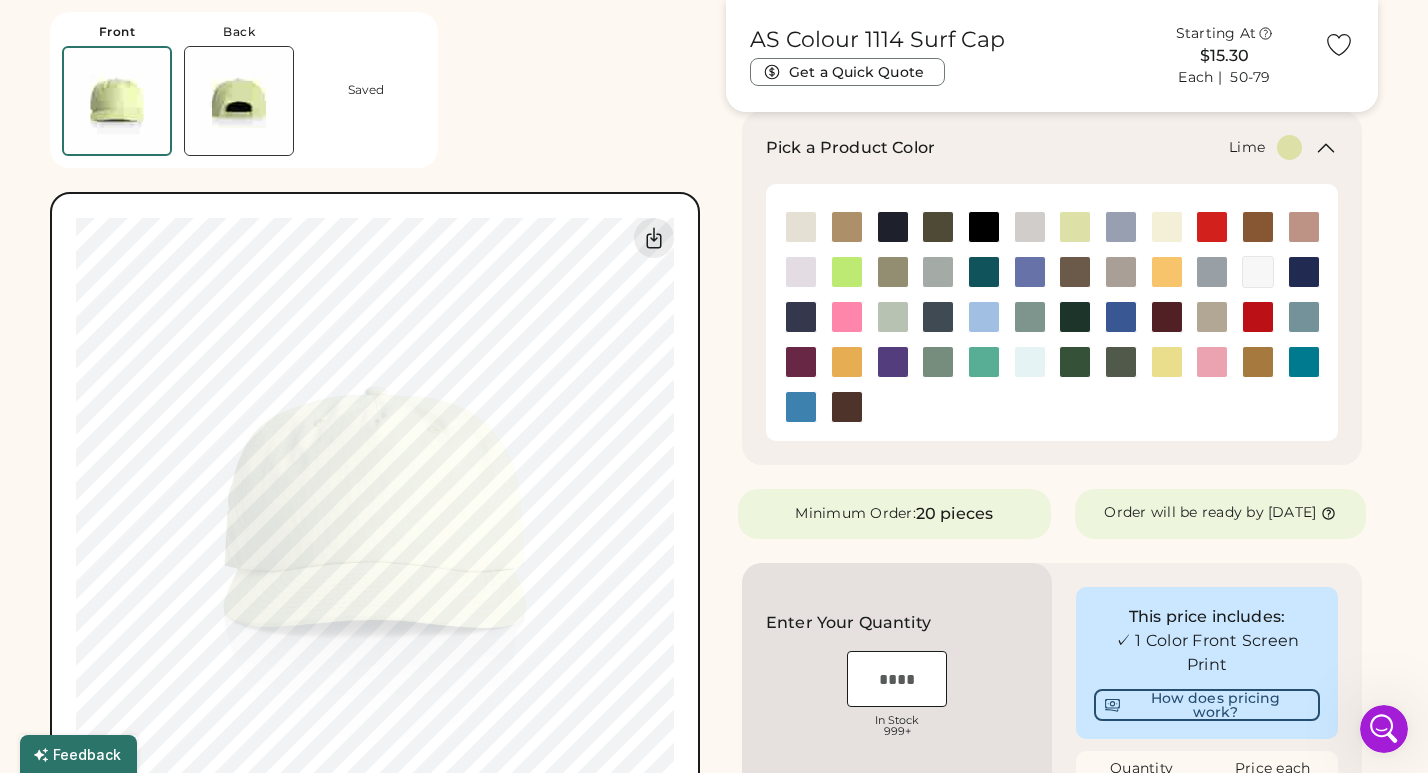 click 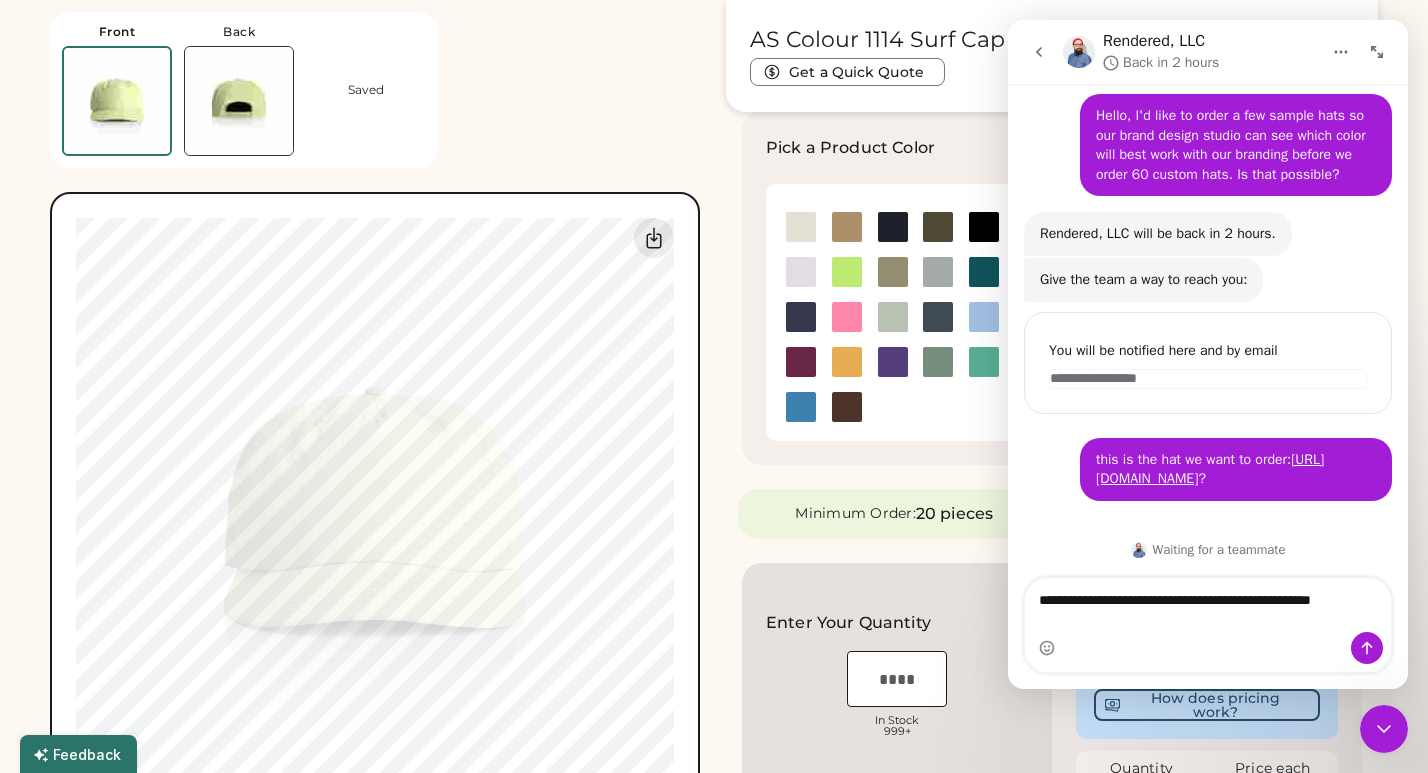 scroll, scrollTop: 156, scrollLeft: 0, axis: vertical 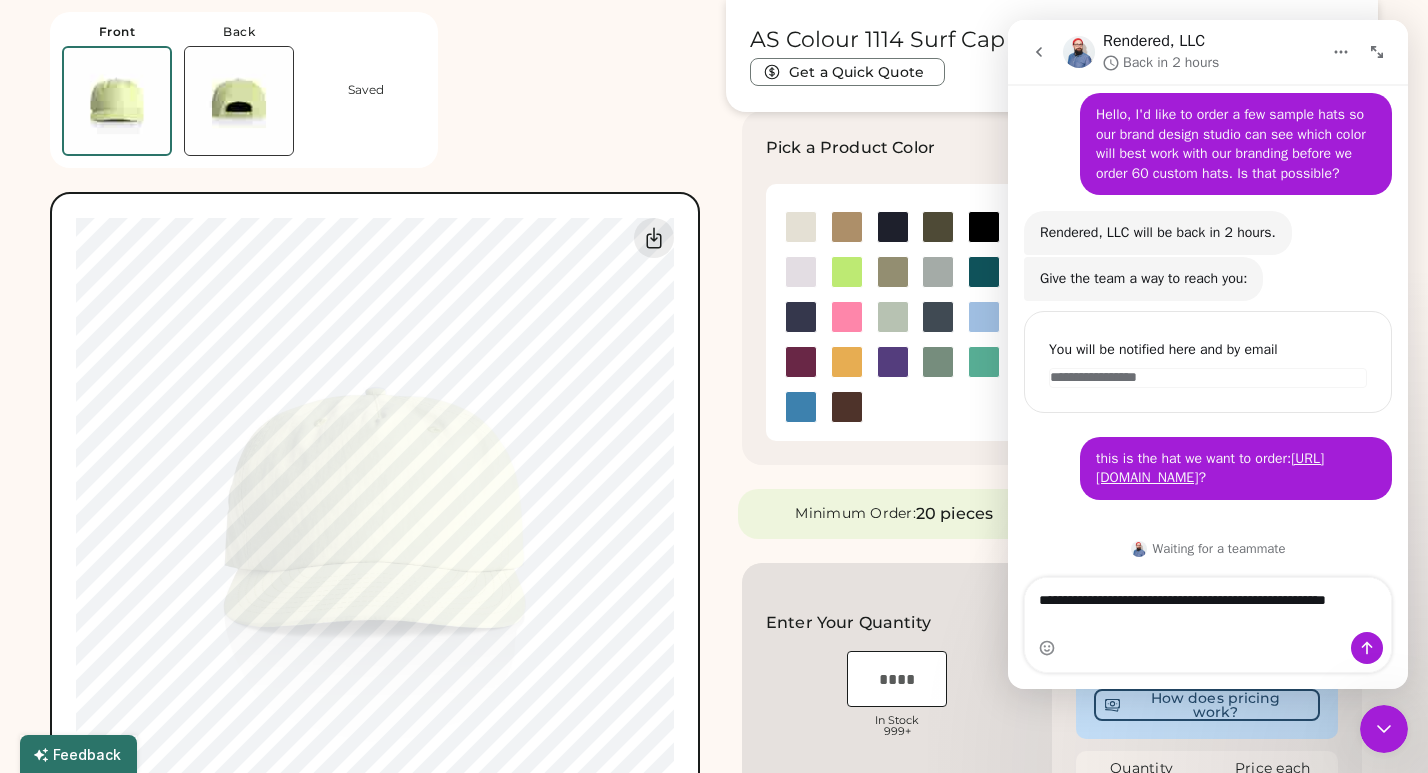 click on "**********" at bounding box center (1208, 605) 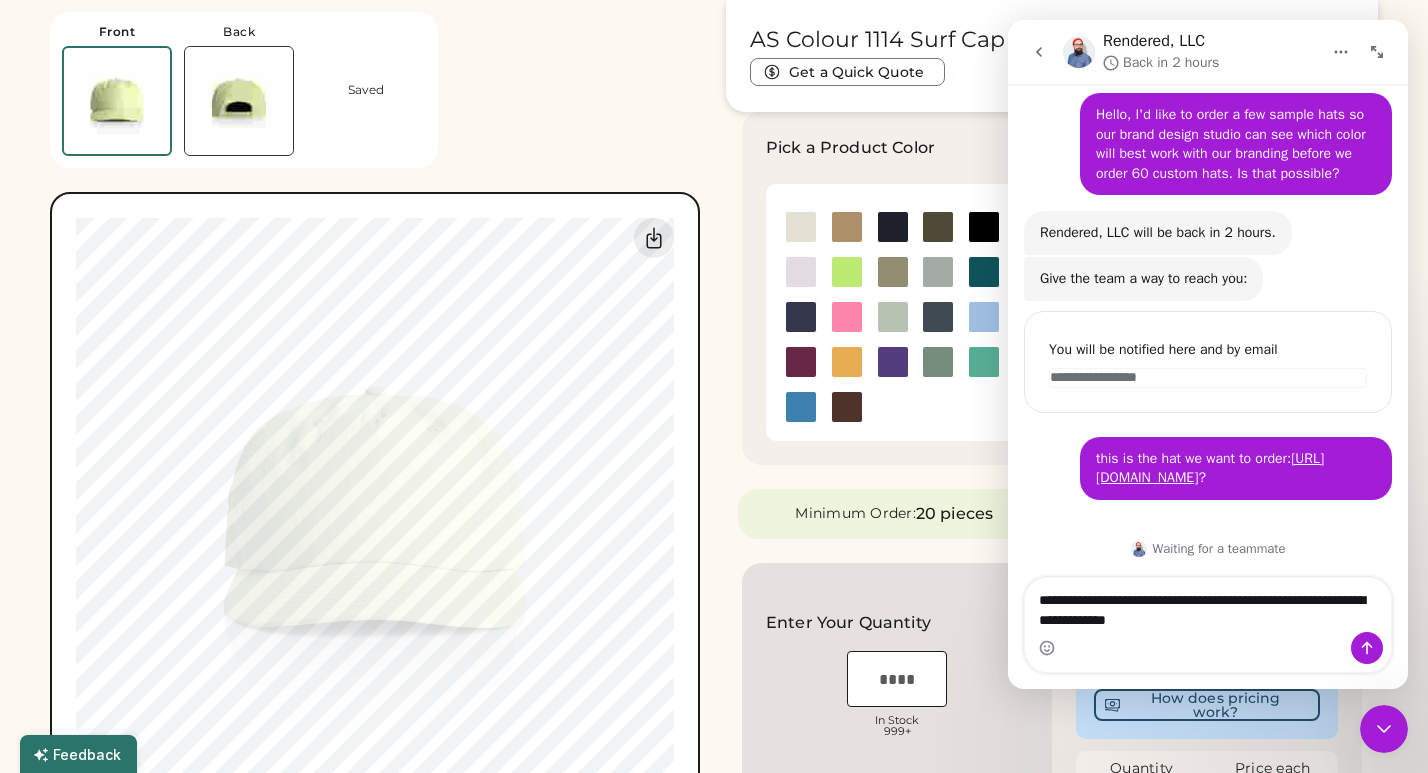 type on "**********" 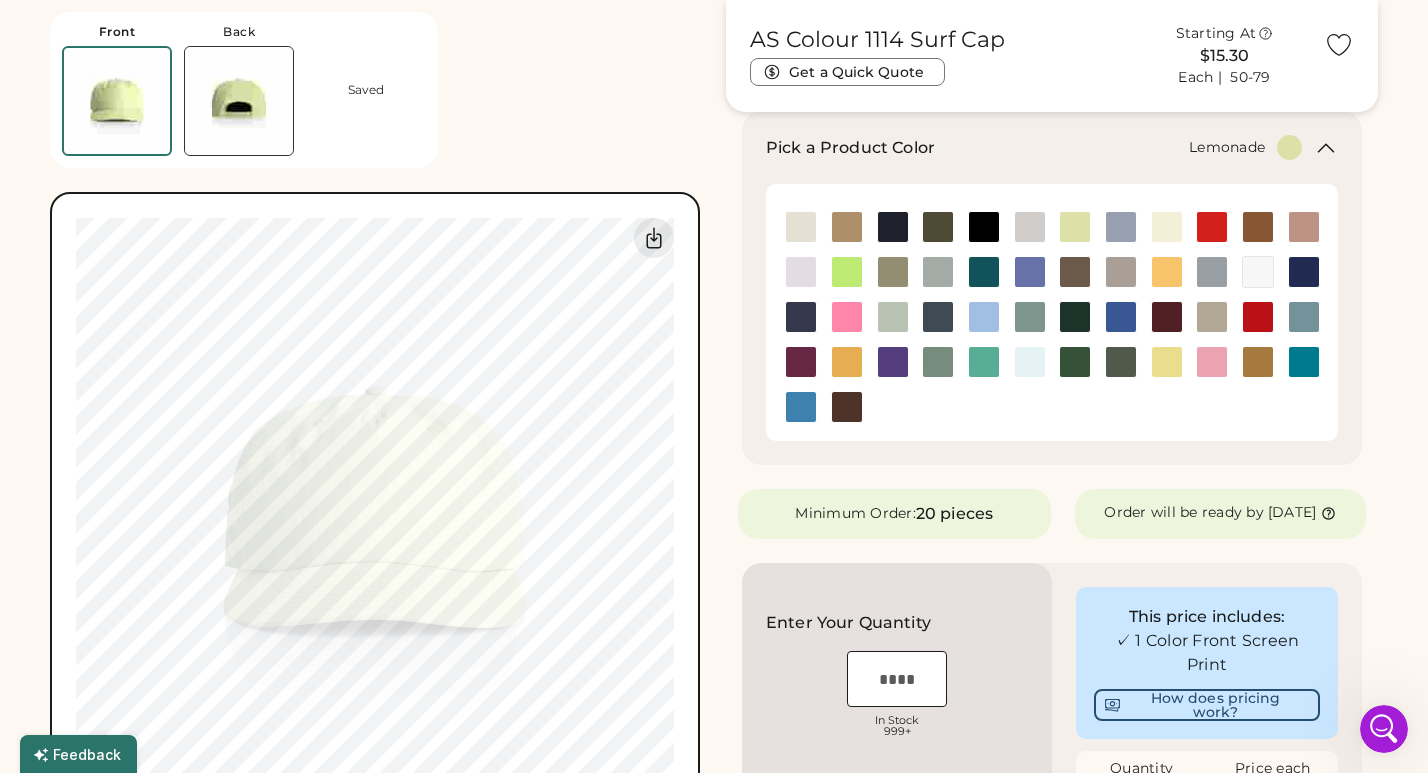 click at bounding box center (1167, 362) 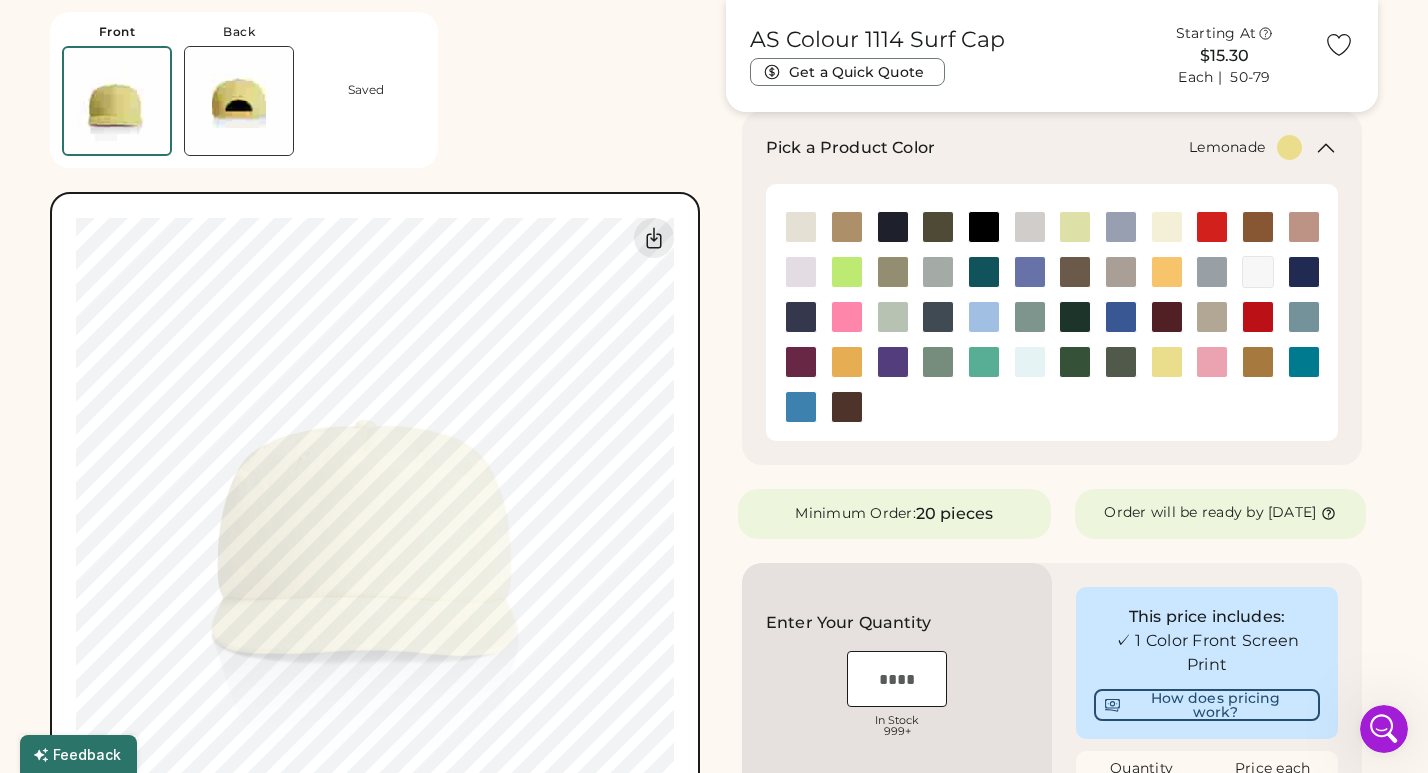 click 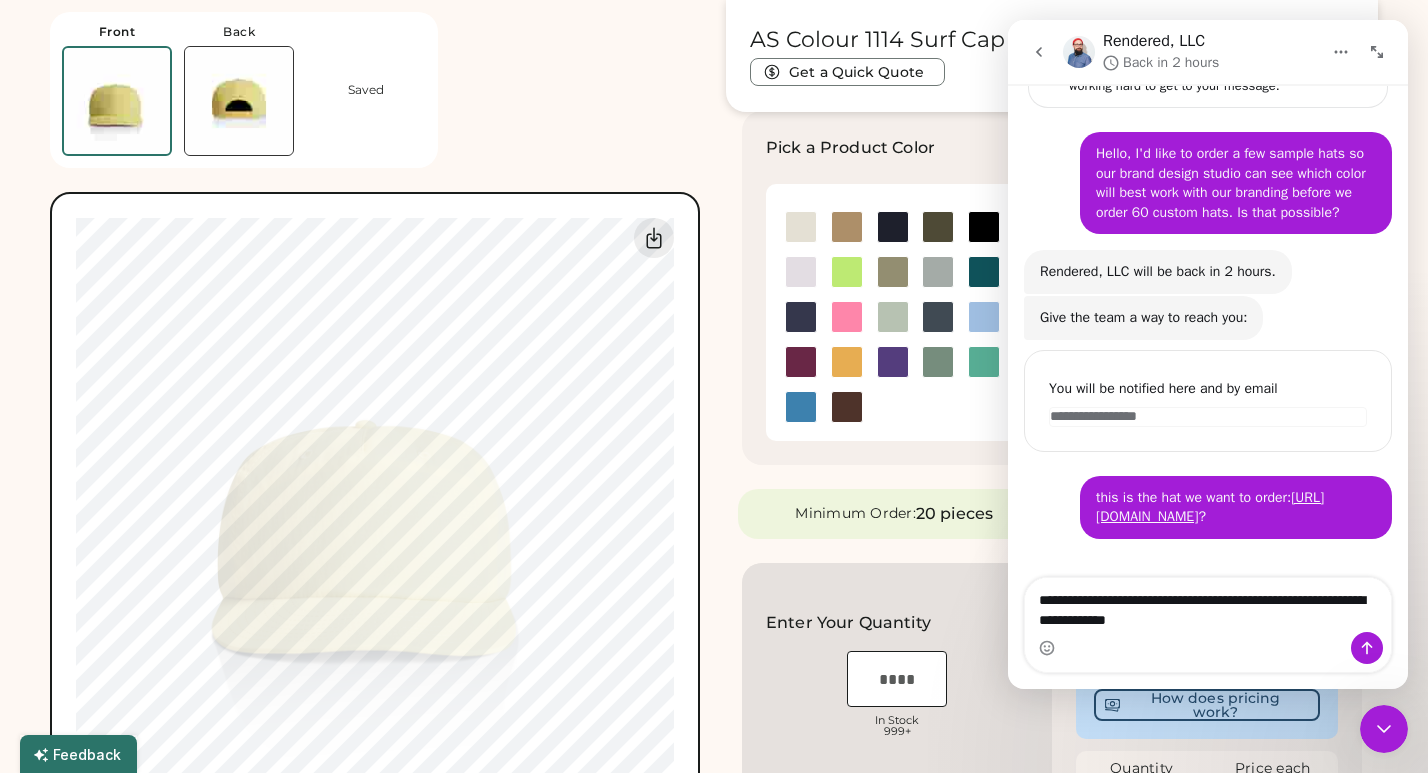 scroll, scrollTop: 156, scrollLeft: 0, axis: vertical 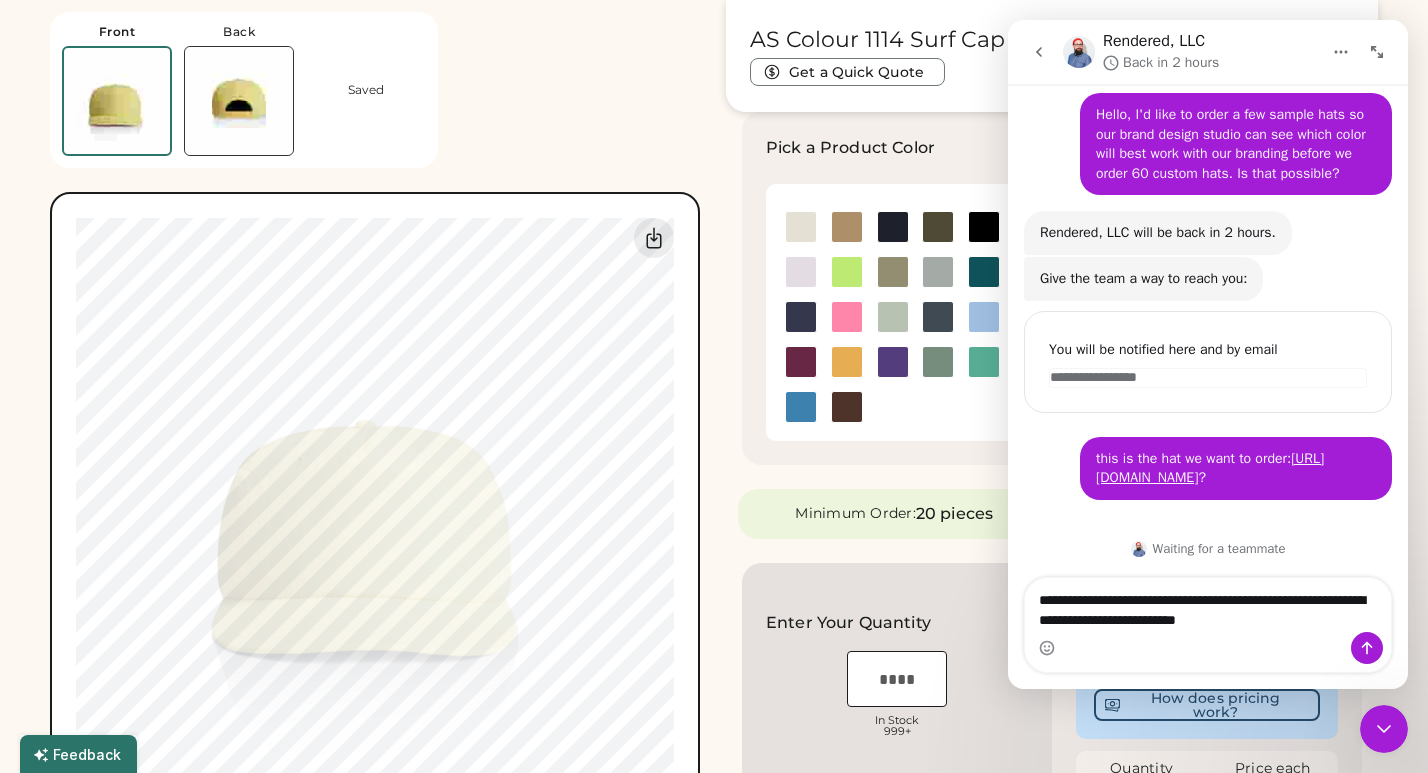 type on "**********" 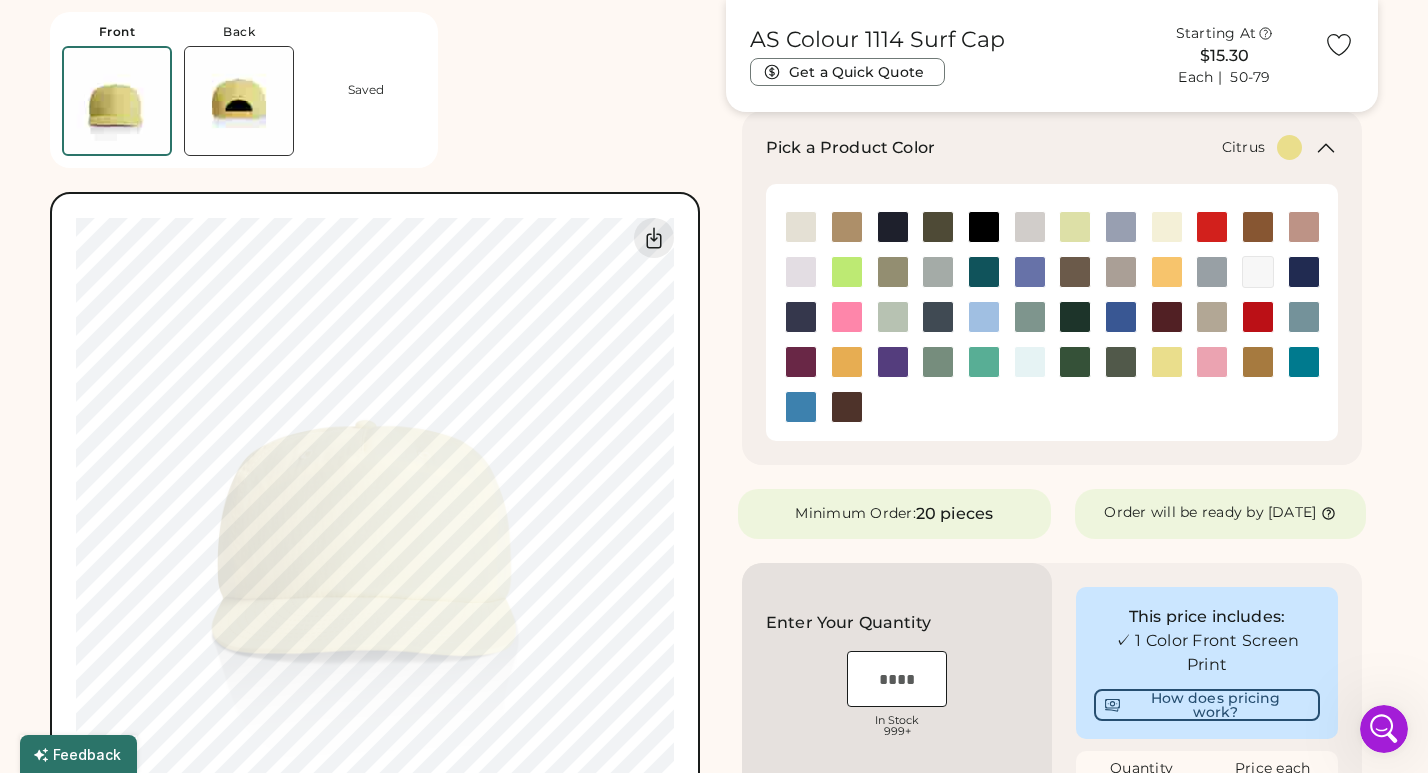 click at bounding box center [847, 272] 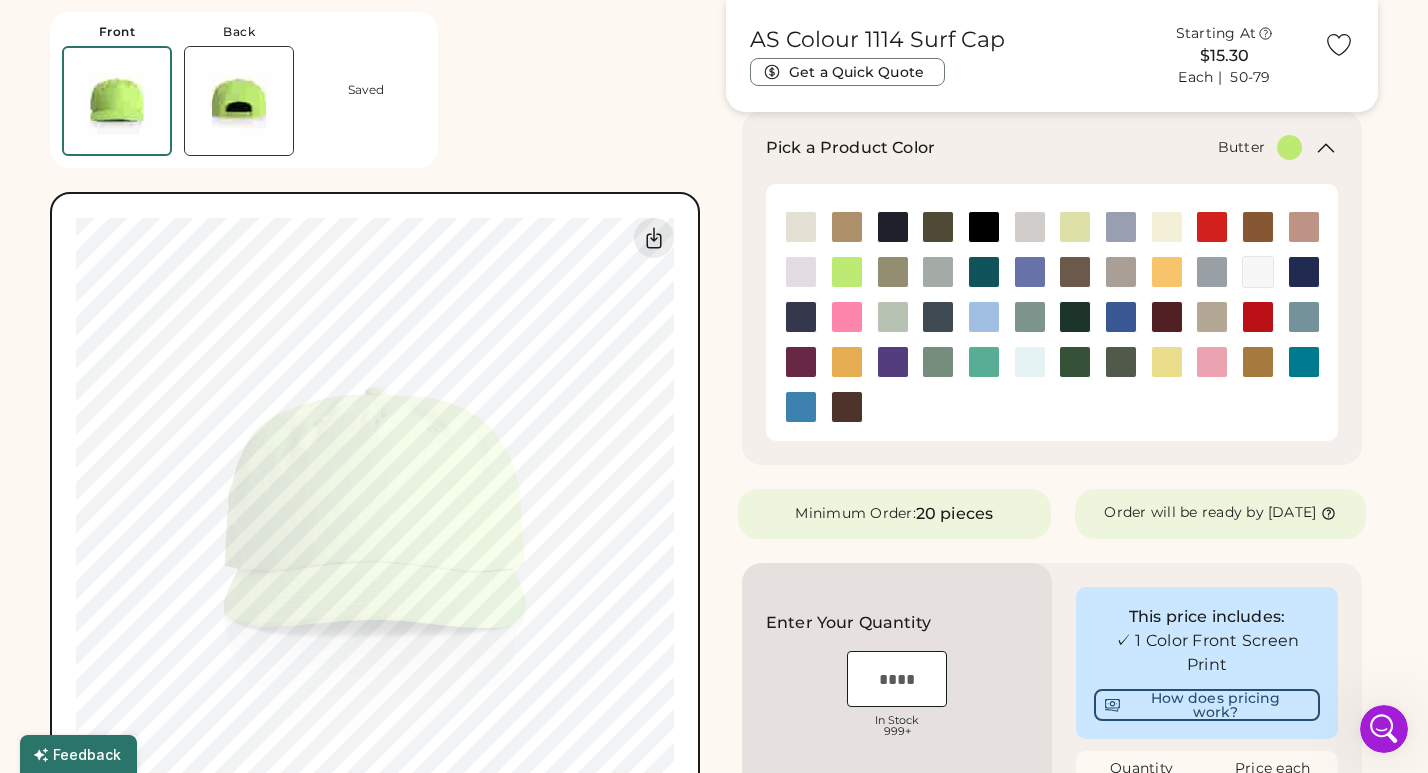 click at bounding box center (1167, 227) 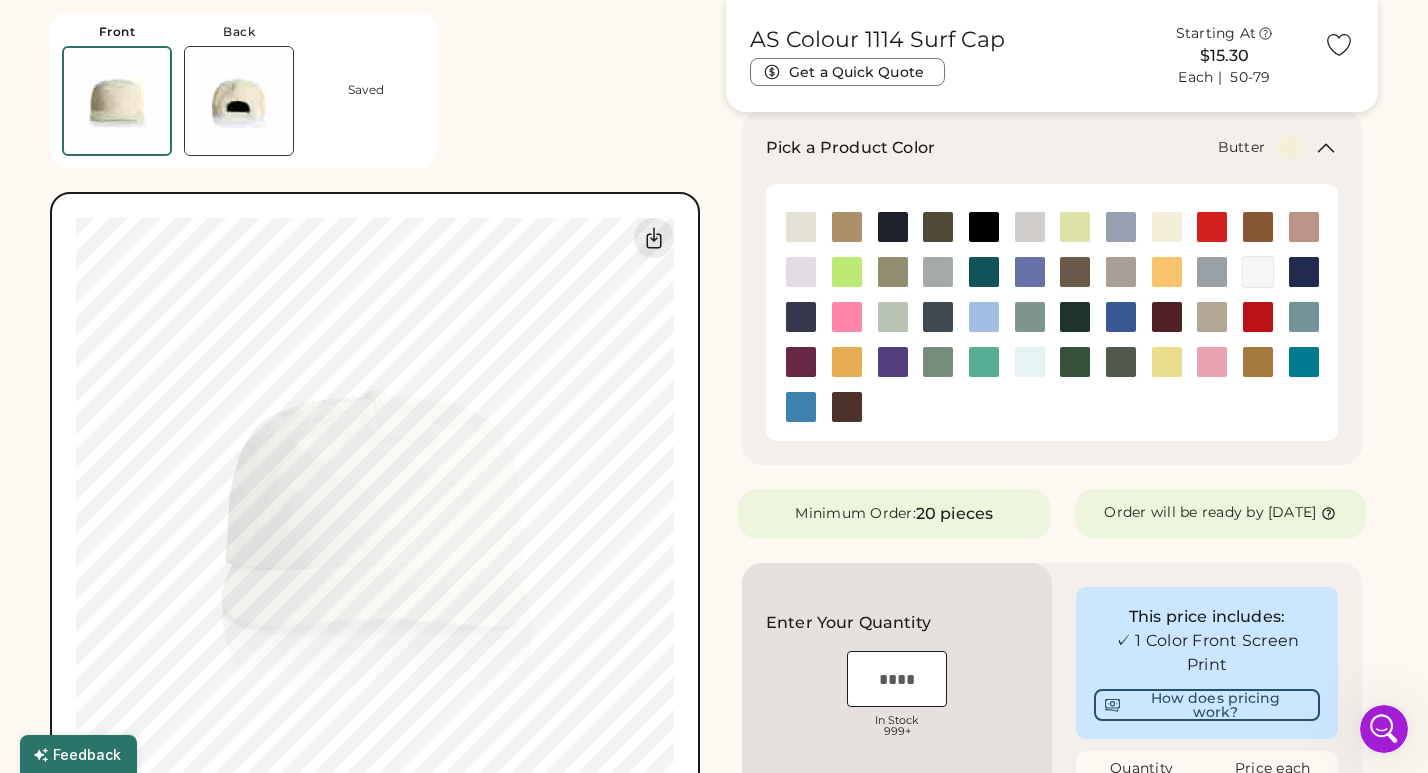 click 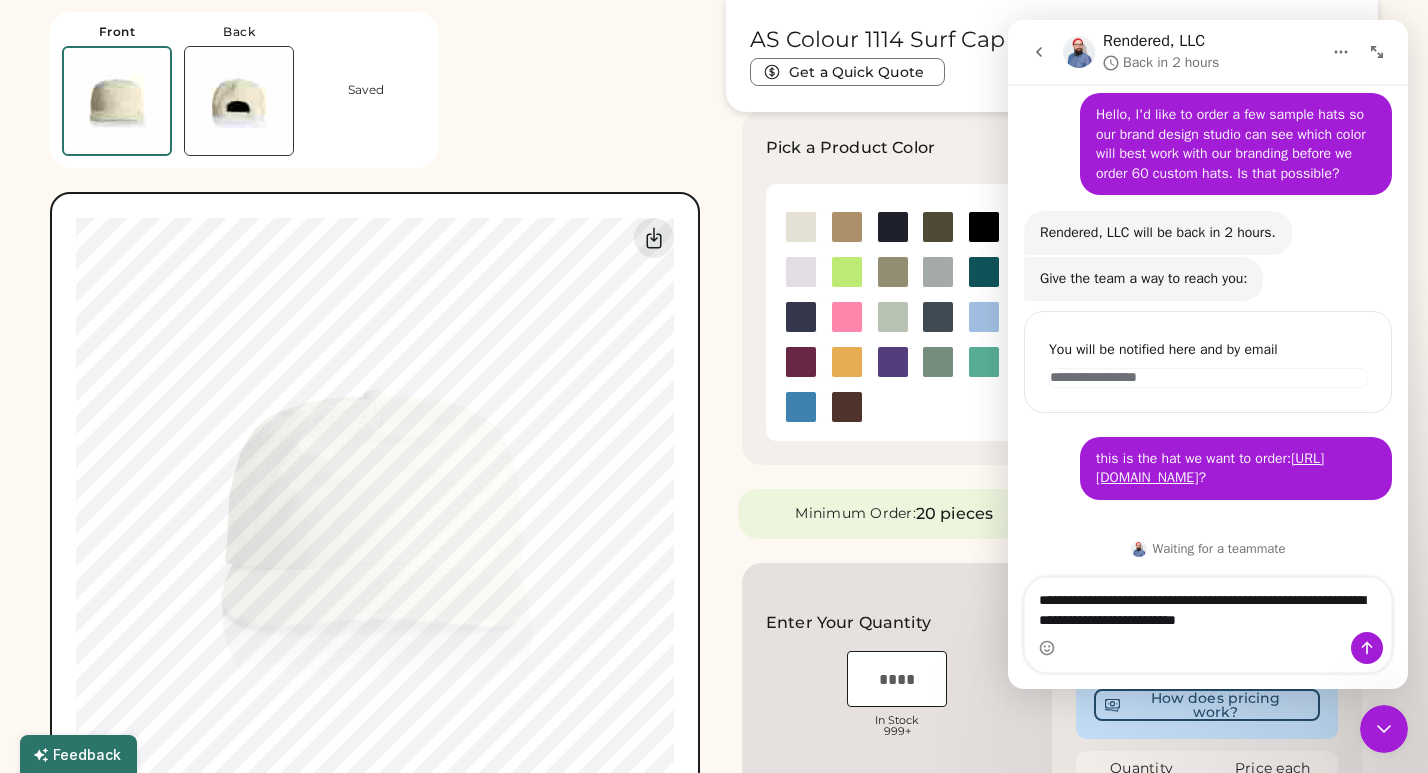 scroll, scrollTop: 156, scrollLeft: 0, axis: vertical 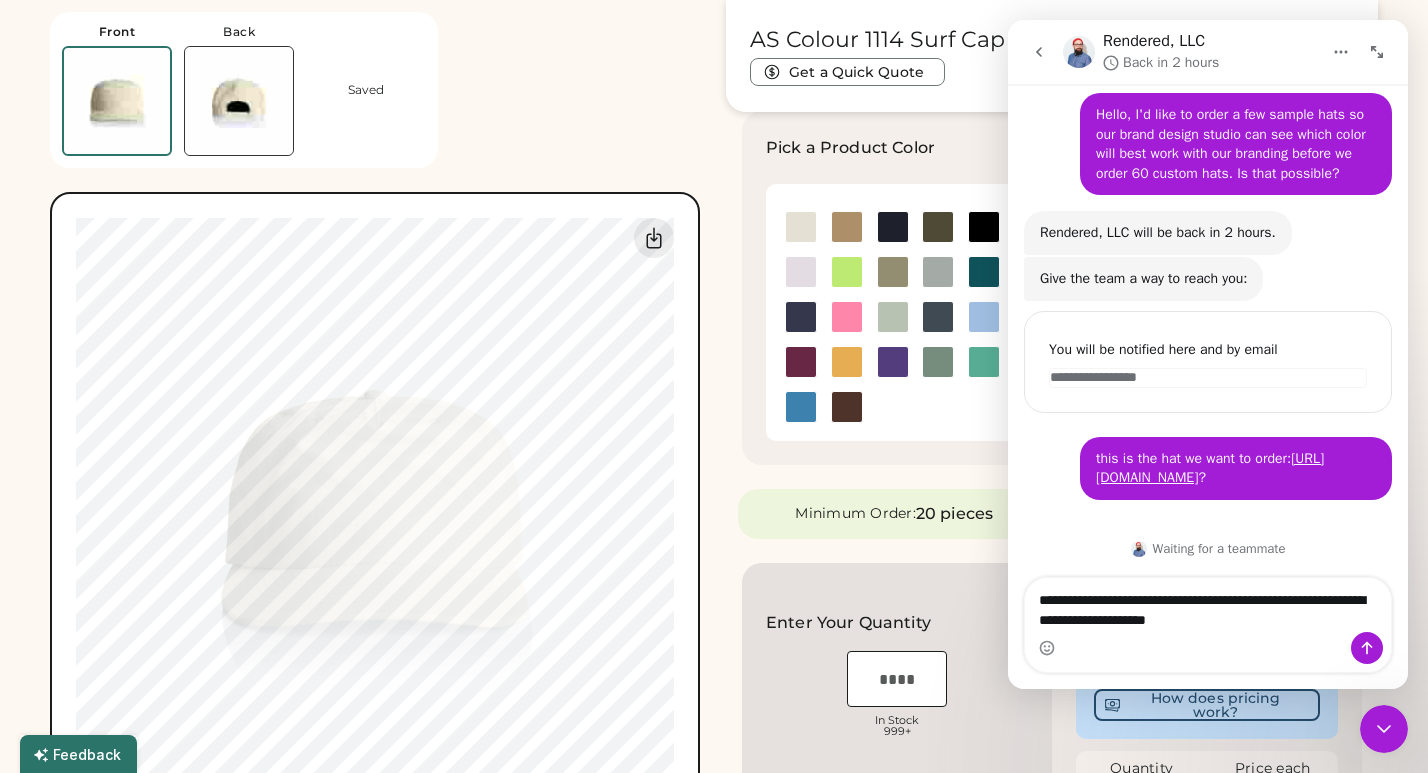 type on "**********" 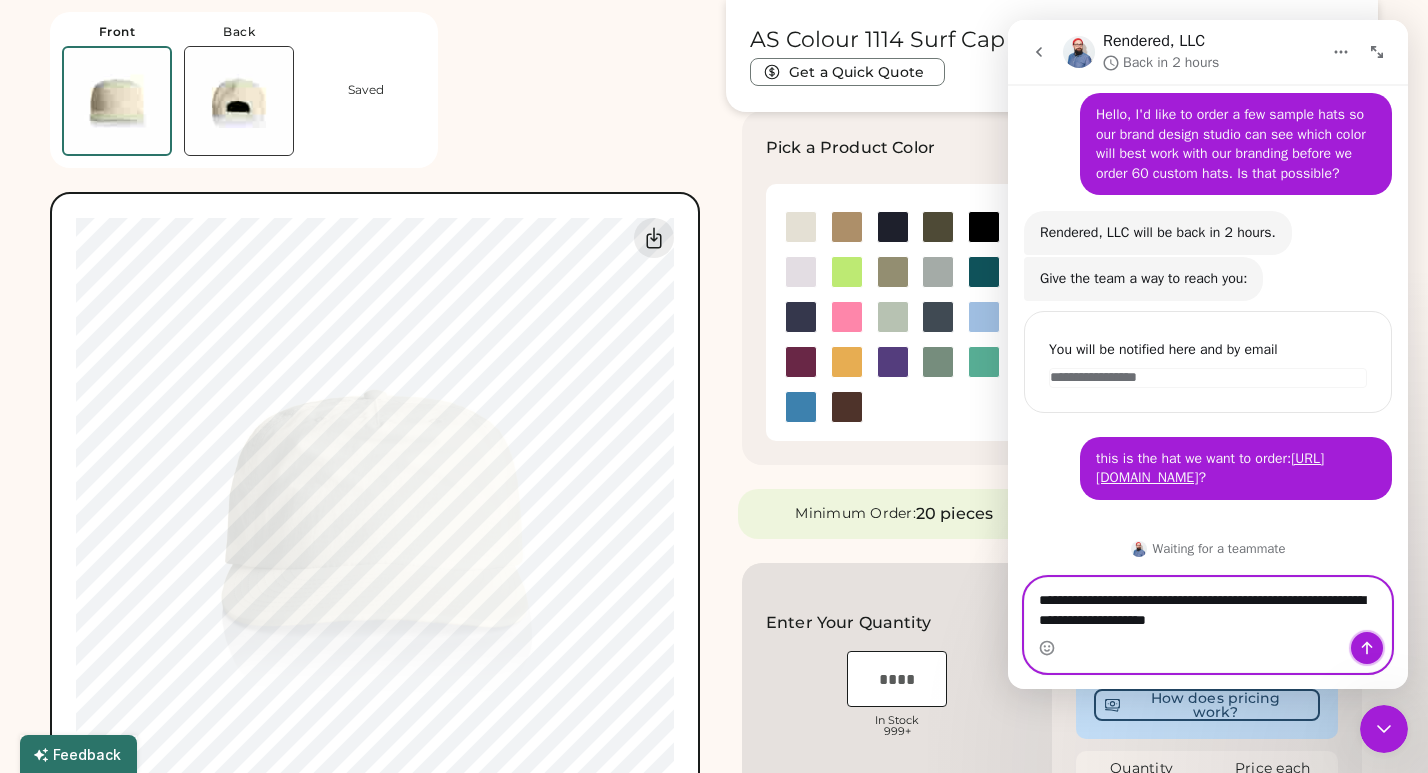 click 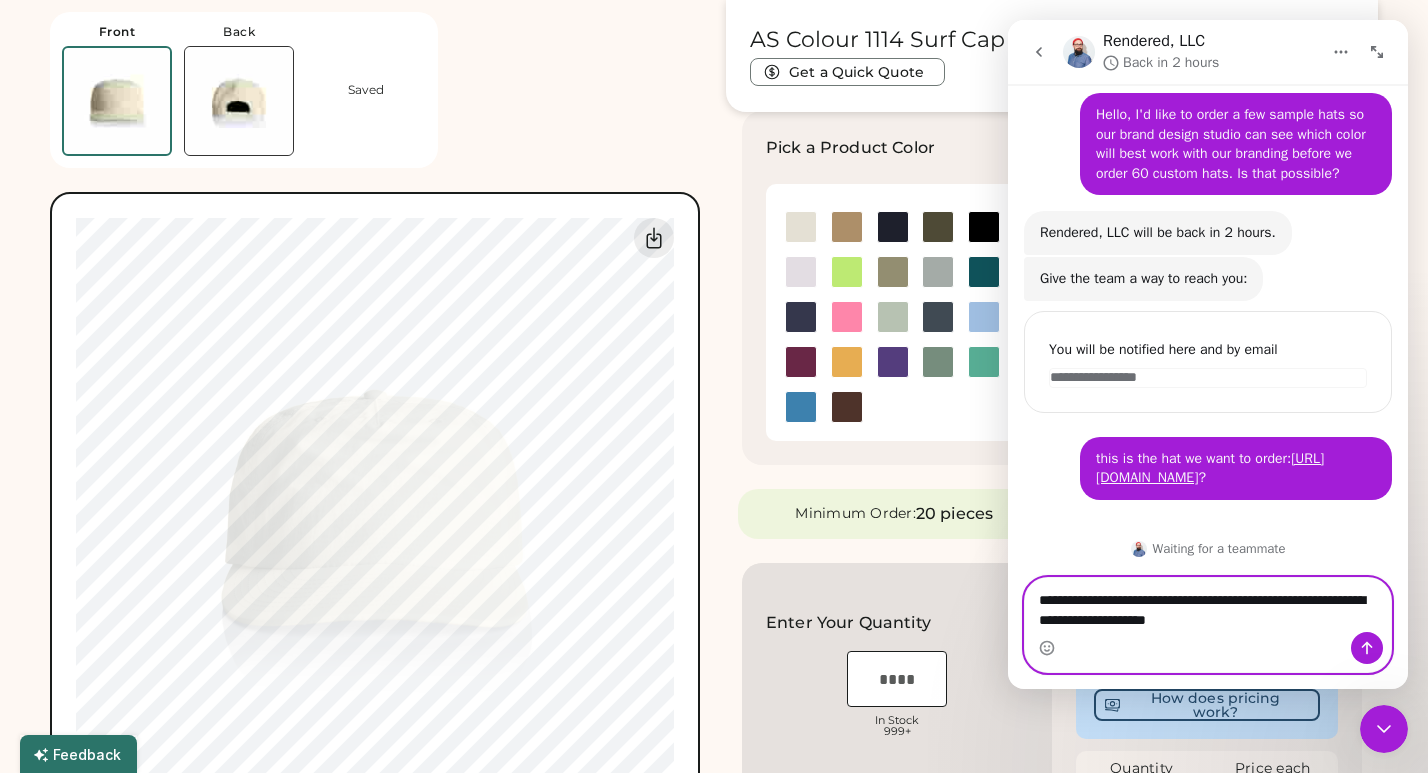 type 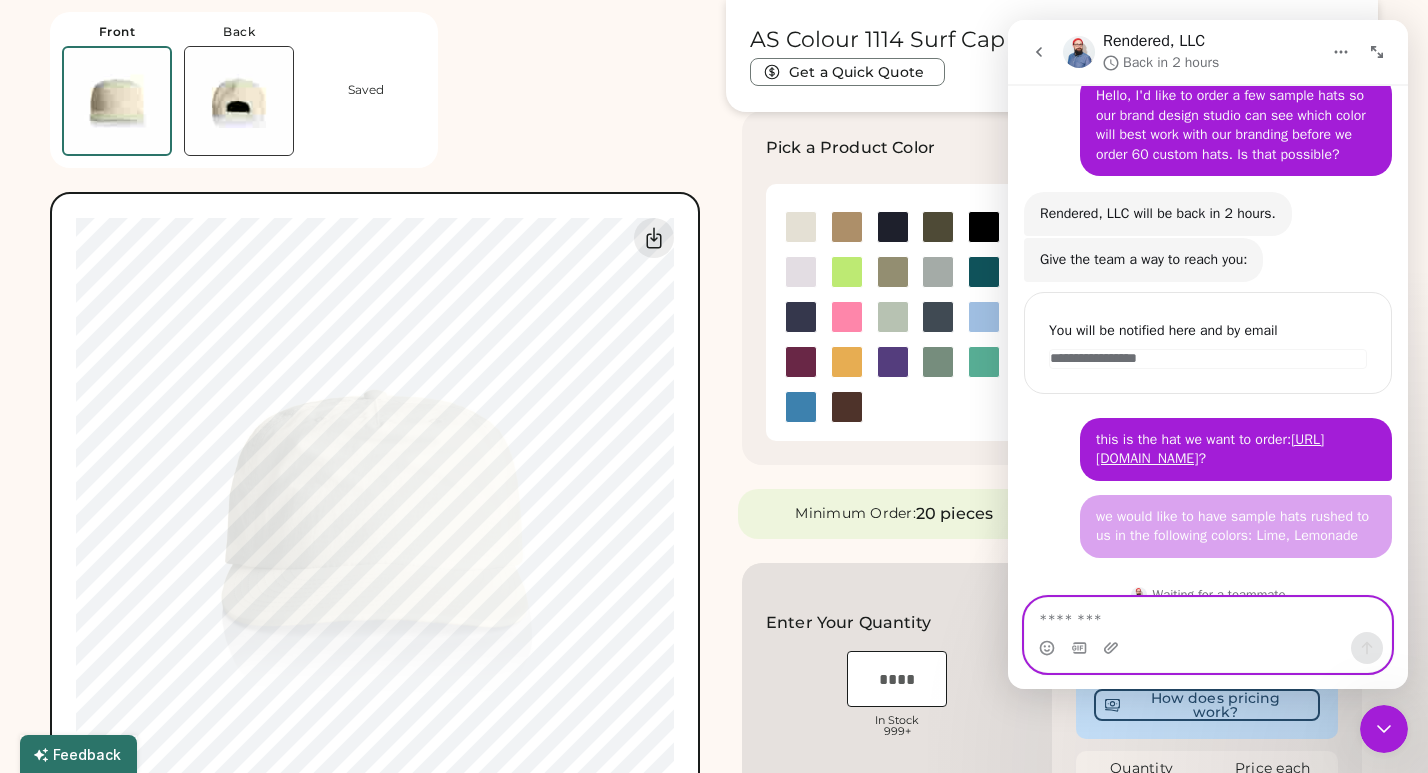 scroll, scrollTop: 221, scrollLeft: 0, axis: vertical 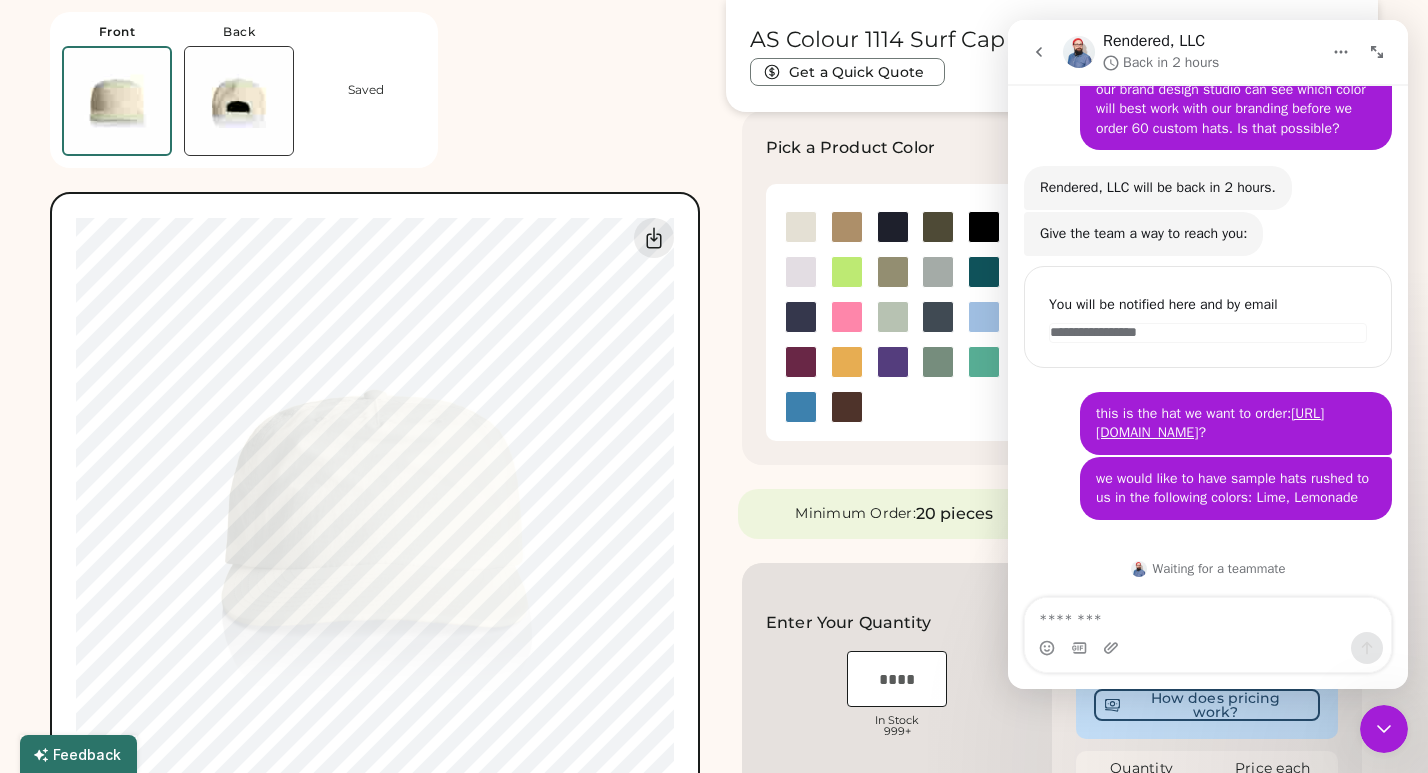 click at bounding box center [1384, 729] 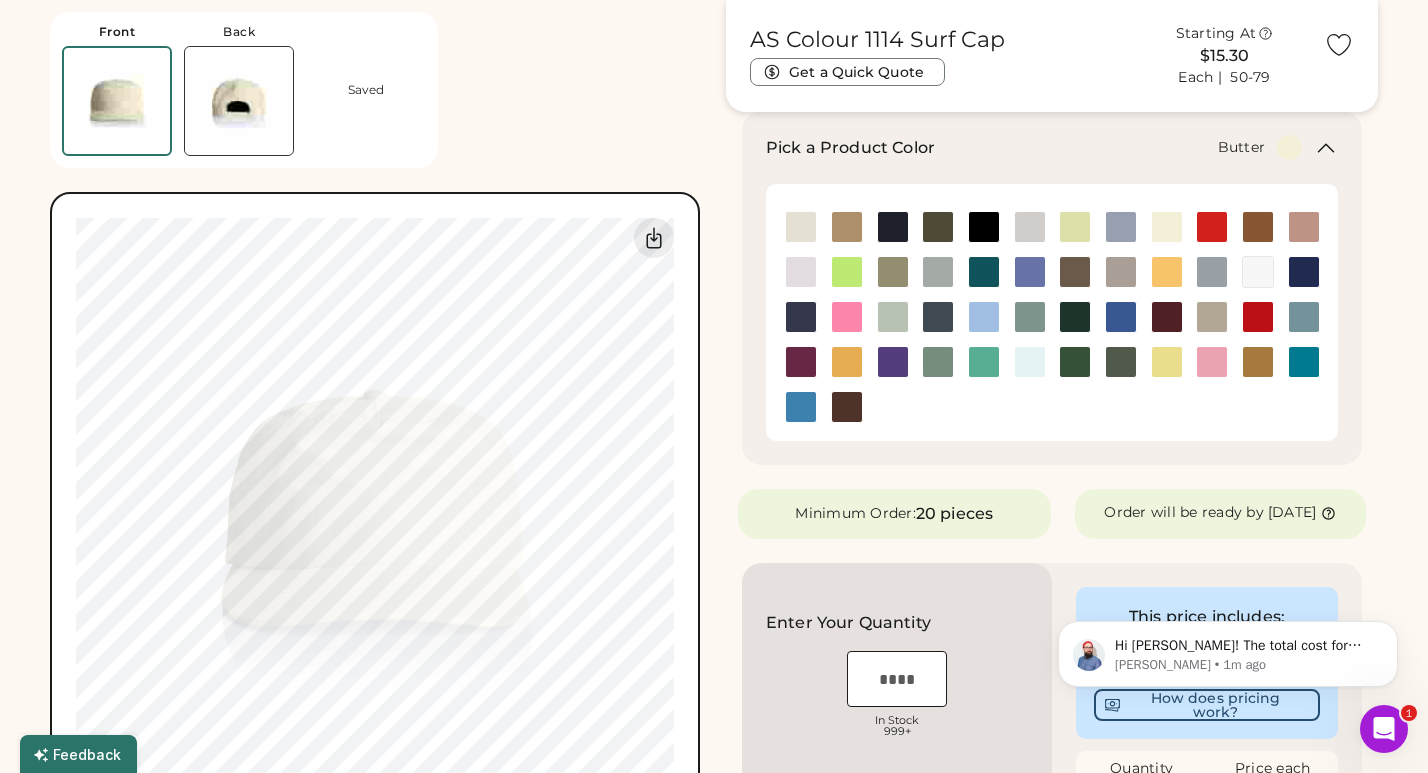 scroll, scrollTop: 323, scrollLeft: 0, axis: vertical 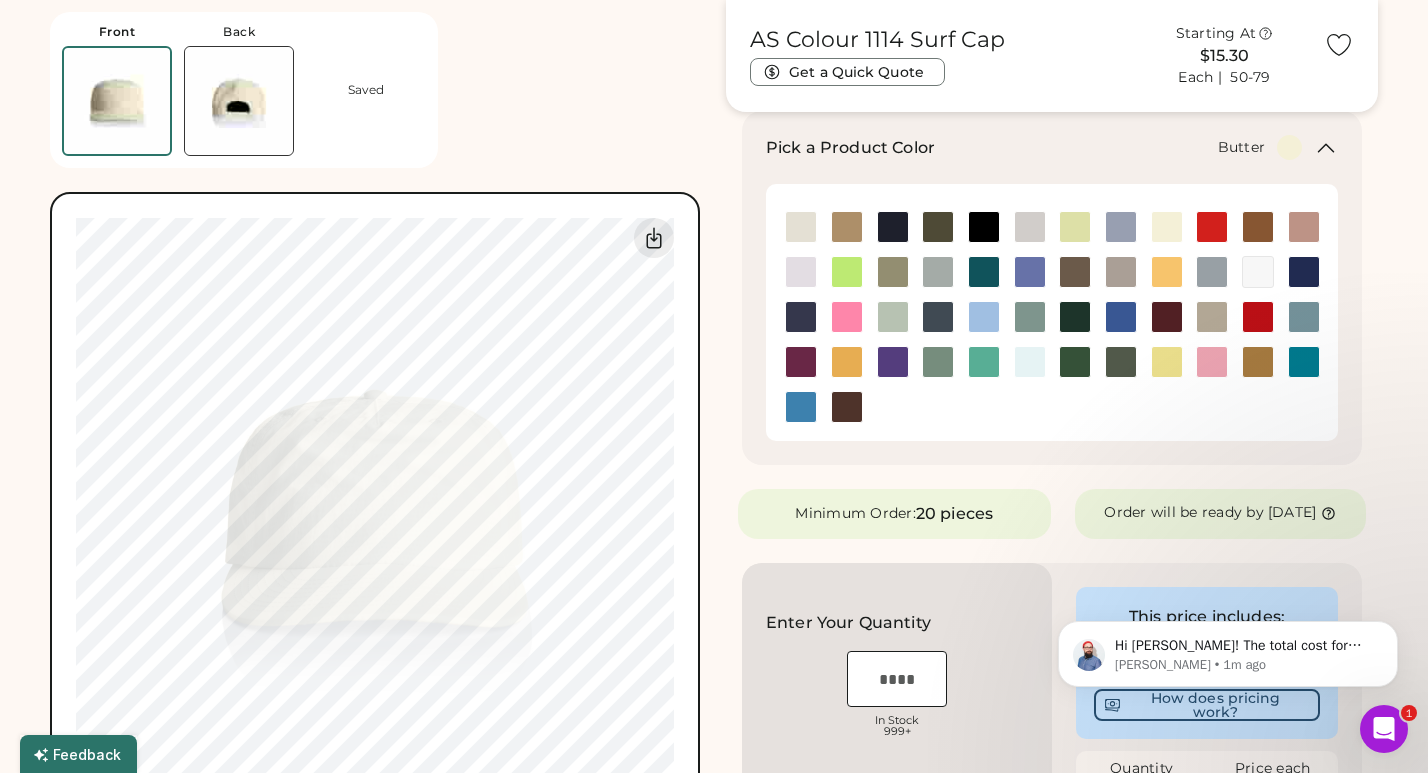 click at bounding box center [1384, 729] 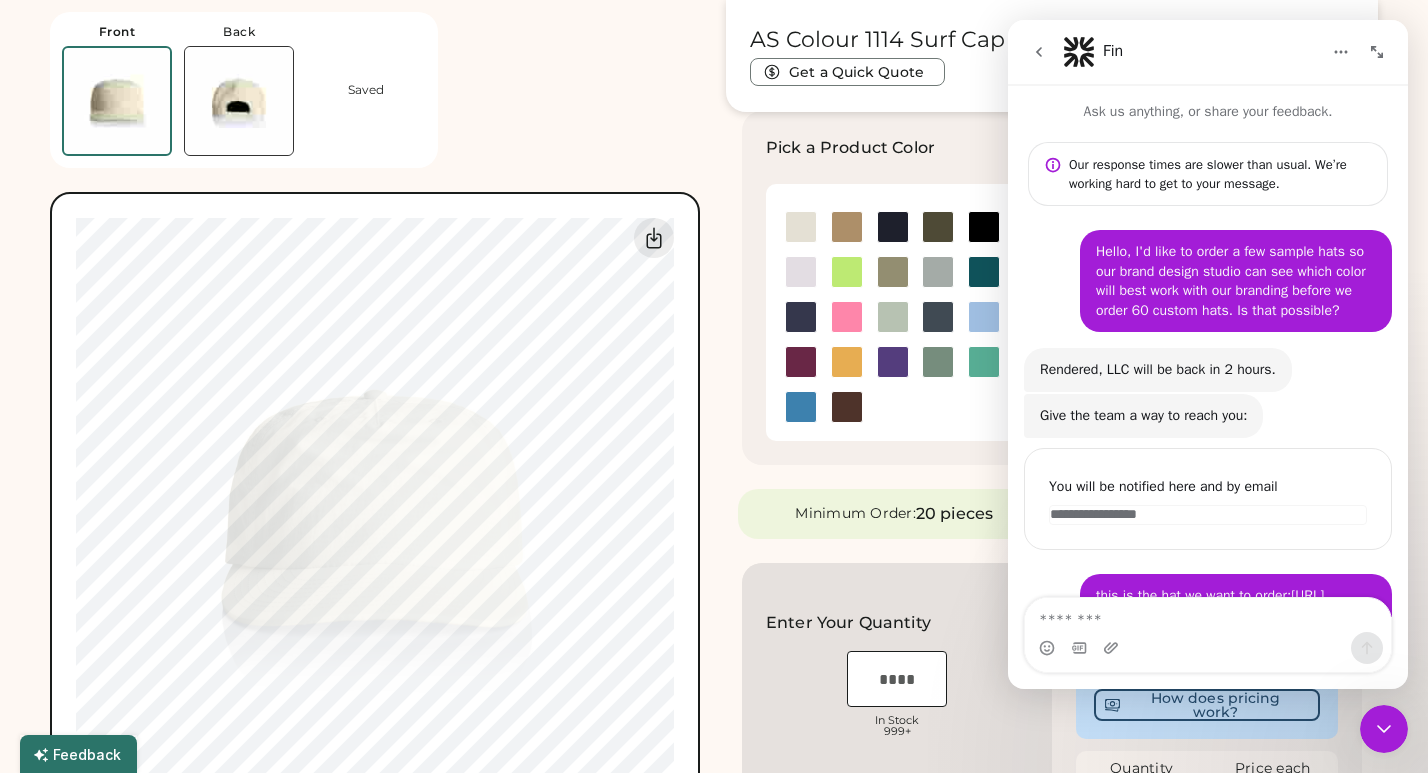 scroll, scrollTop: 356, scrollLeft: 0, axis: vertical 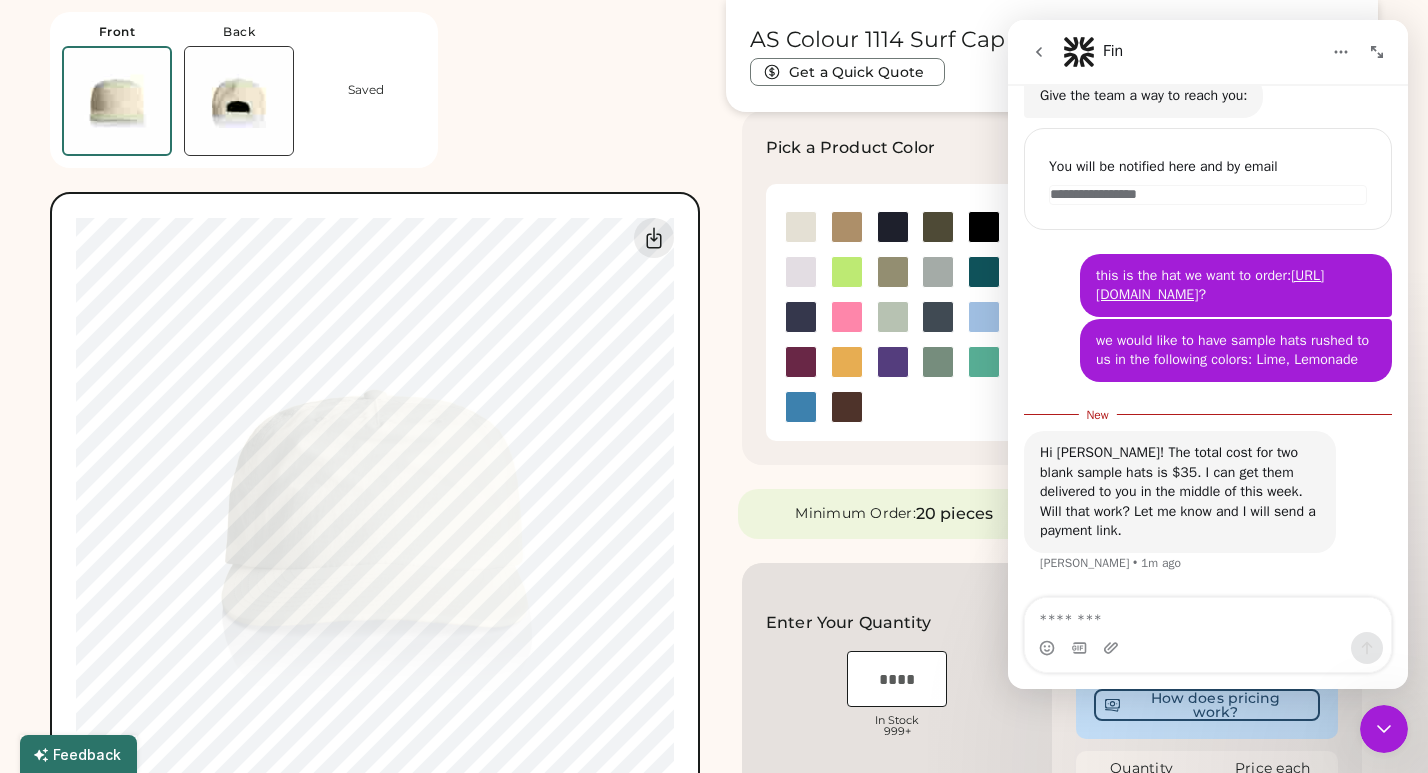 click at bounding box center [1208, 615] 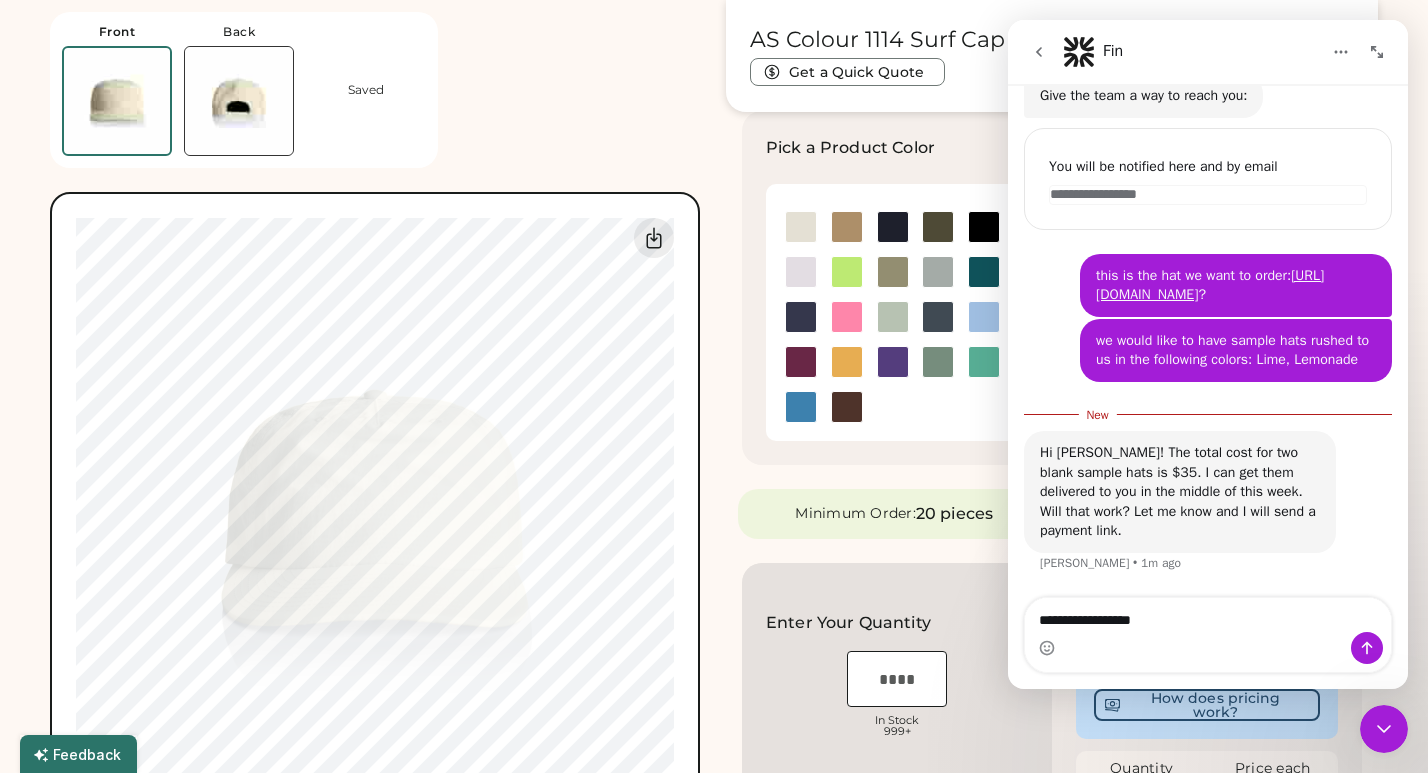 type on "**********" 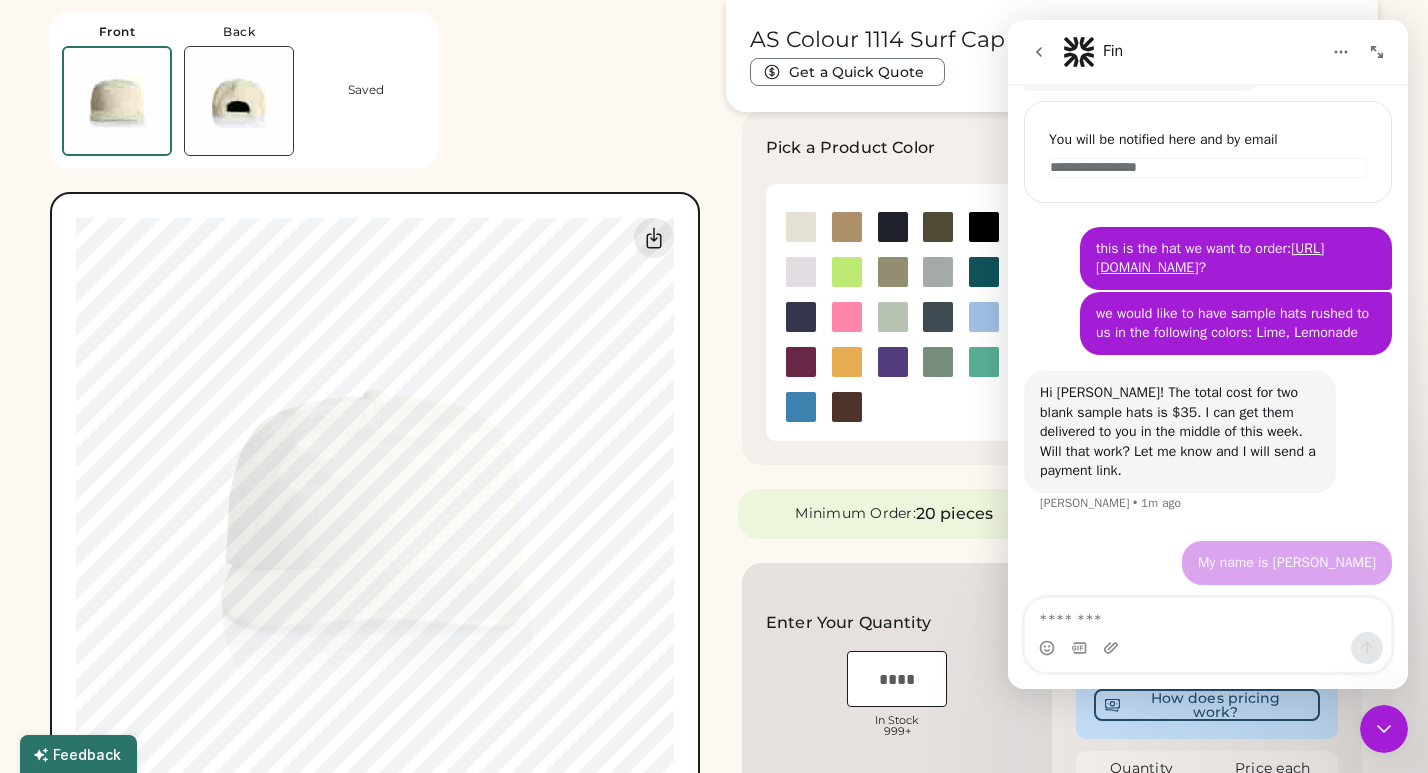 scroll, scrollTop: 383, scrollLeft: 0, axis: vertical 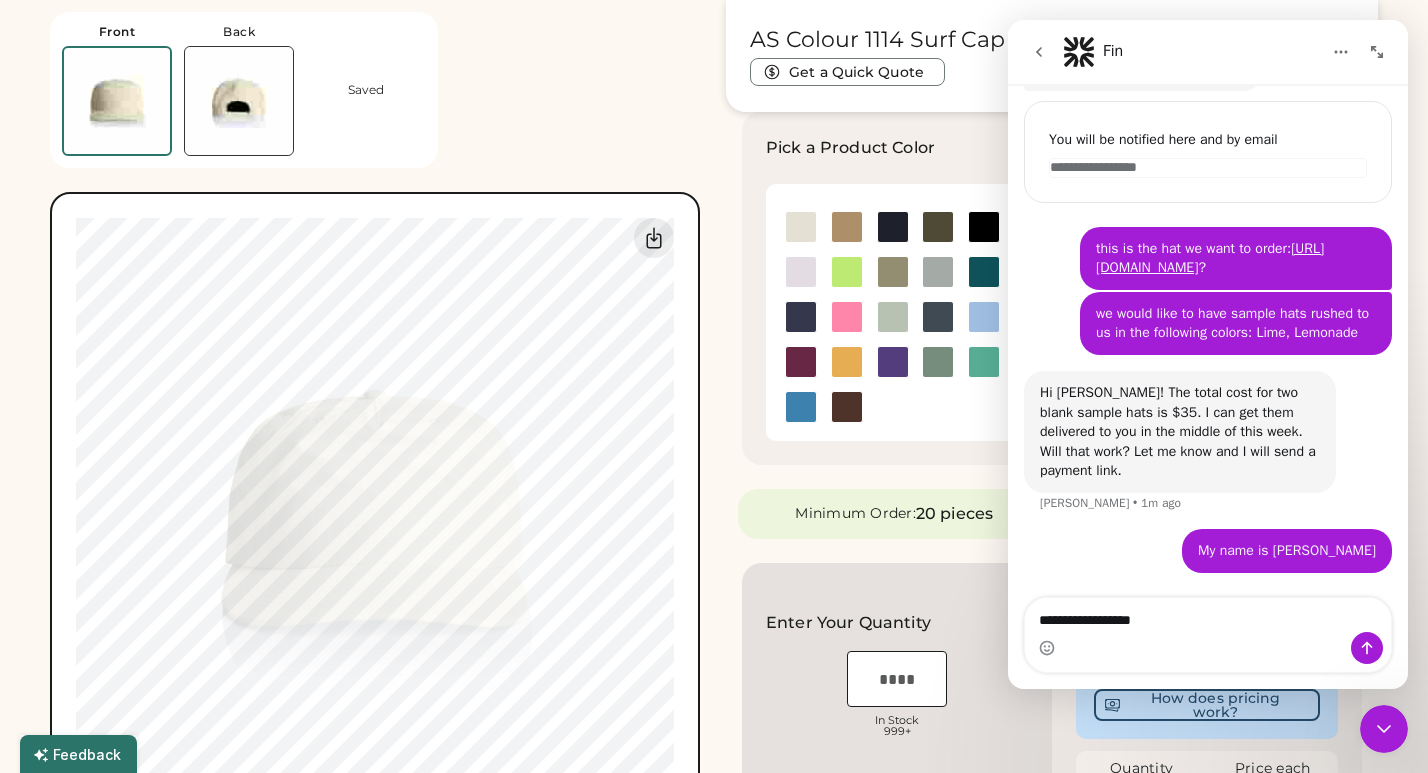 type on "**********" 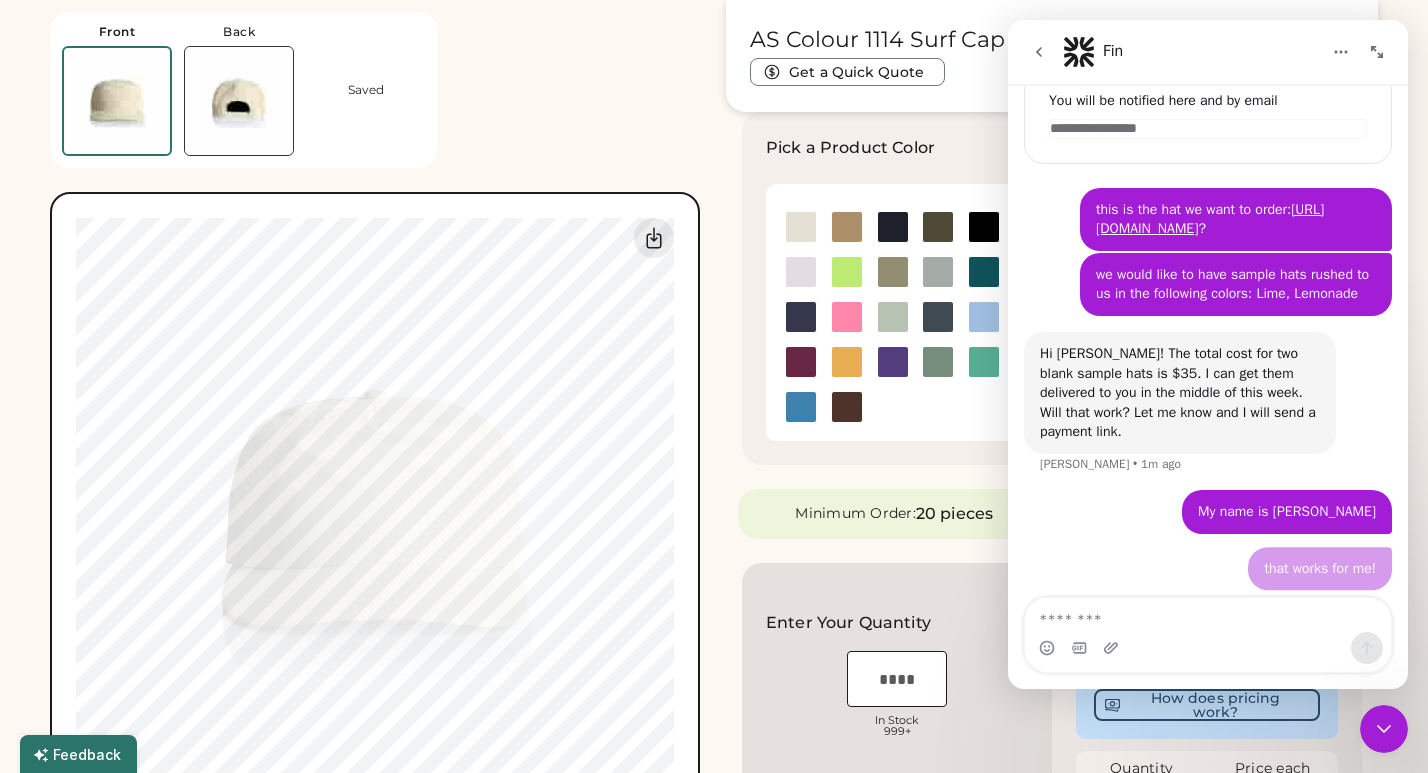 scroll, scrollTop: 428, scrollLeft: 0, axis: vertical 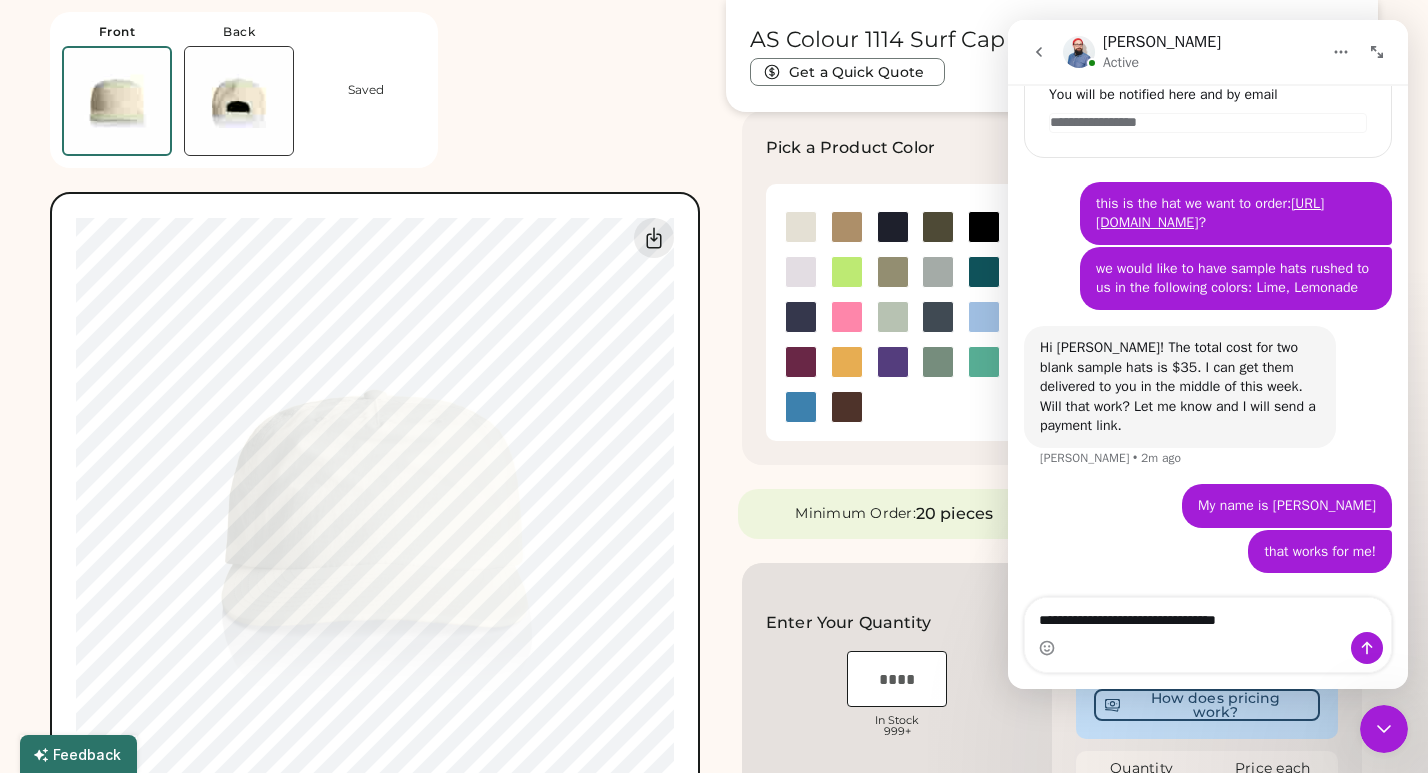 click on "**********" at bounding box center [1208, 615] 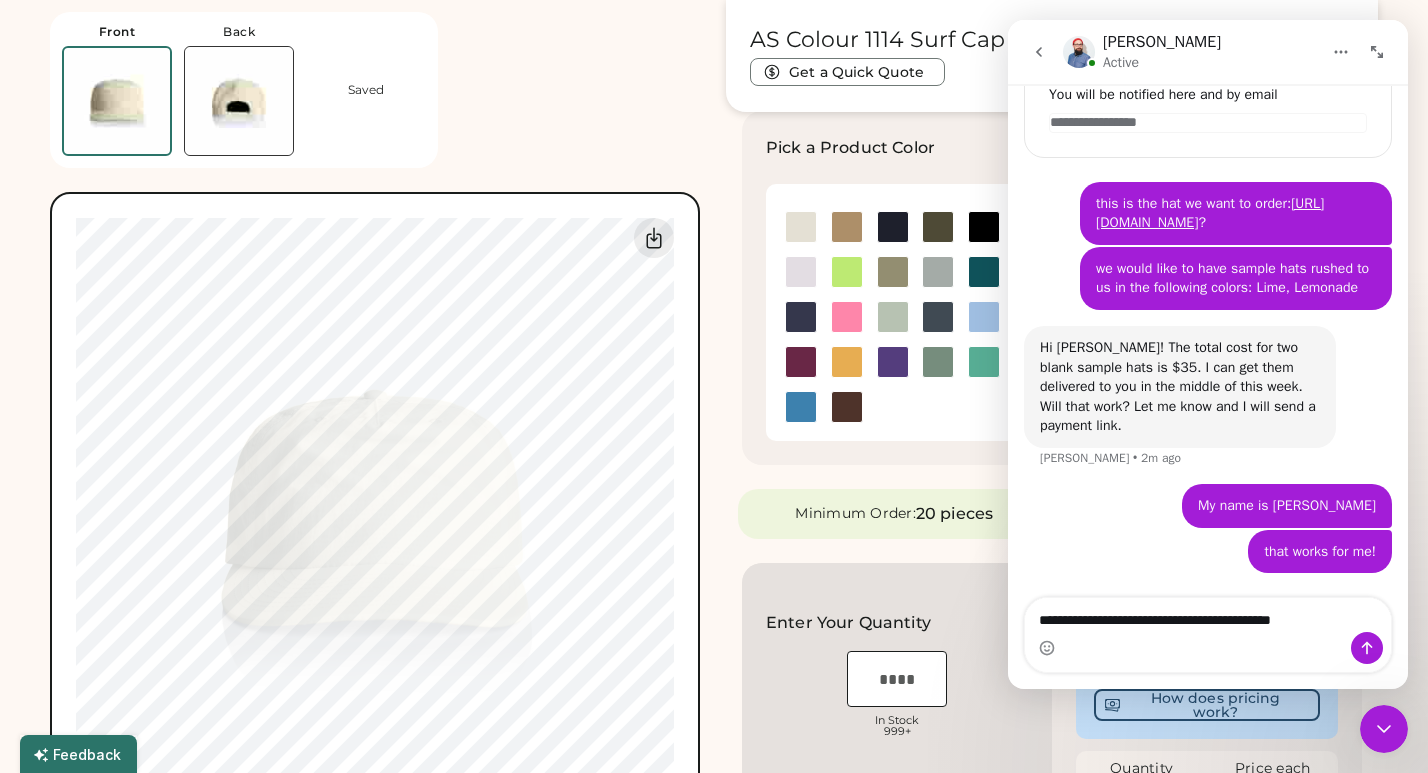 type on "**********" 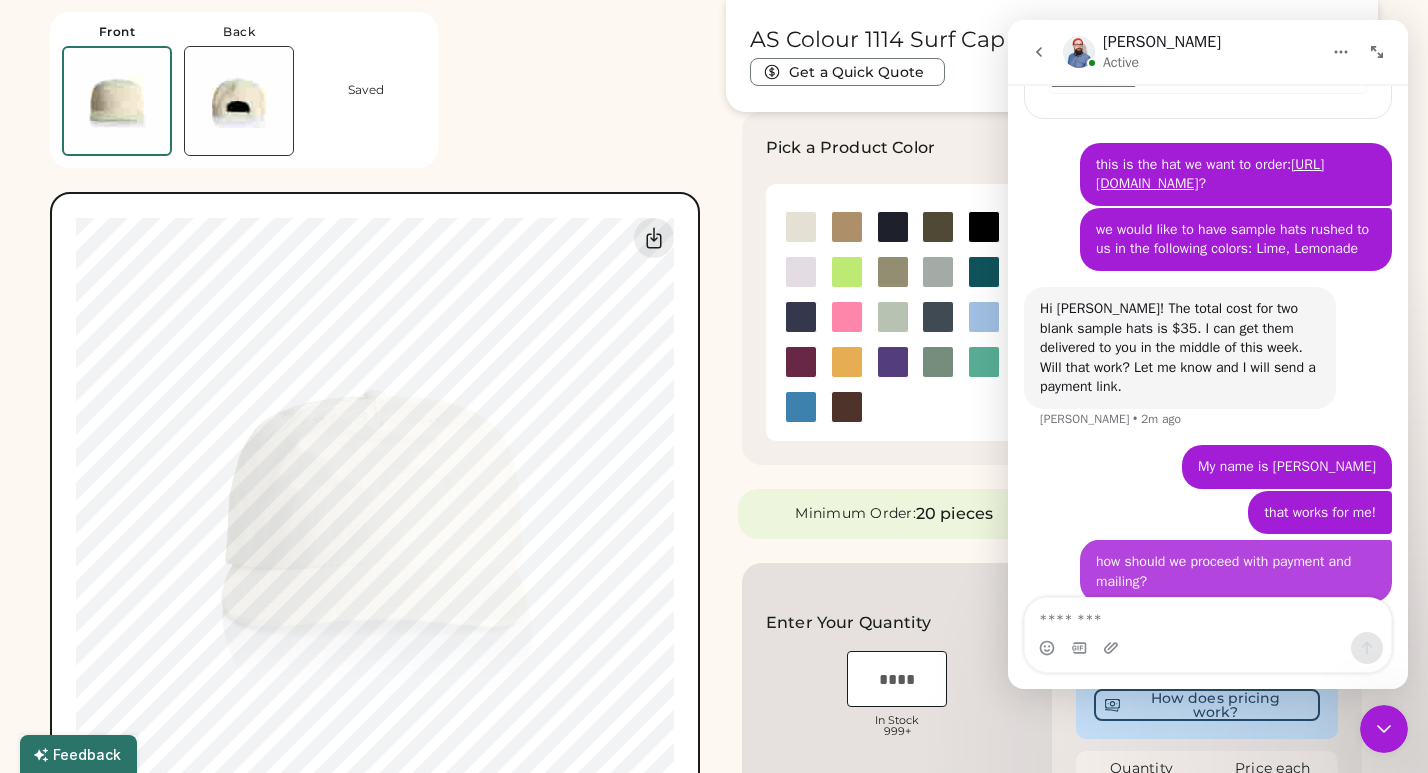 scroll, scrollTop: 493, scrollLeft: 0, axis: vertical 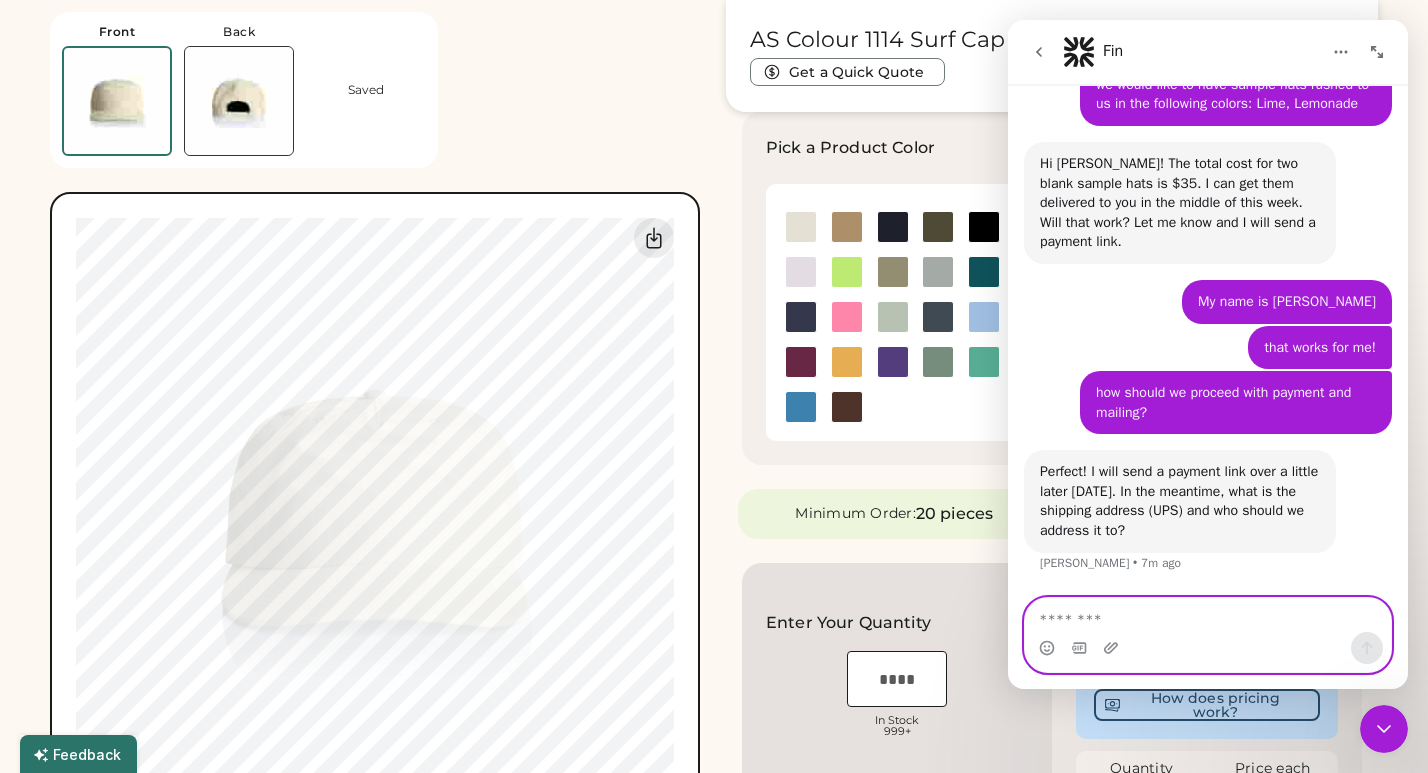 click at bounding box center [1208, 615] 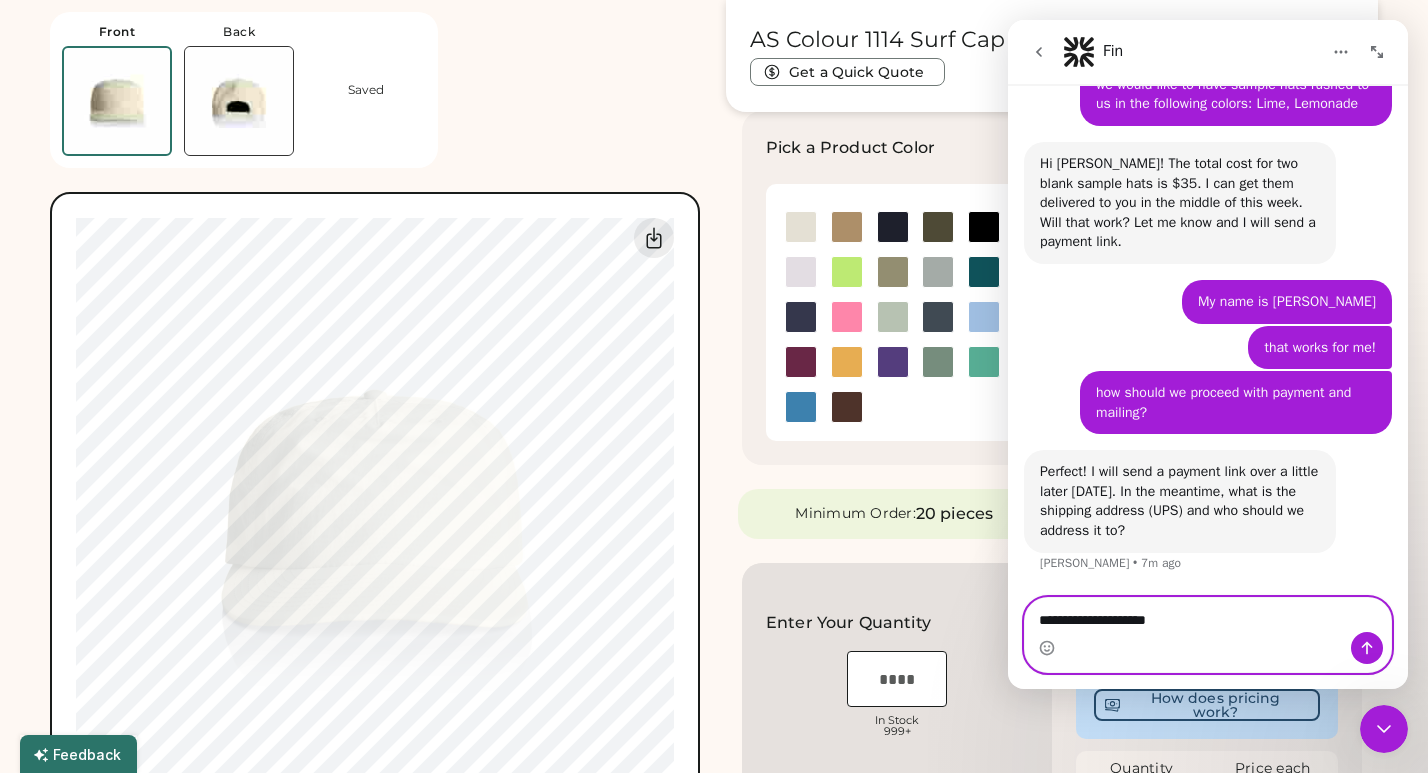 type on "**********" 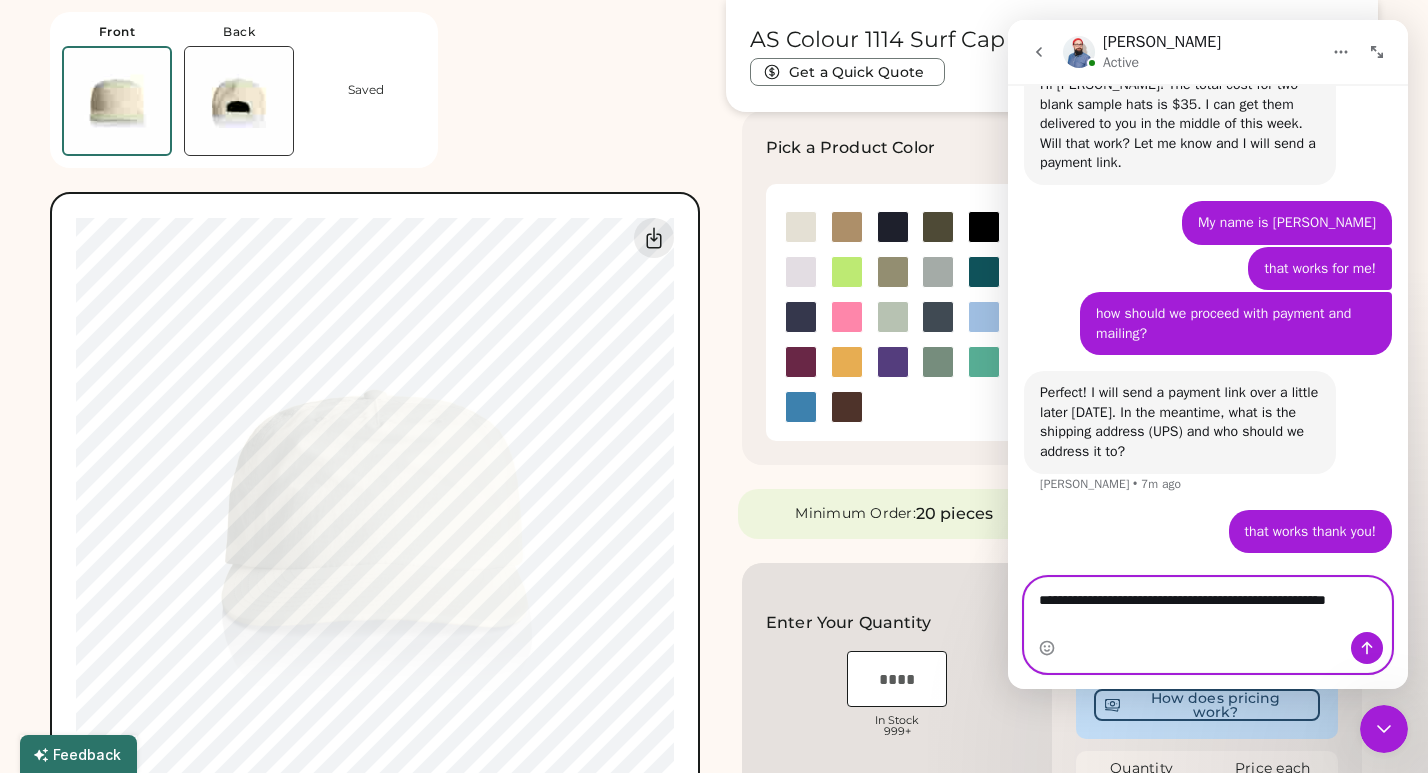 scroll, scrollTop: 691, scrollLeft: 0, axis: vertical 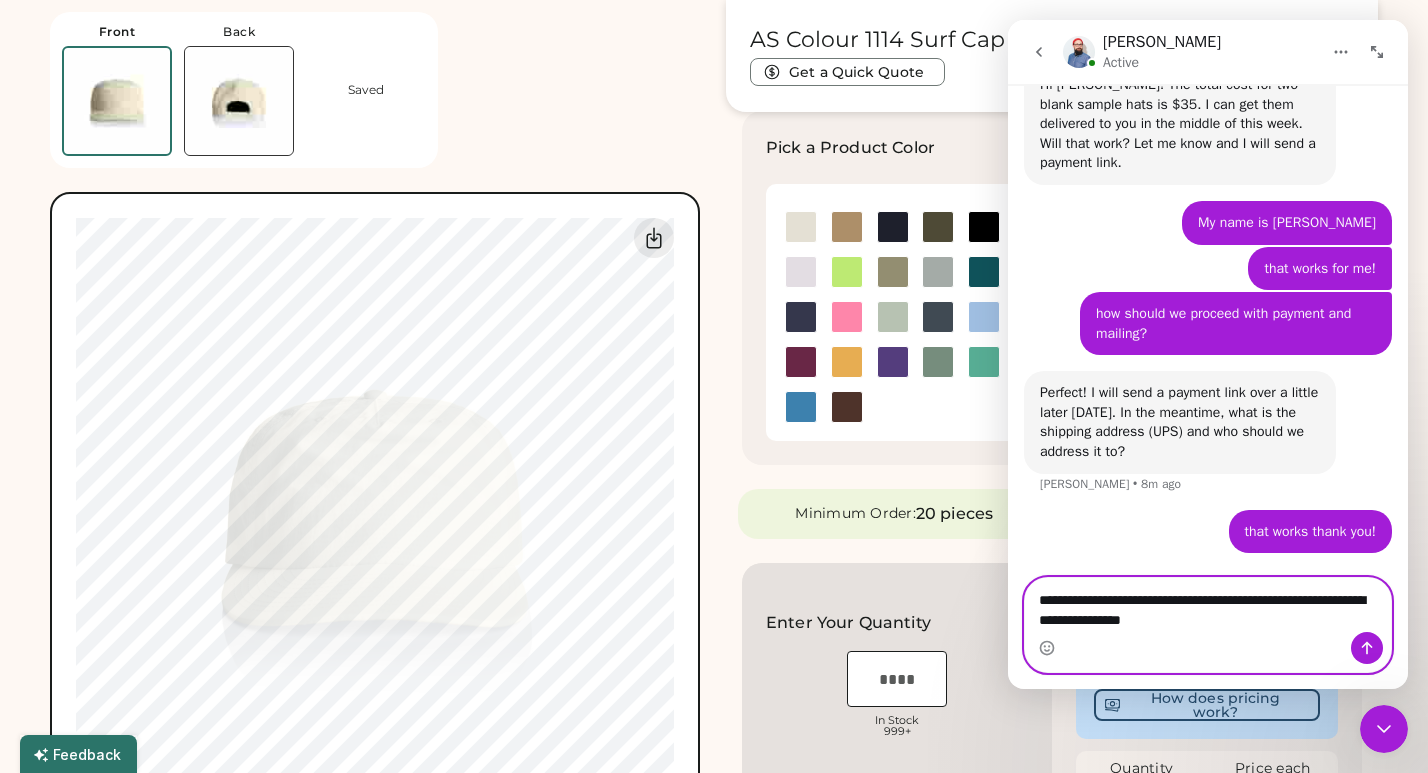 type on "**********" 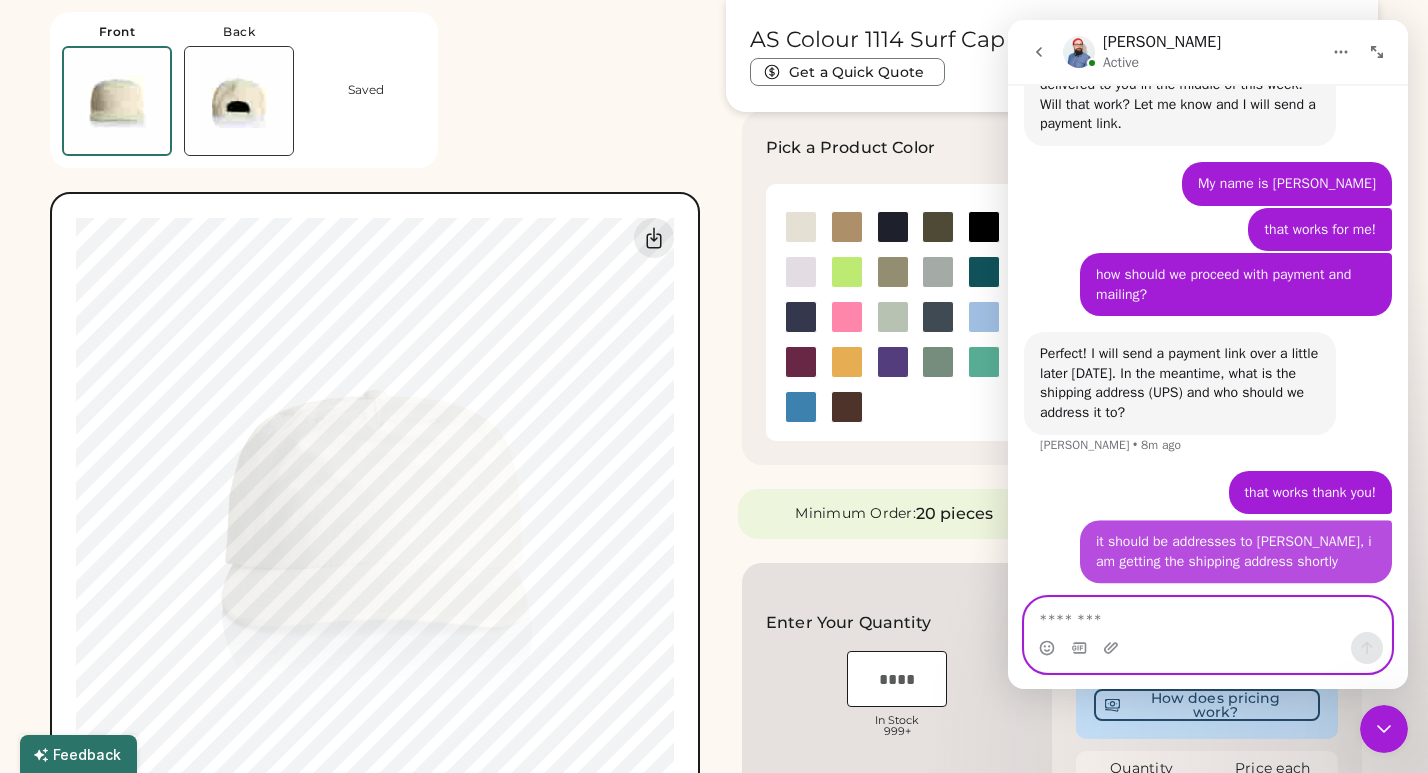 scroll, scrollTop: 737, scrollLeft: 0, axis: vertical 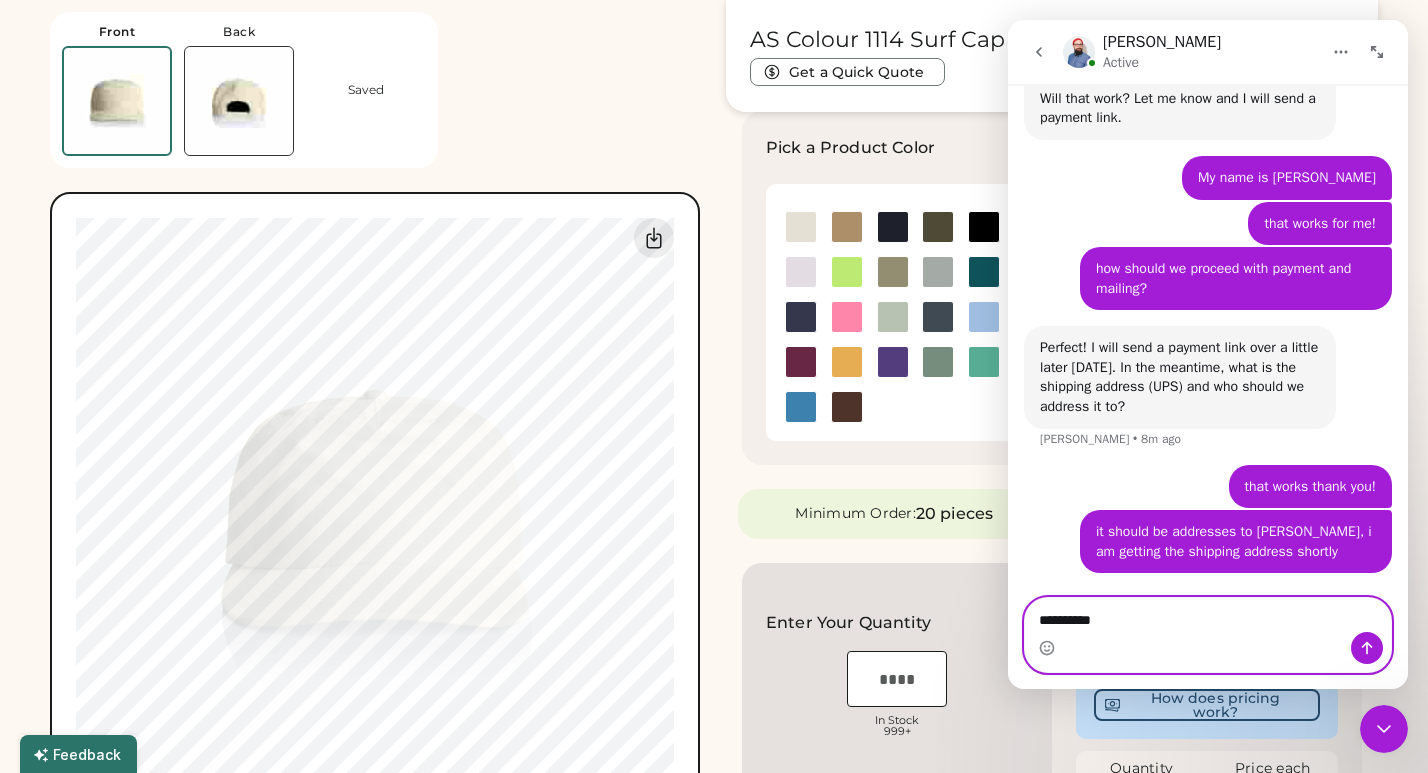 type on "**********" 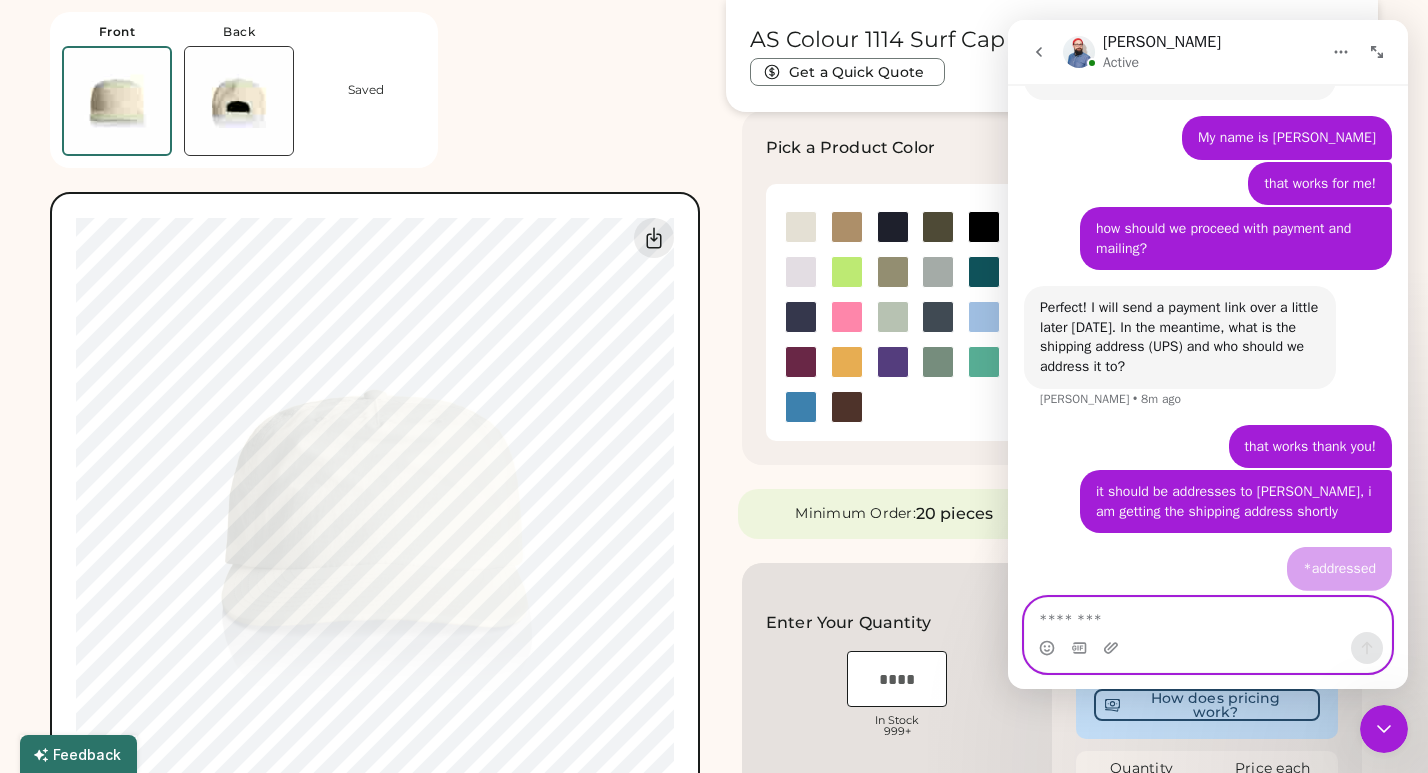 scroll, scrollTop: 782, scrollLeft: 0, axis: vertical 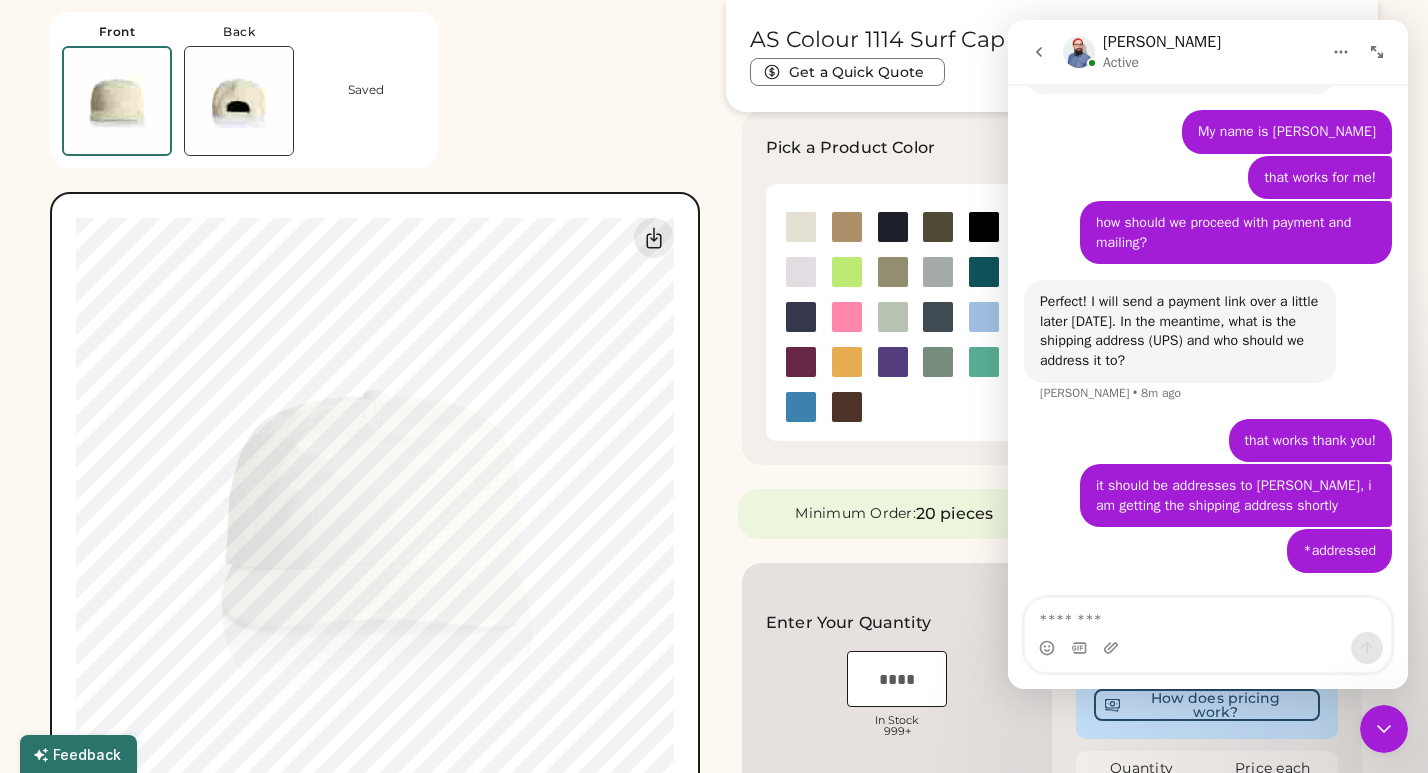 click on "Nate Active" at bounding box center [1192, 52] 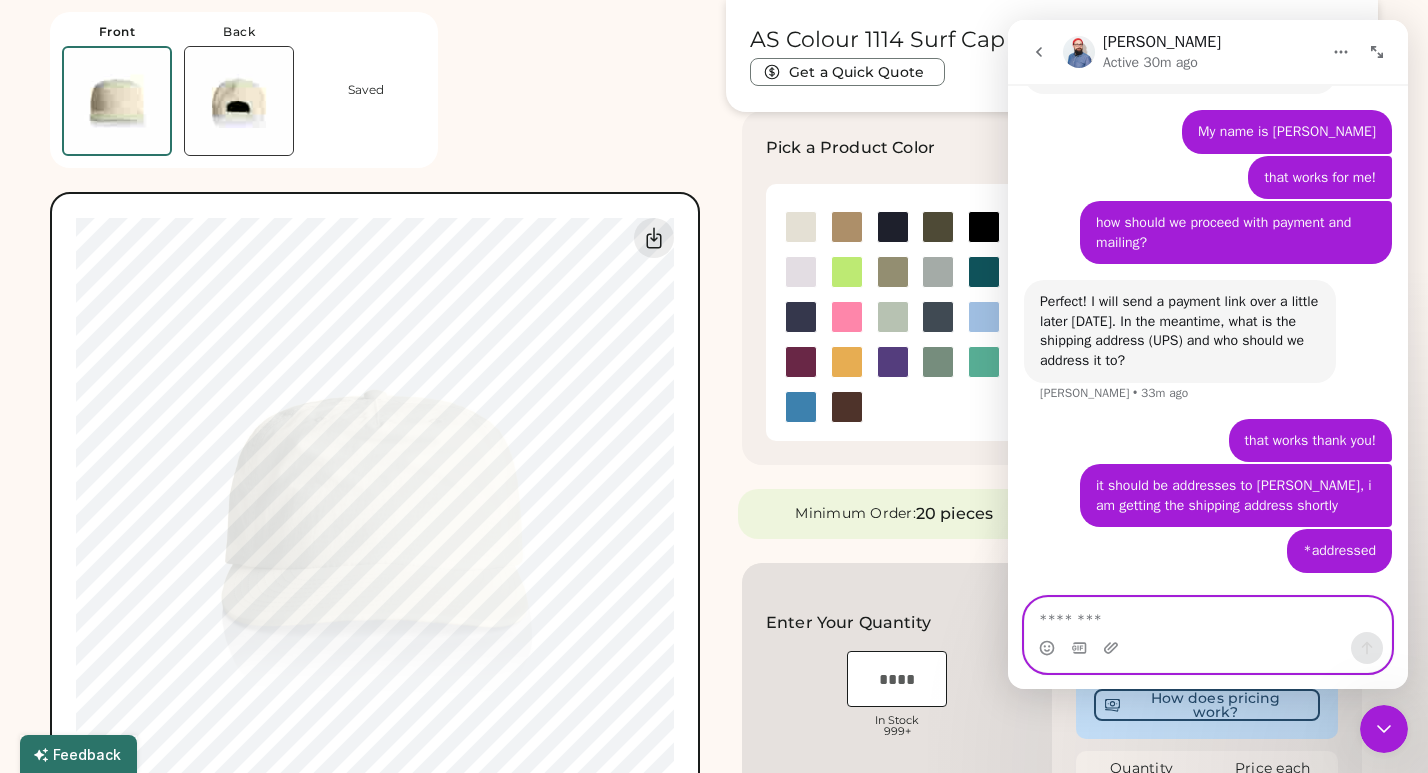 click at bounding box center (1208, 615) 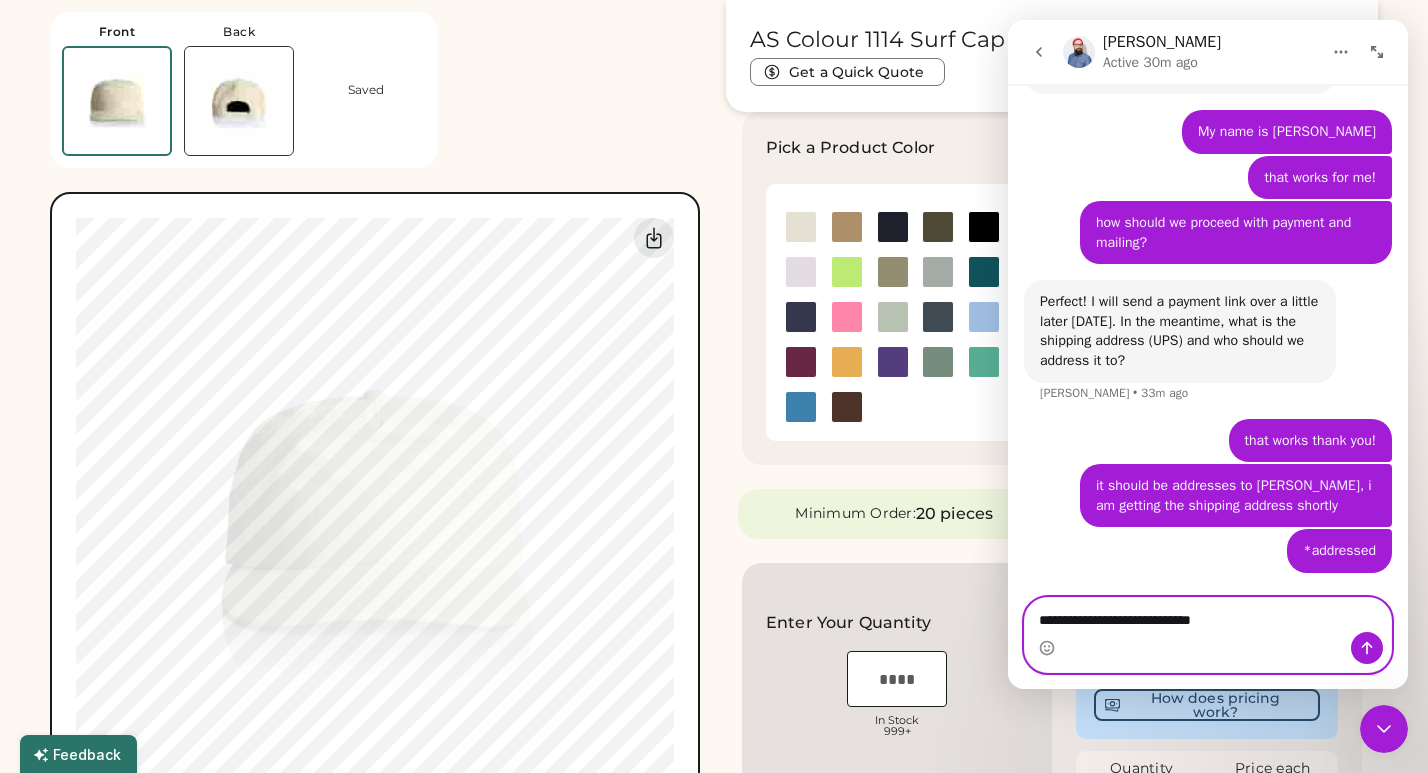 paste on "**********" 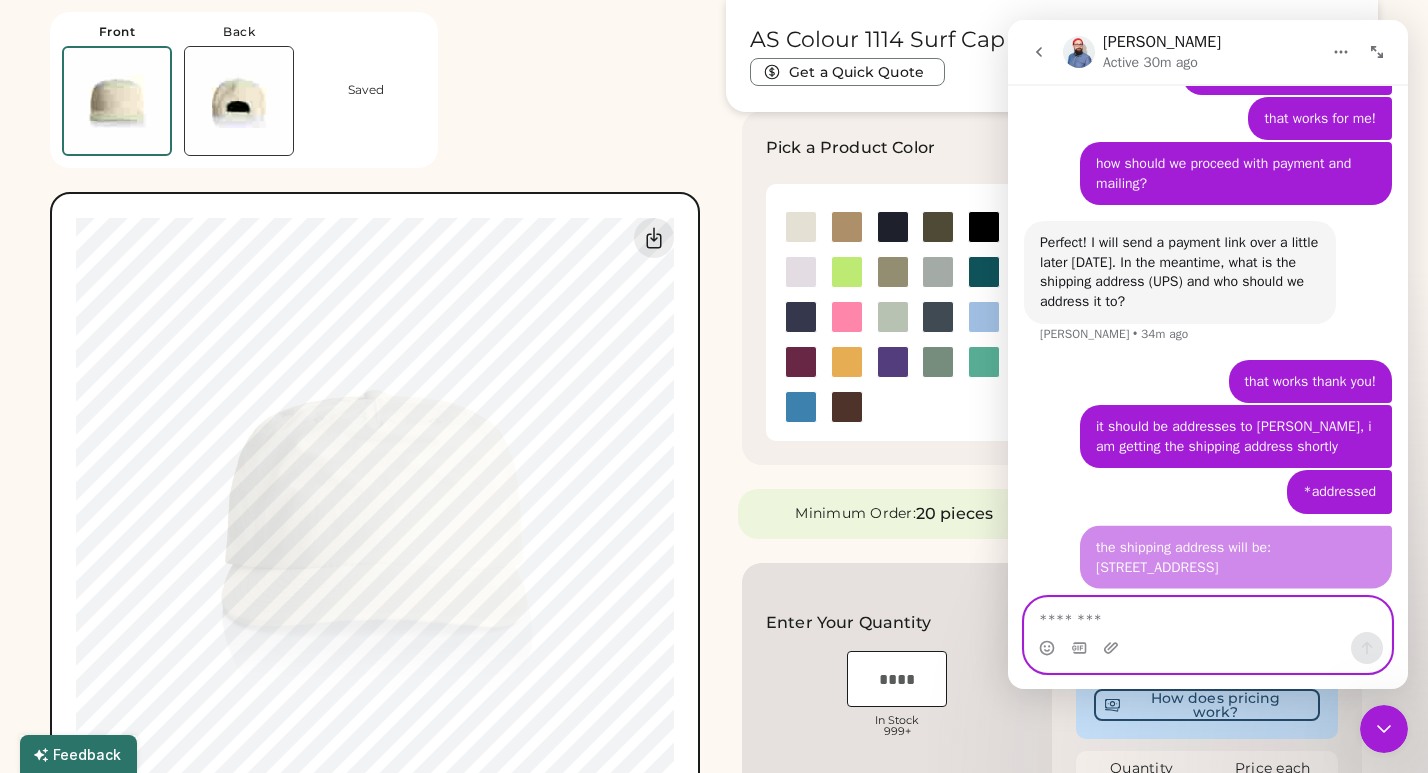 scroll, scrollTop: 847, scrollLeft: 0, axis: vertical 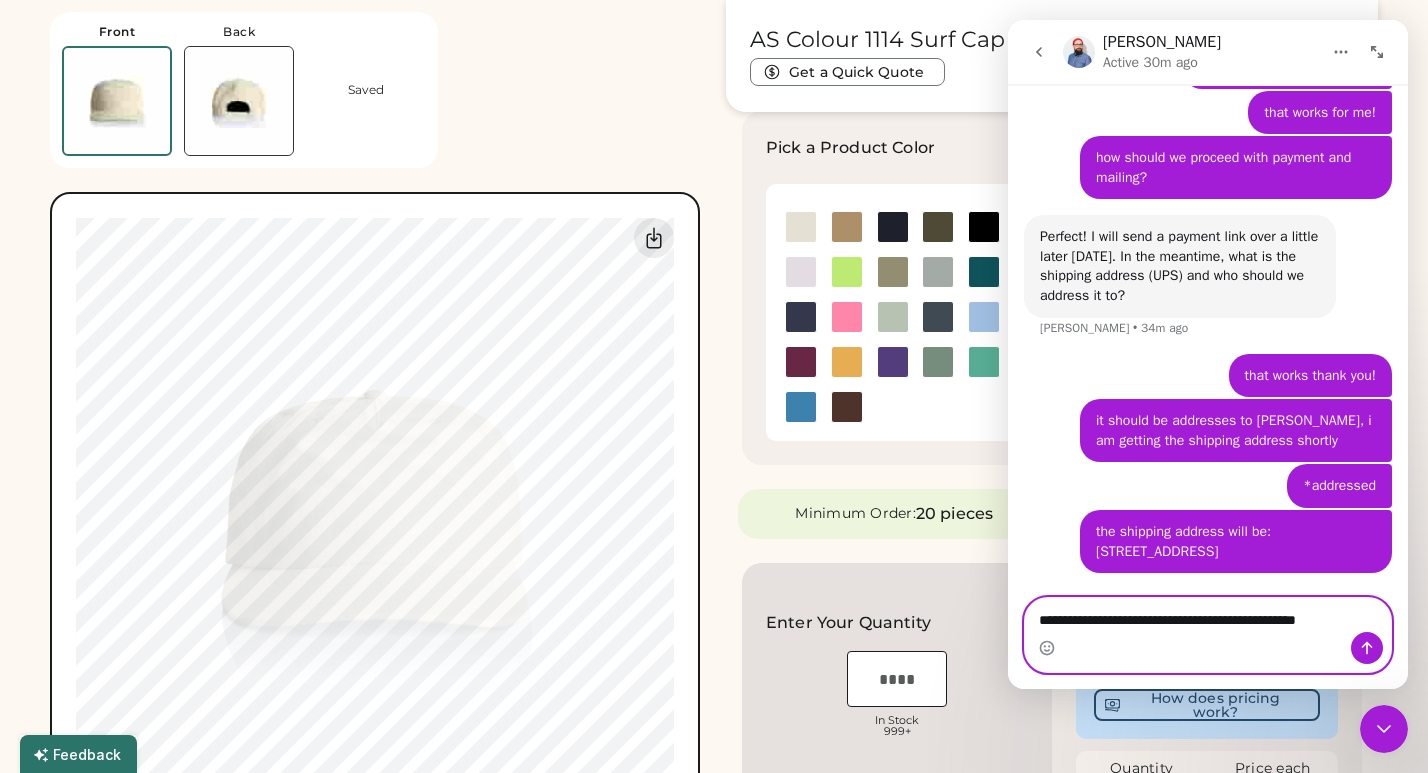 type on "**********" 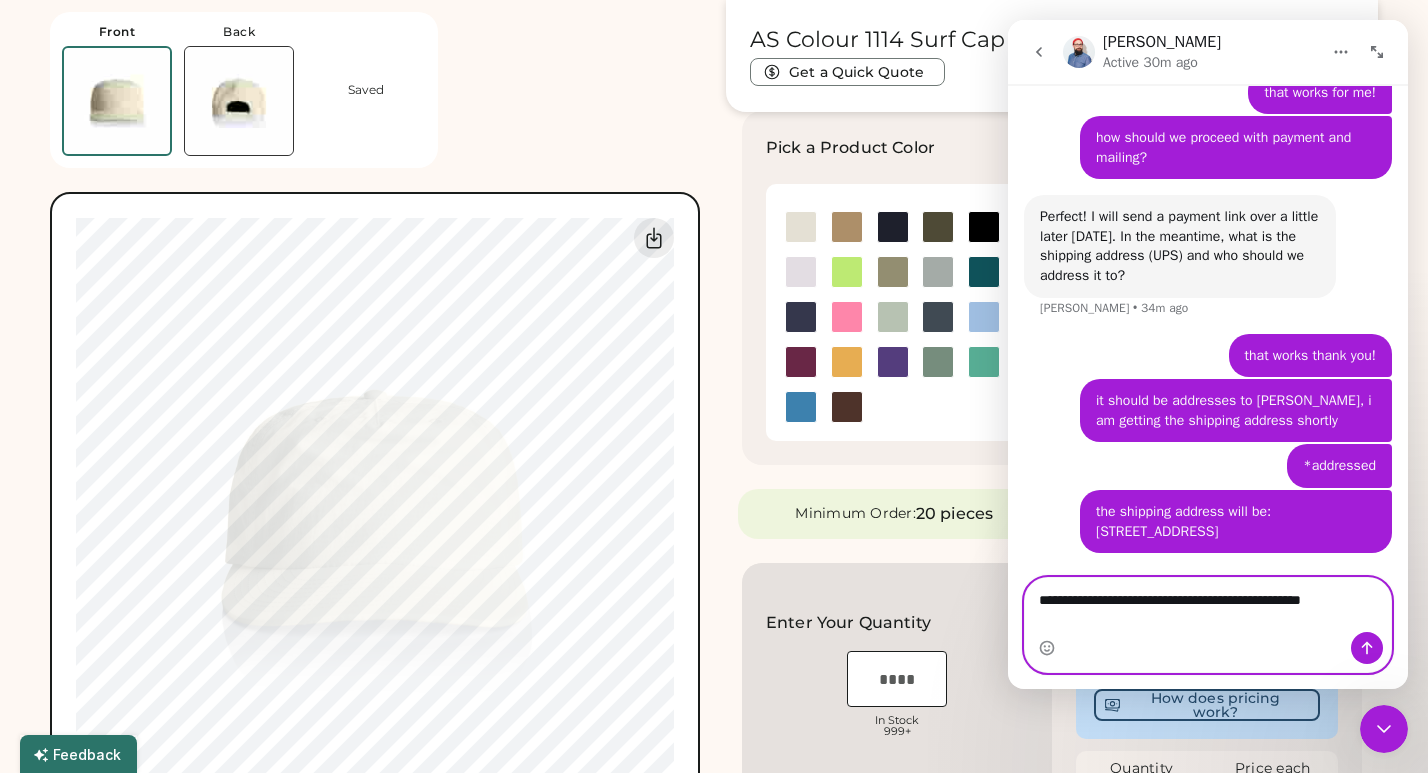 type 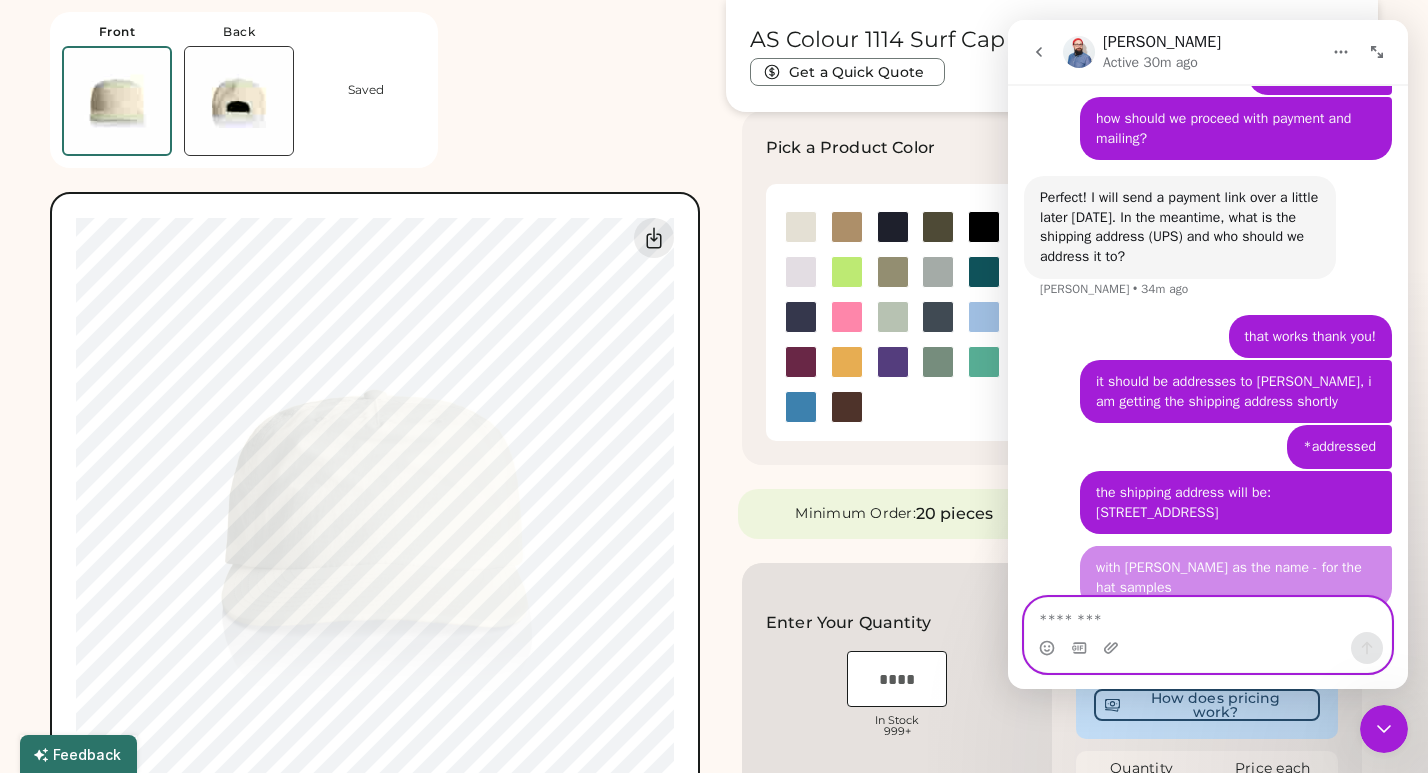 scroll, scrollTop: 913, scrollLeft: 0, axis: vertical 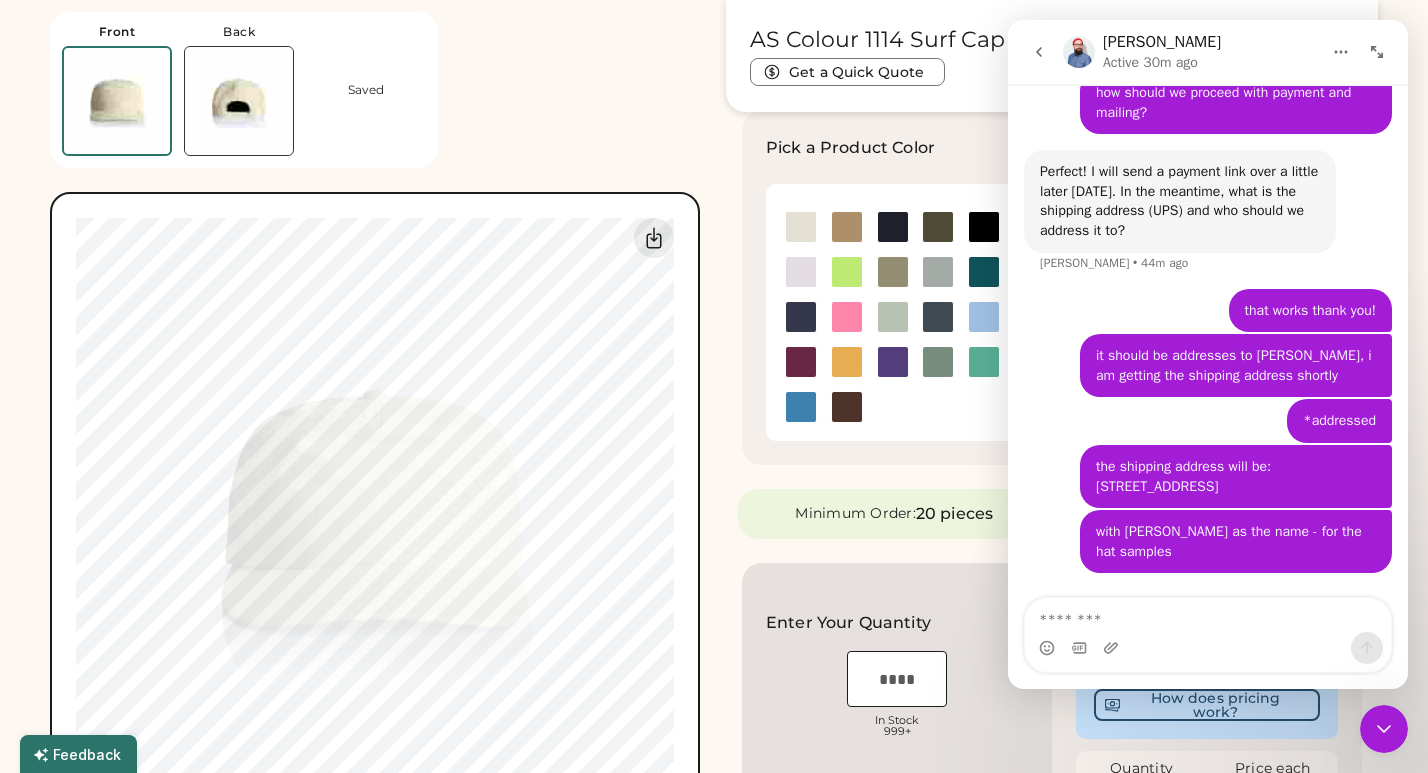 click 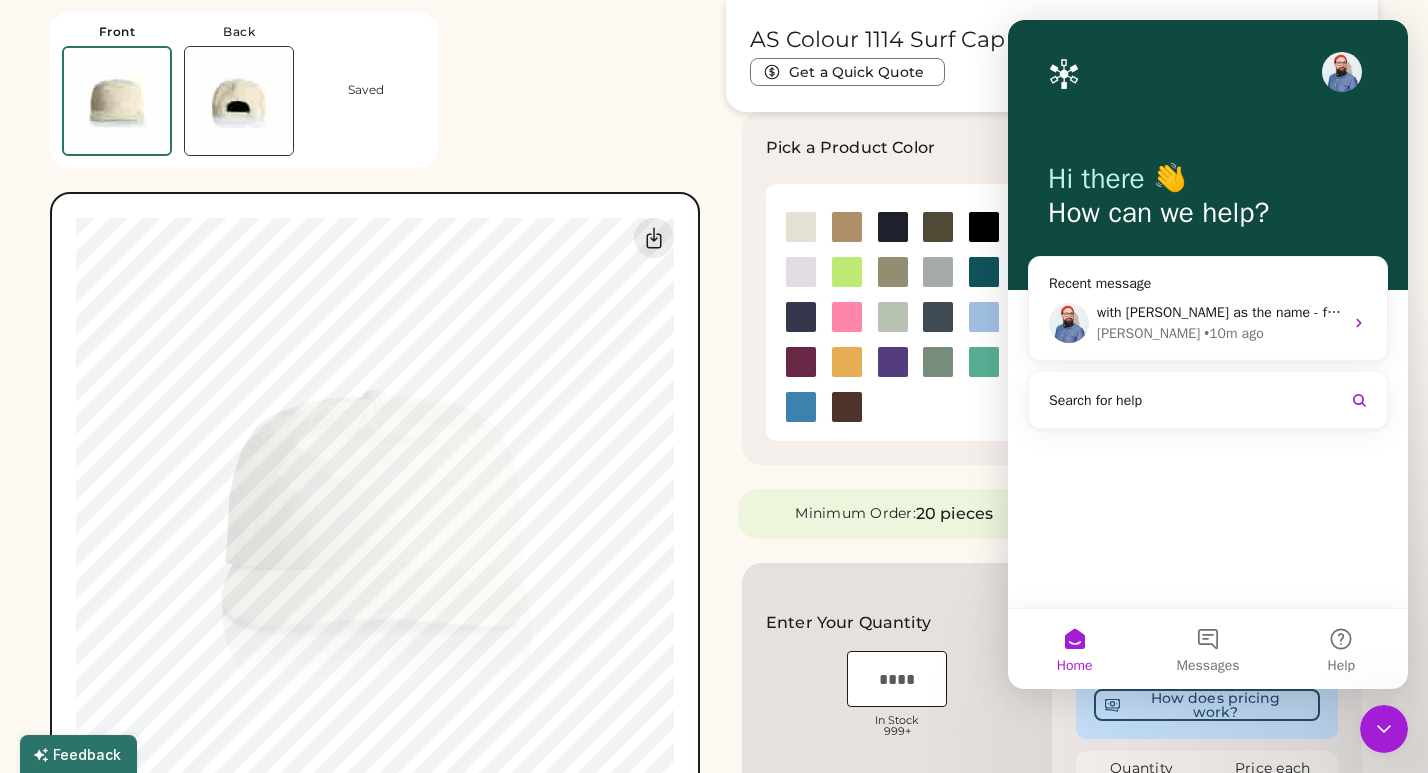 scroll, scrollTop: 0, scrollLeft: 0, axis: both 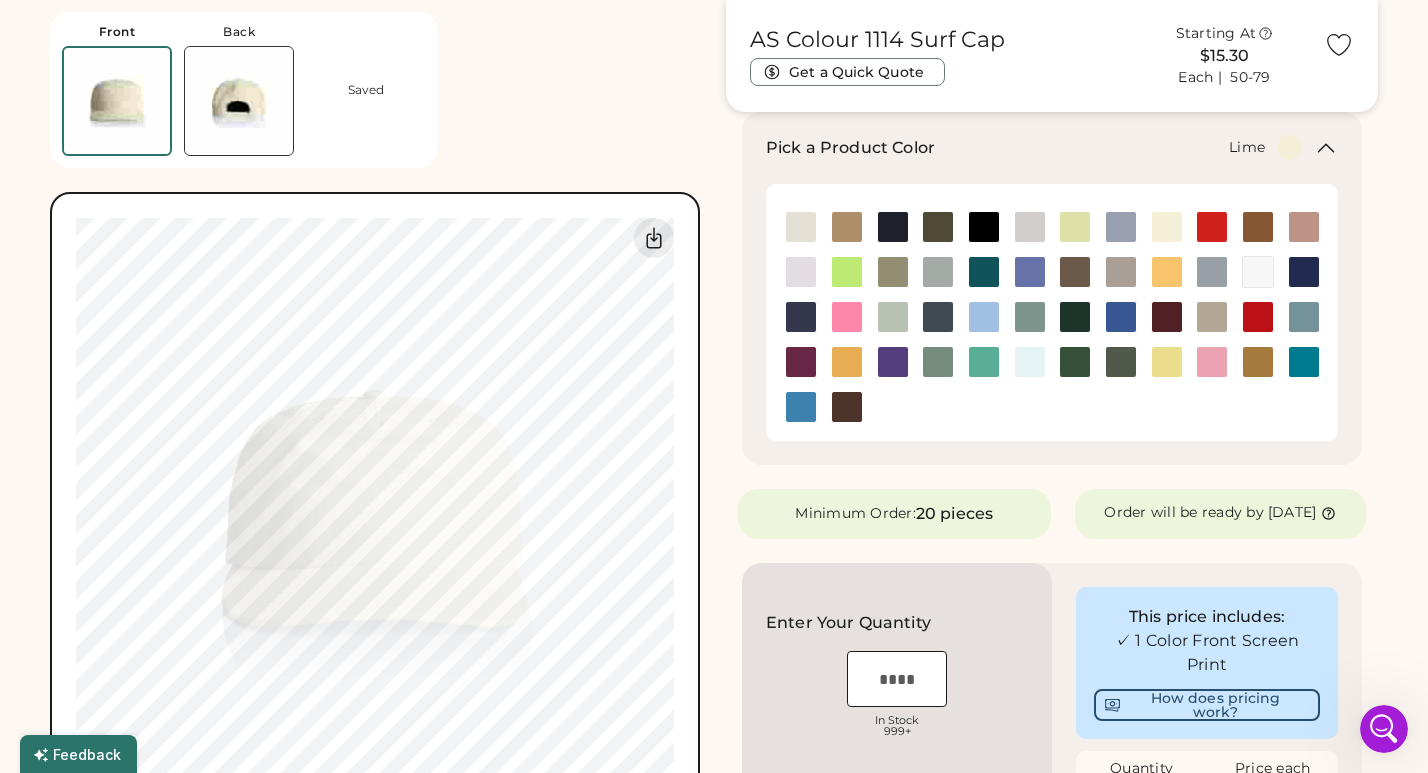 click at bounding box center [1075, 227] 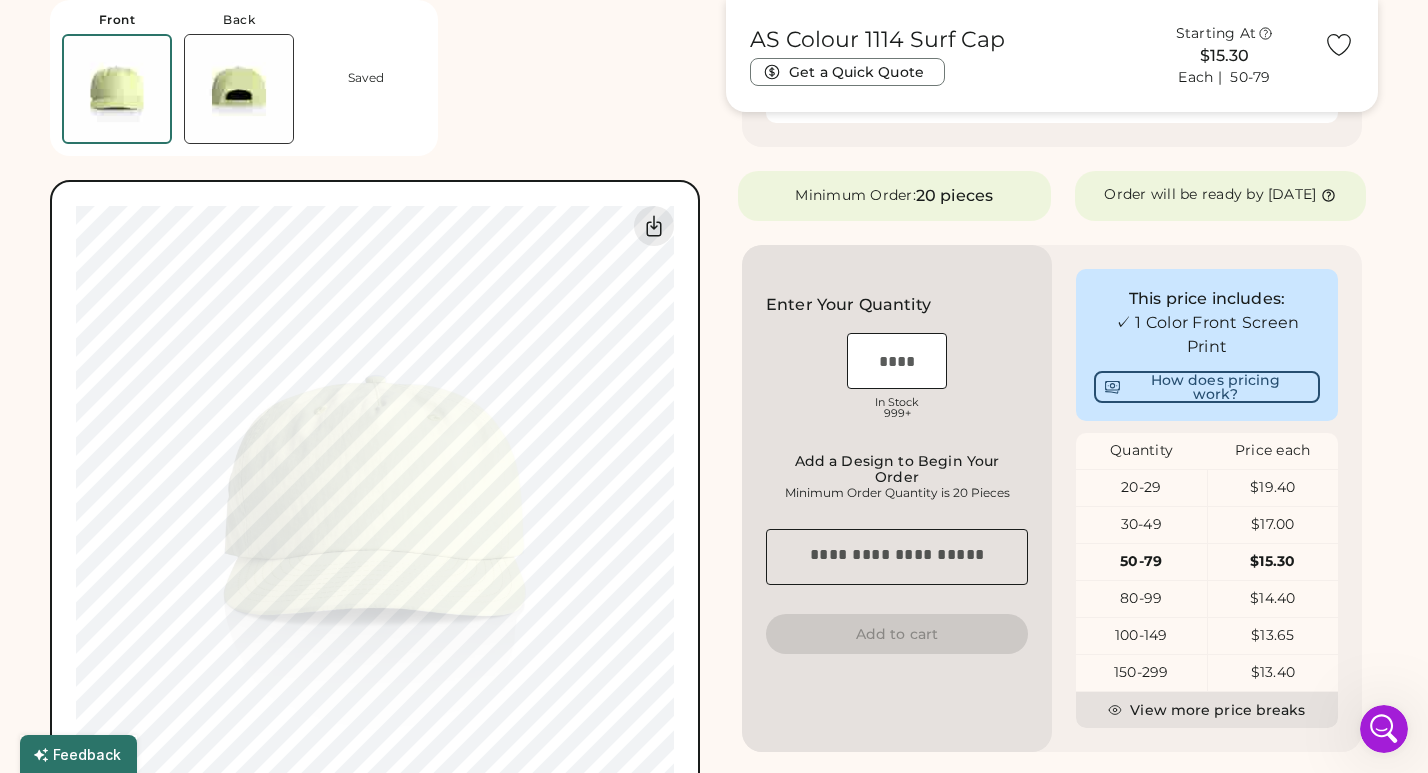 scroll, scrollTop: 628, scrollLeft: 0, axis: vertical 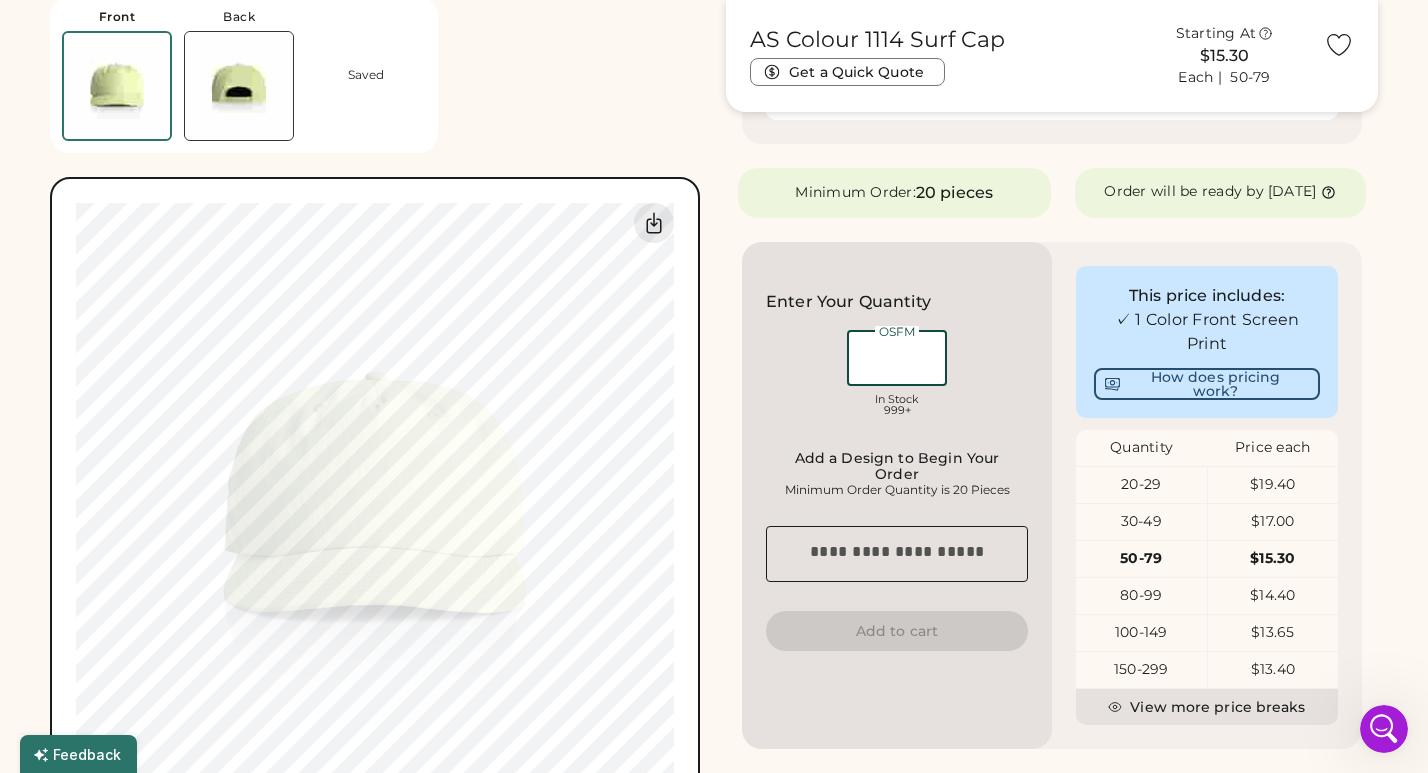 click at bounding box center [897, 358] 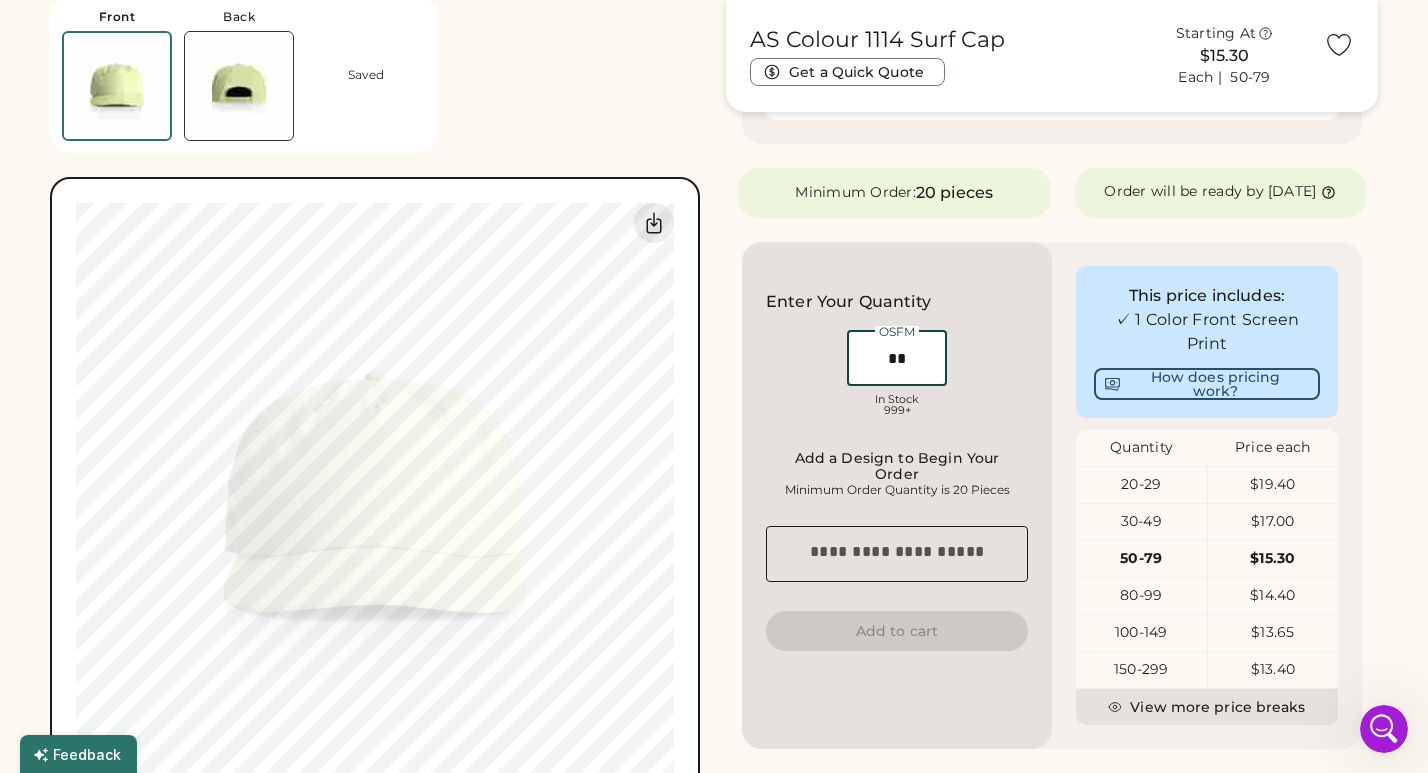 type on "**" 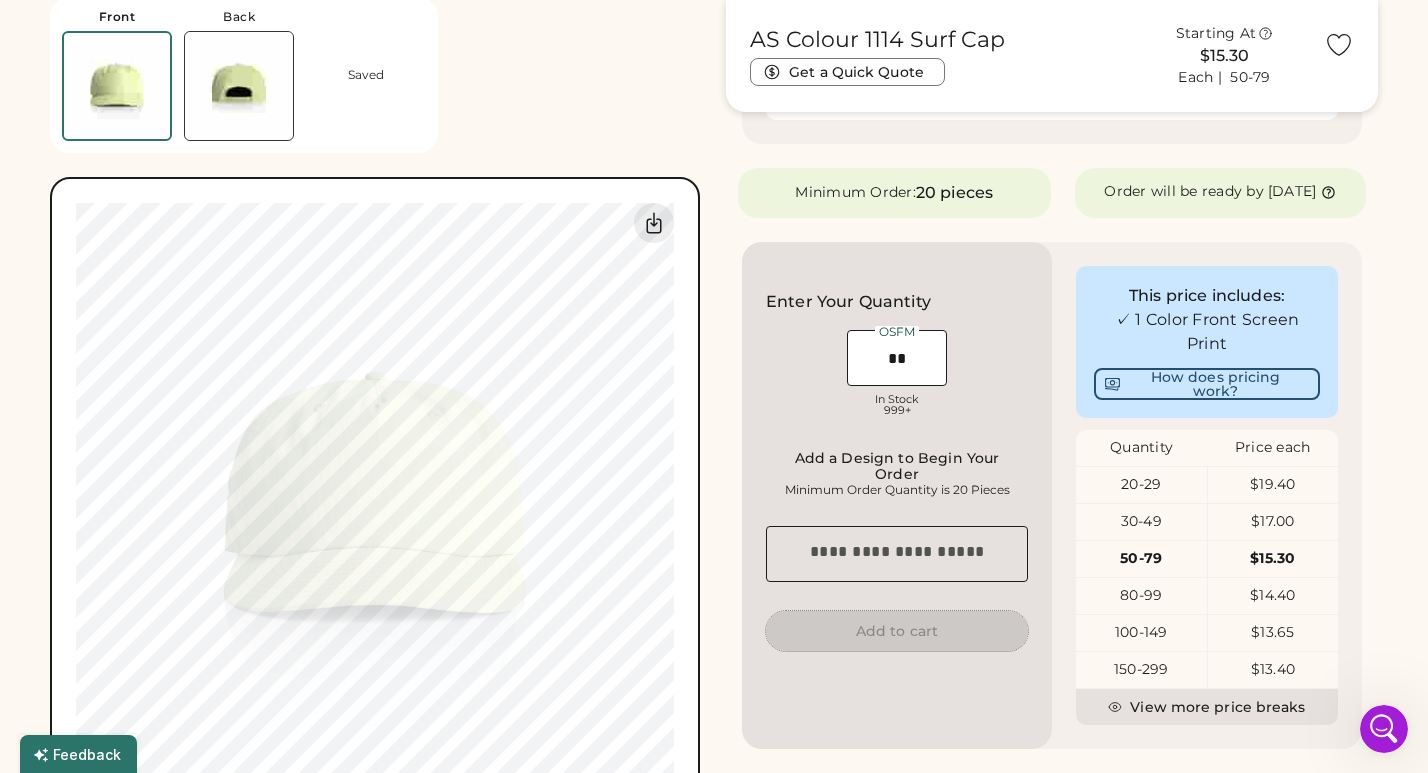 click on "Add to cart" at bounding box center [897, 631] 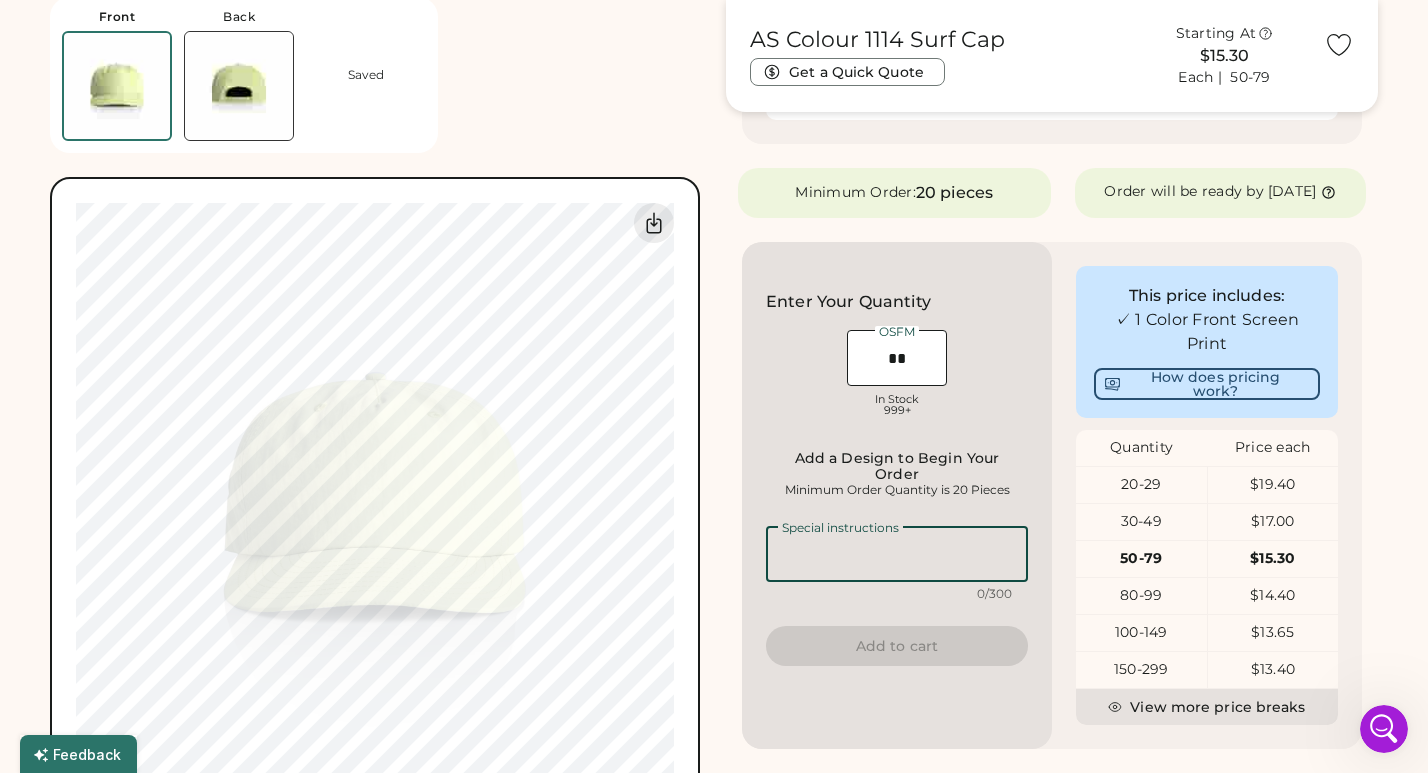click at bounding box center (897, 554) 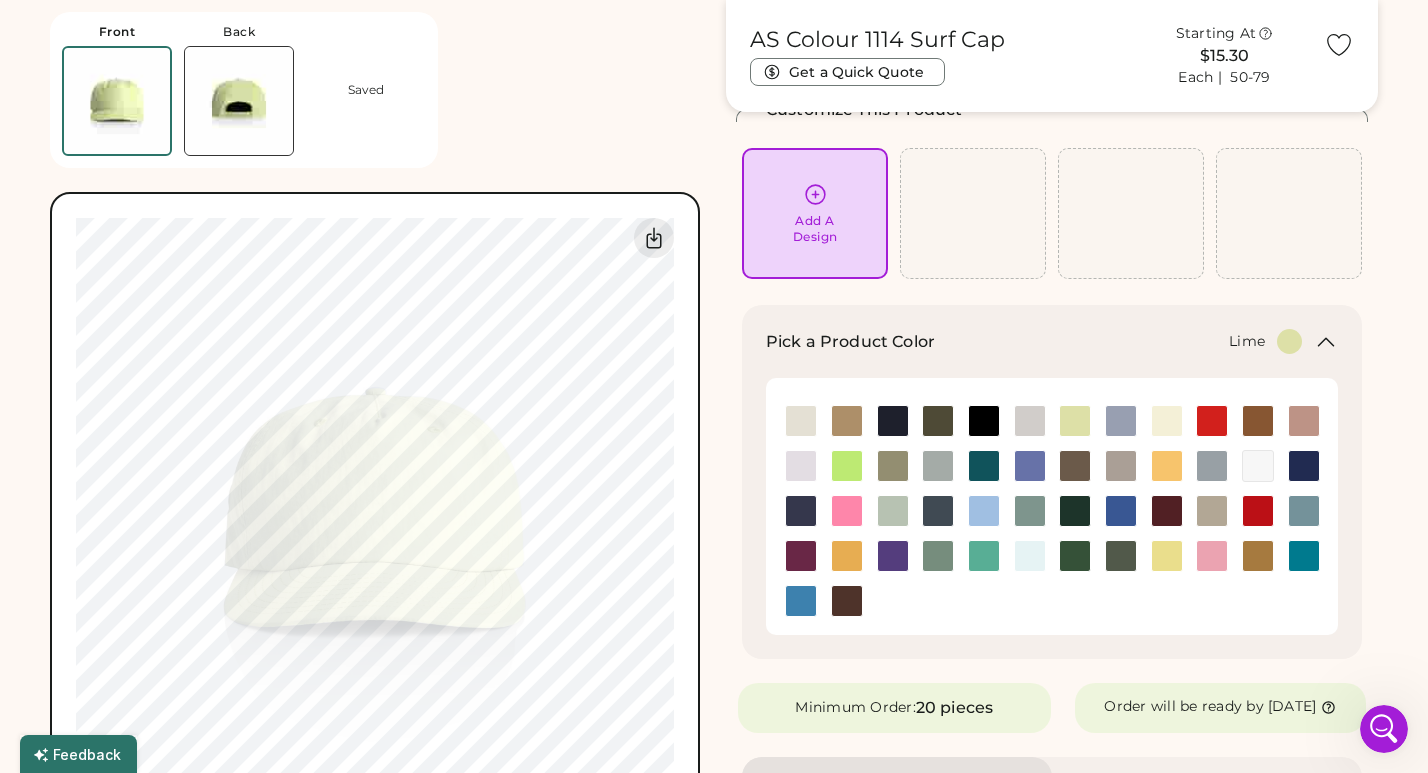 scroll, scrollTop: 99, scrollLeft: 0, axis: vertical 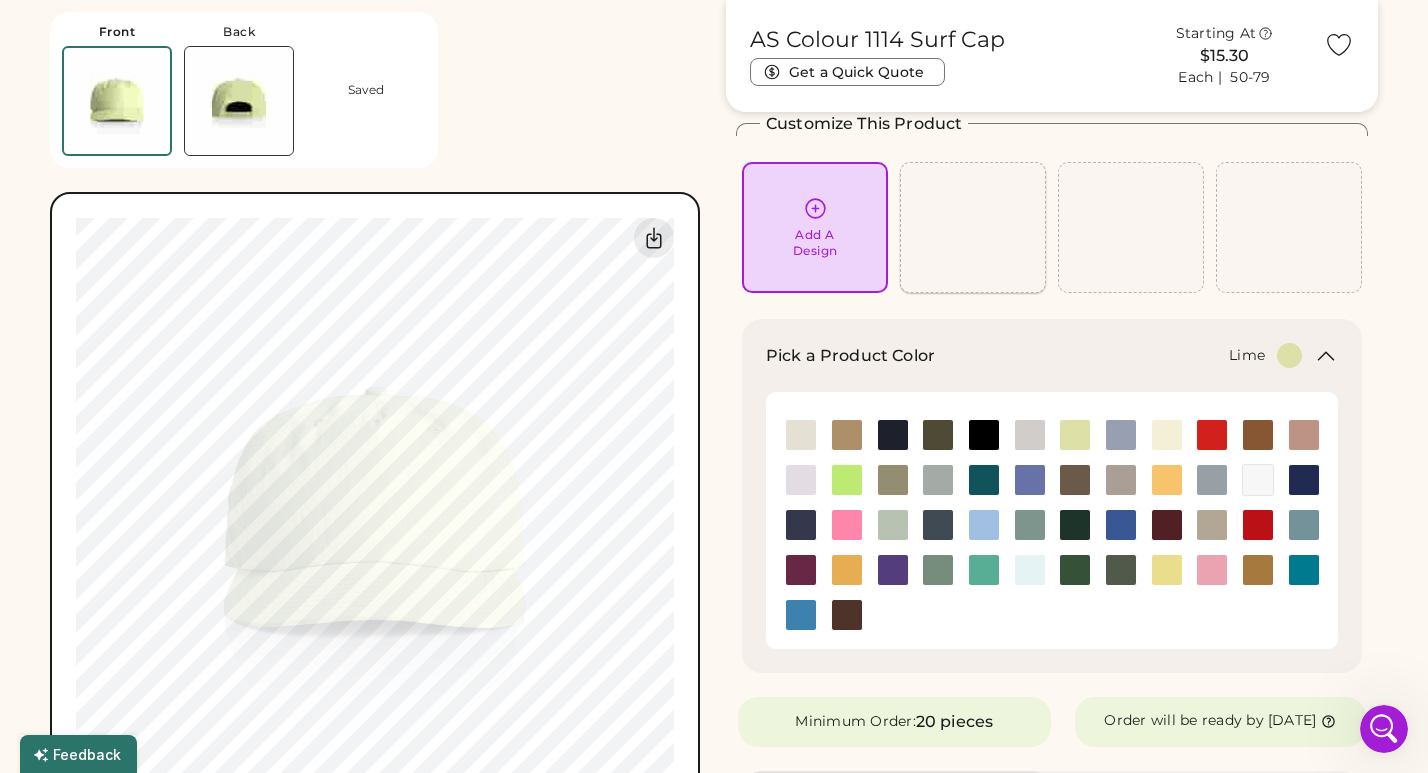 type on "********" 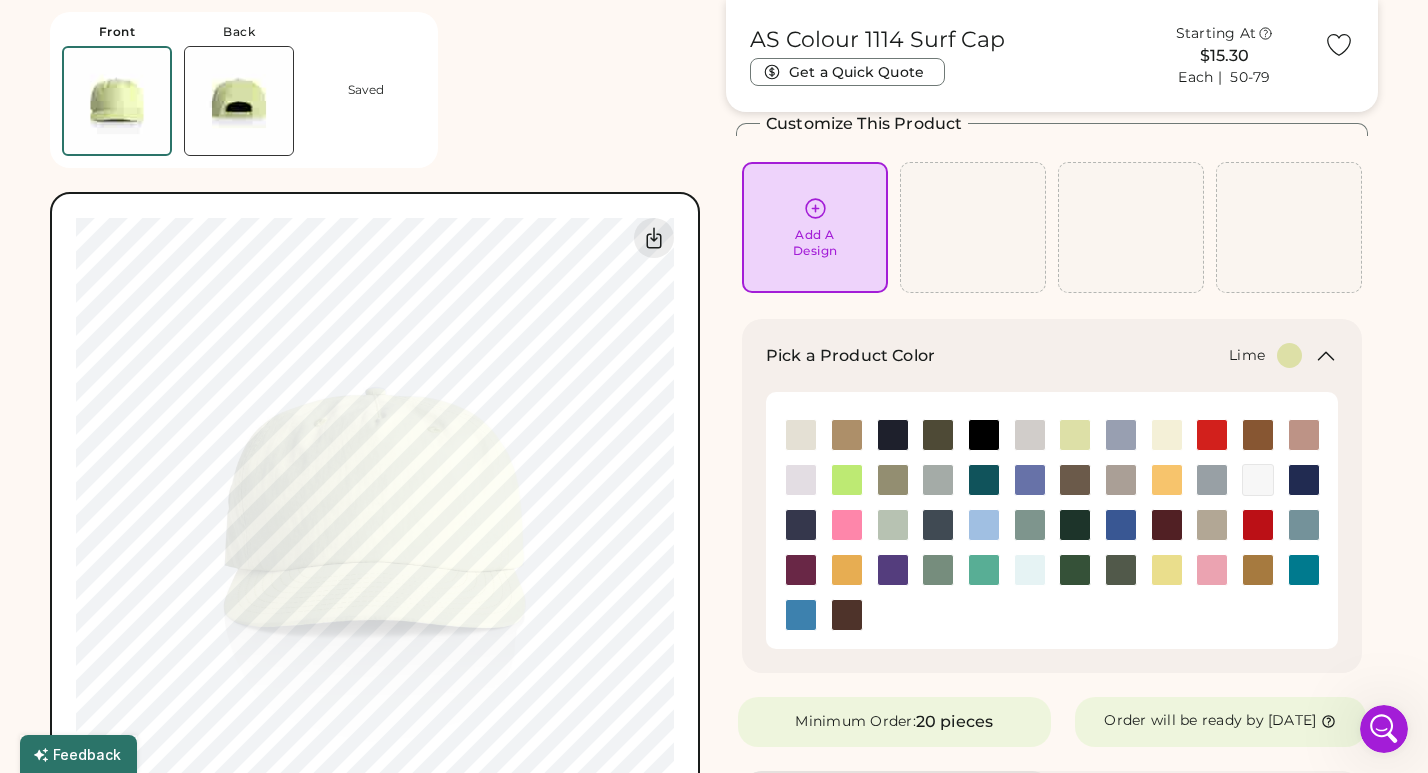click on "Add A
Design" at bounding box center (815, 243) 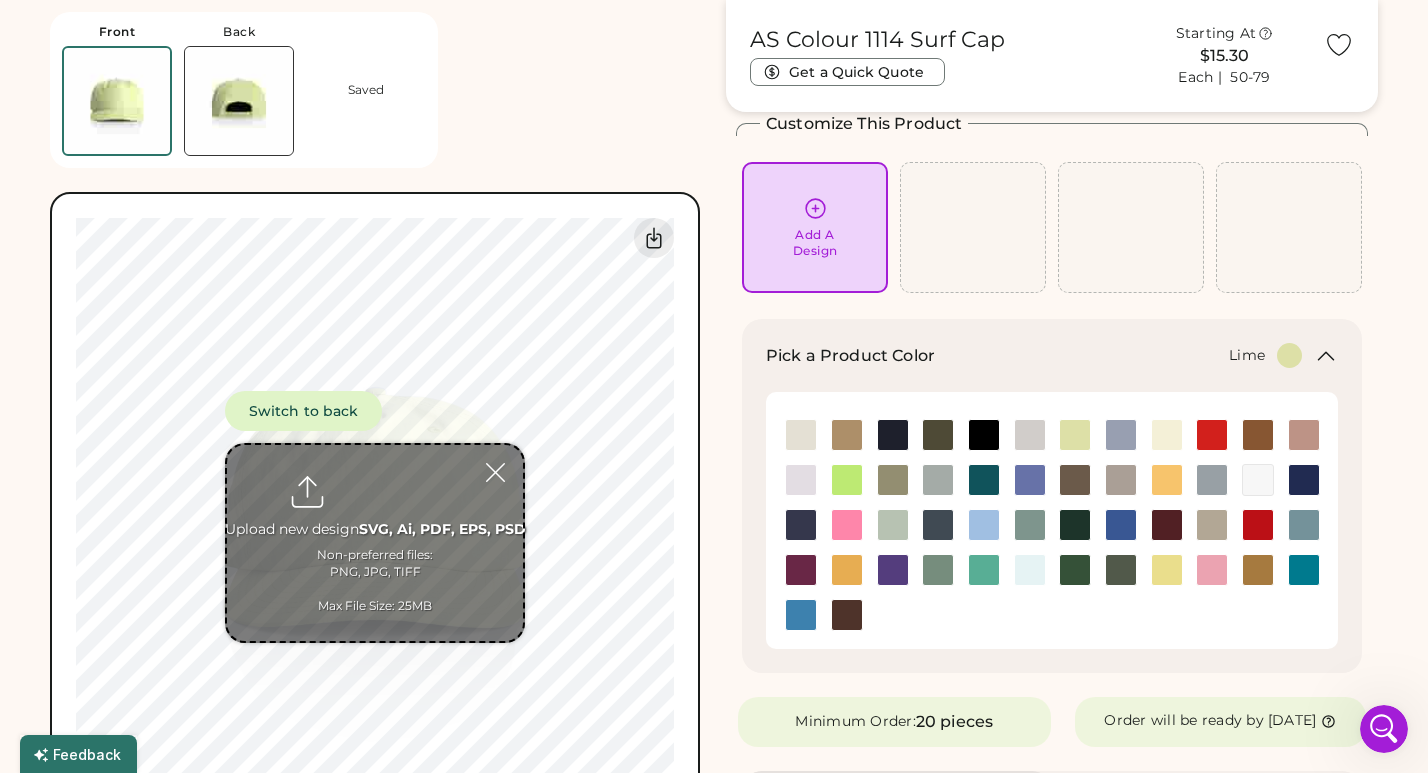 click at bounding box center (375, 543) 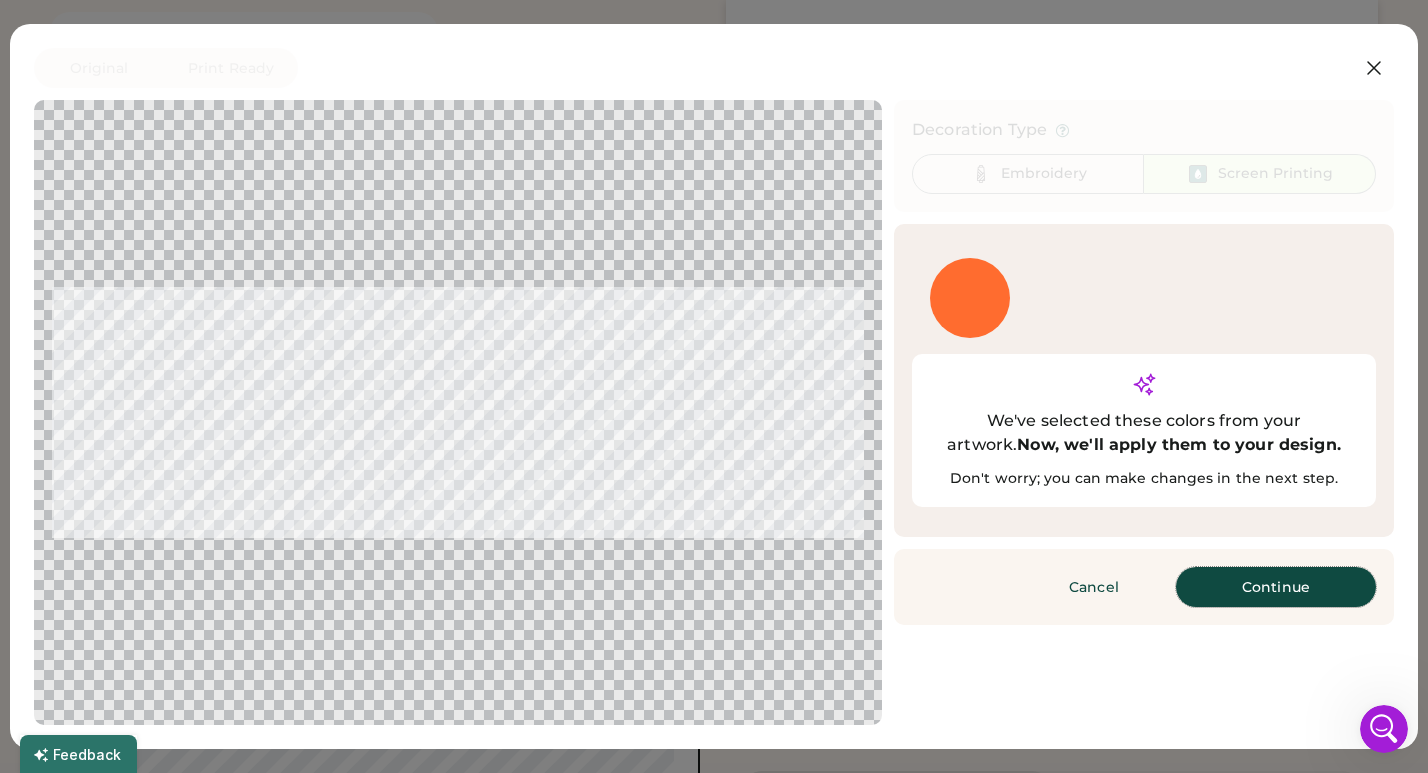 click on "Continue" at bounding box center [1276, 587] 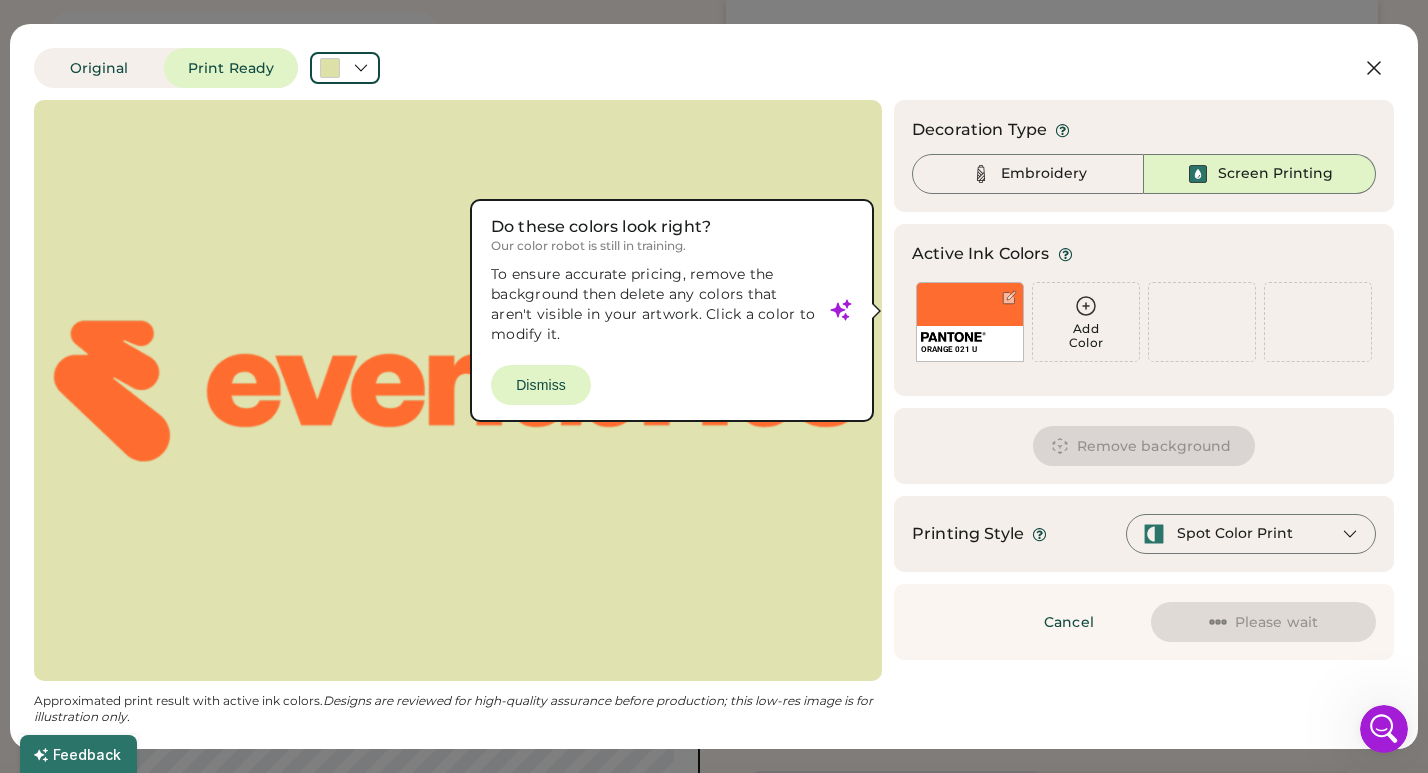 click at bounding box center [458, 390] 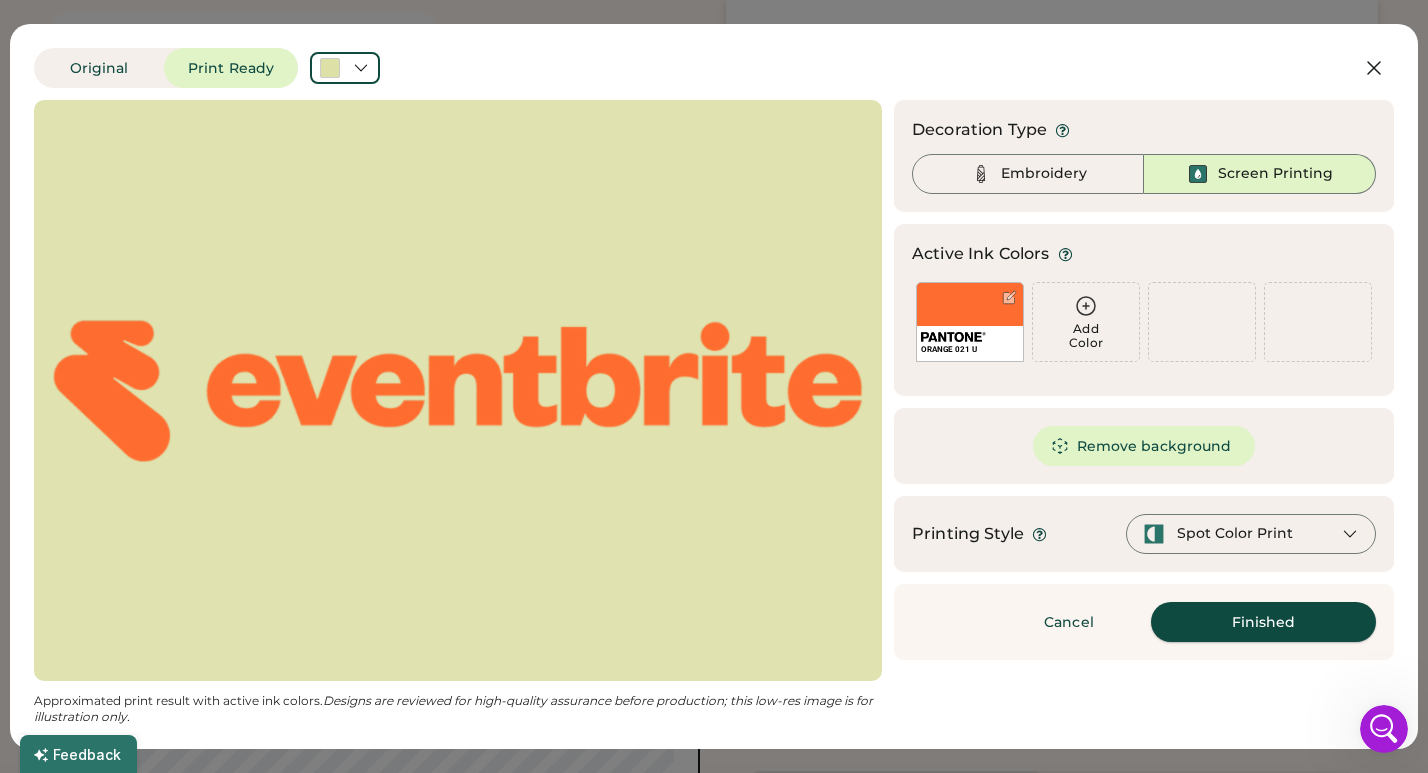 drag, startPoint x: 1218, startPoint y: 630, endPoint x: 1121, endPoint y: 533, distance: 137.17871 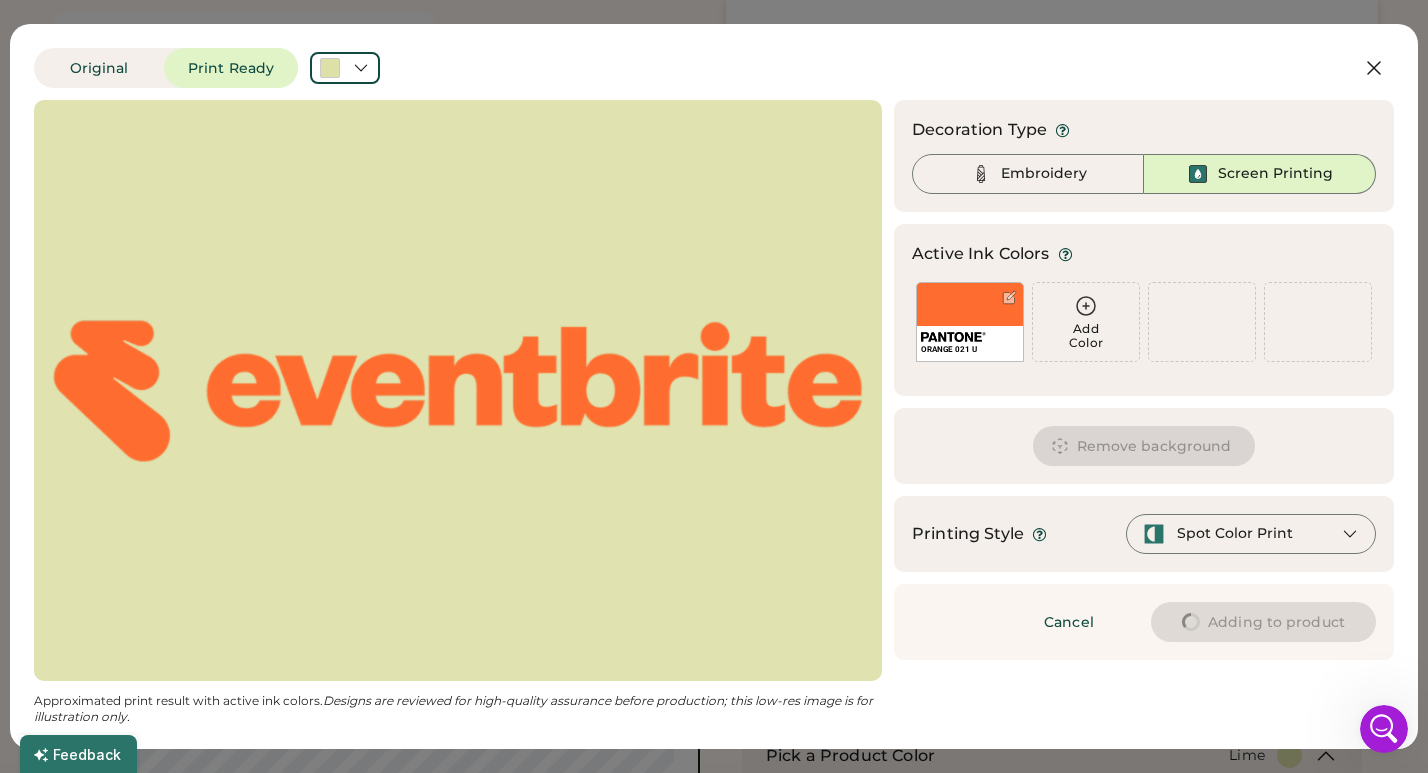 type on "****" 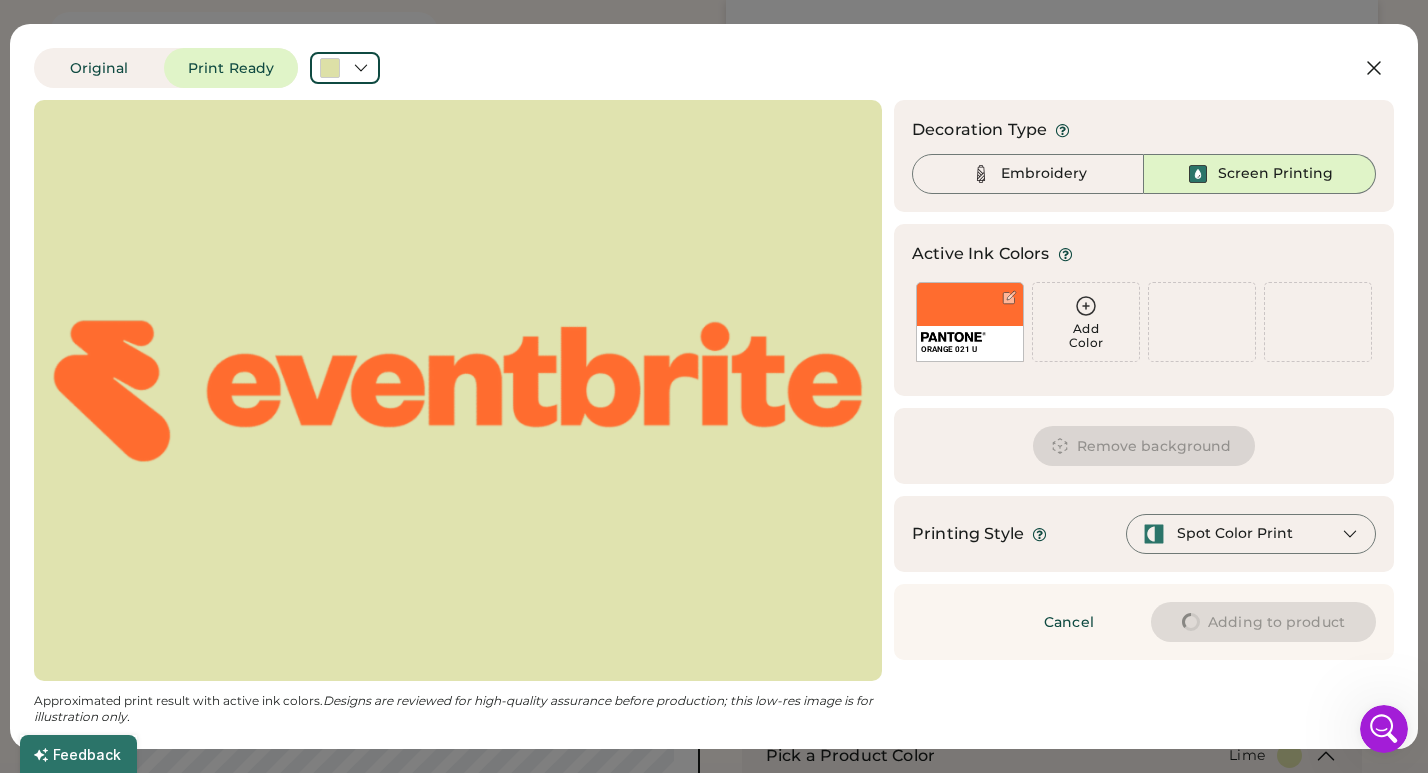 type on "****" 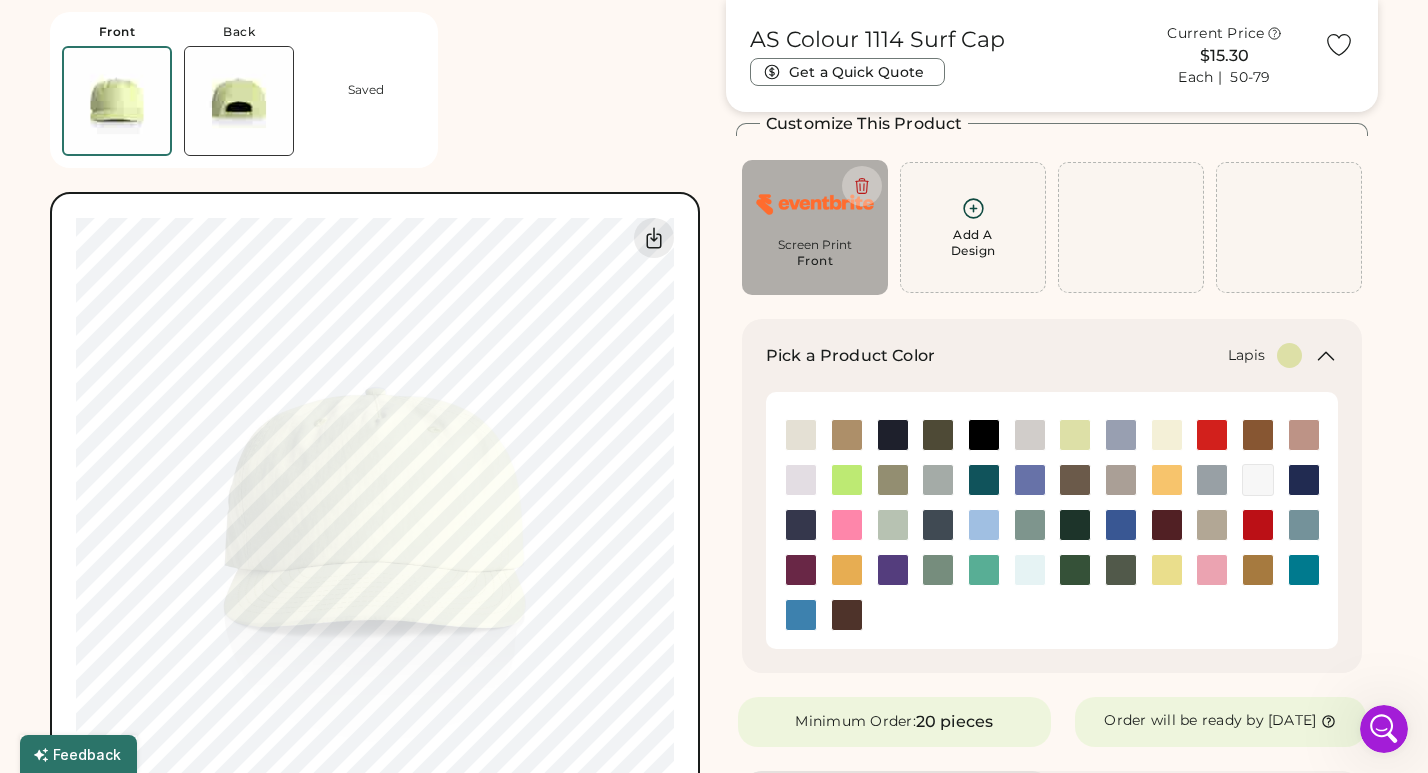 type on "****" 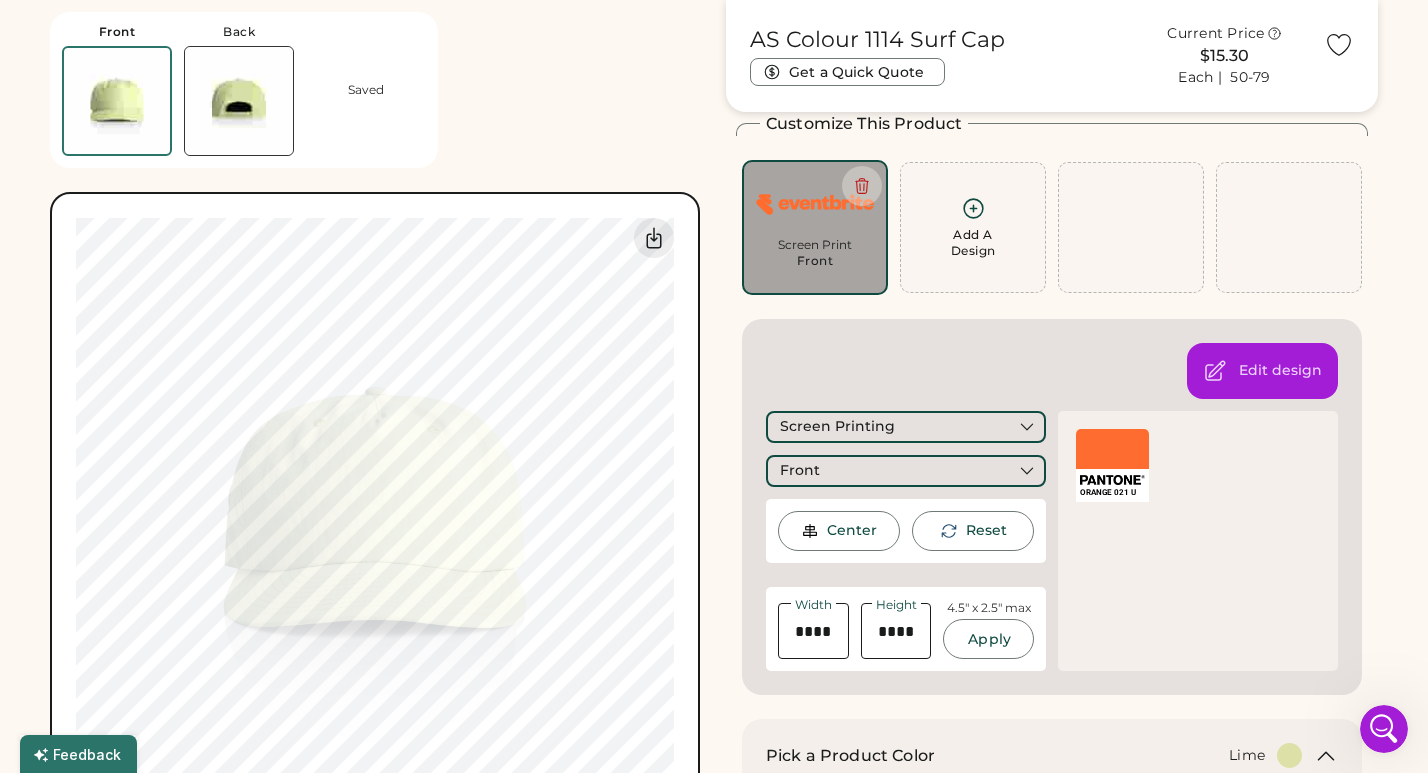 scroll, scrollTop: 100, scrollLeft: 0, axis: vertical 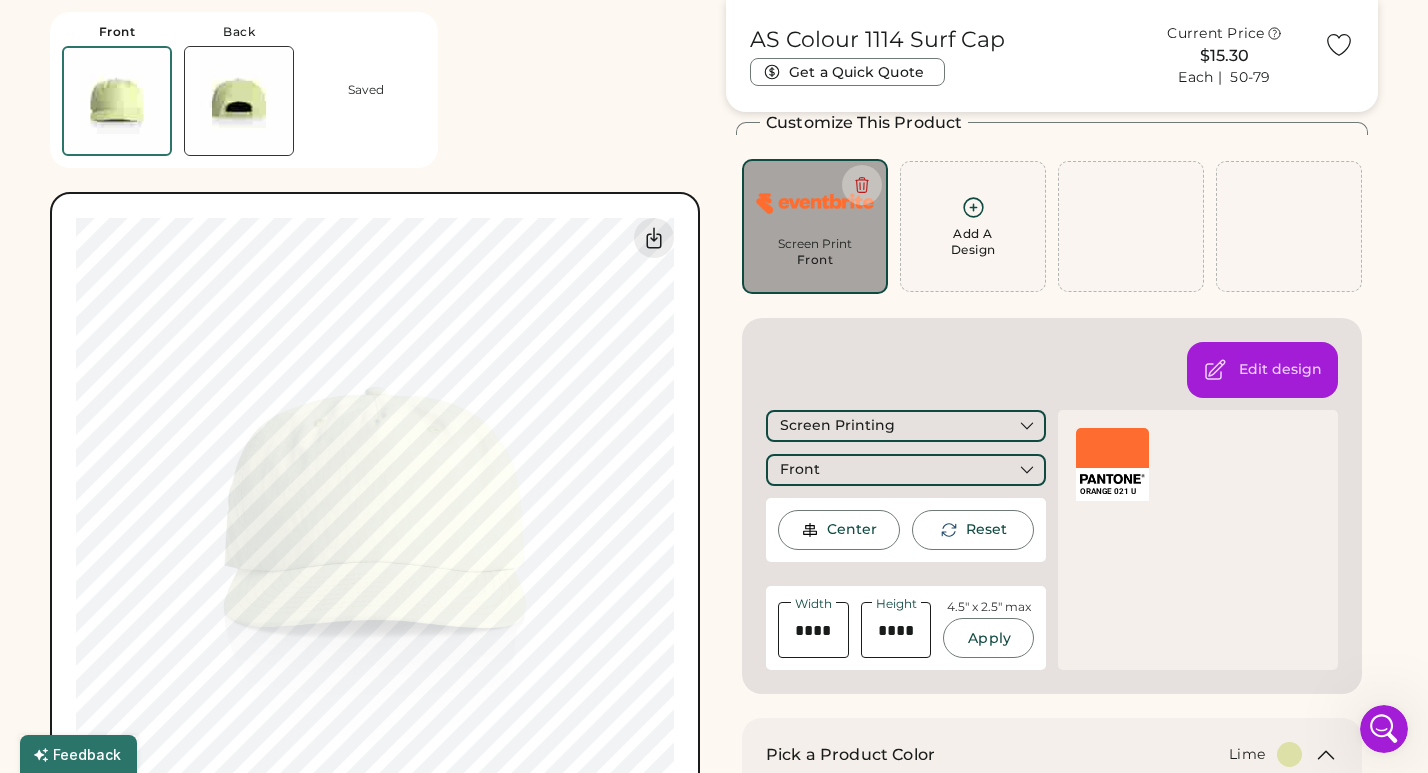 click on "AS Colour 1114 Surf Cap    Get a Quick Quote Current Price    $15.30 Each |  50-79    Customize This Product    Add A
Design
Screen Print Front       Add A
Design    Edit design Screen Printing    Front    Center    Reset Width Height 4.5" x 2.5" max Apply ORANGE 021 U Pick a Product Color + Lime    Minimum Order:  20 pieces Order will be ready by [DATE]        Save to My Products    Clear all decorations Enter Your Quantity OSFM In Stock
999+ Enter Quantities to Finalize Your Order Minimum Order Quantity is 20 Pieces Quantity Price Each Item Total $917.97 ******** Special instructions 8/300 Add to cart This price includes: ✓ 1 Color Front Screen Print    How does pricing work? Quantity Price each 20-29 $19.40 30-49 $17.00 50-79 $15.30 80-99 $14.40 100-149 $13.65 150-299 $13.40       View more price breaks Product Details Mid profile, snapback cap
Single panel at front Plastic snapback, tonal under-peak lining, mesh structure support Light weight 100% quick dry nylon Flat Peak" at bounding box center (1052, 1058) 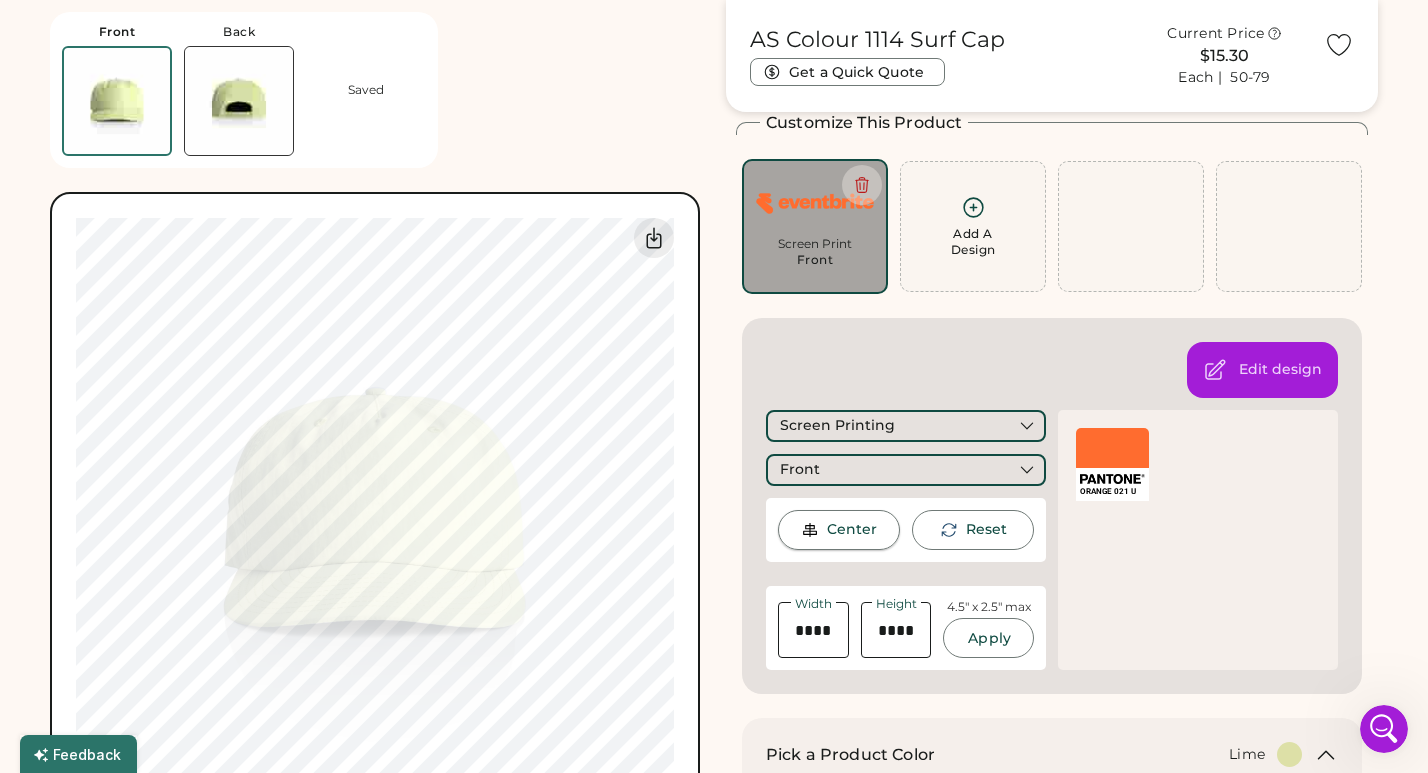 click on "Center" at bounding box center (852, 530) 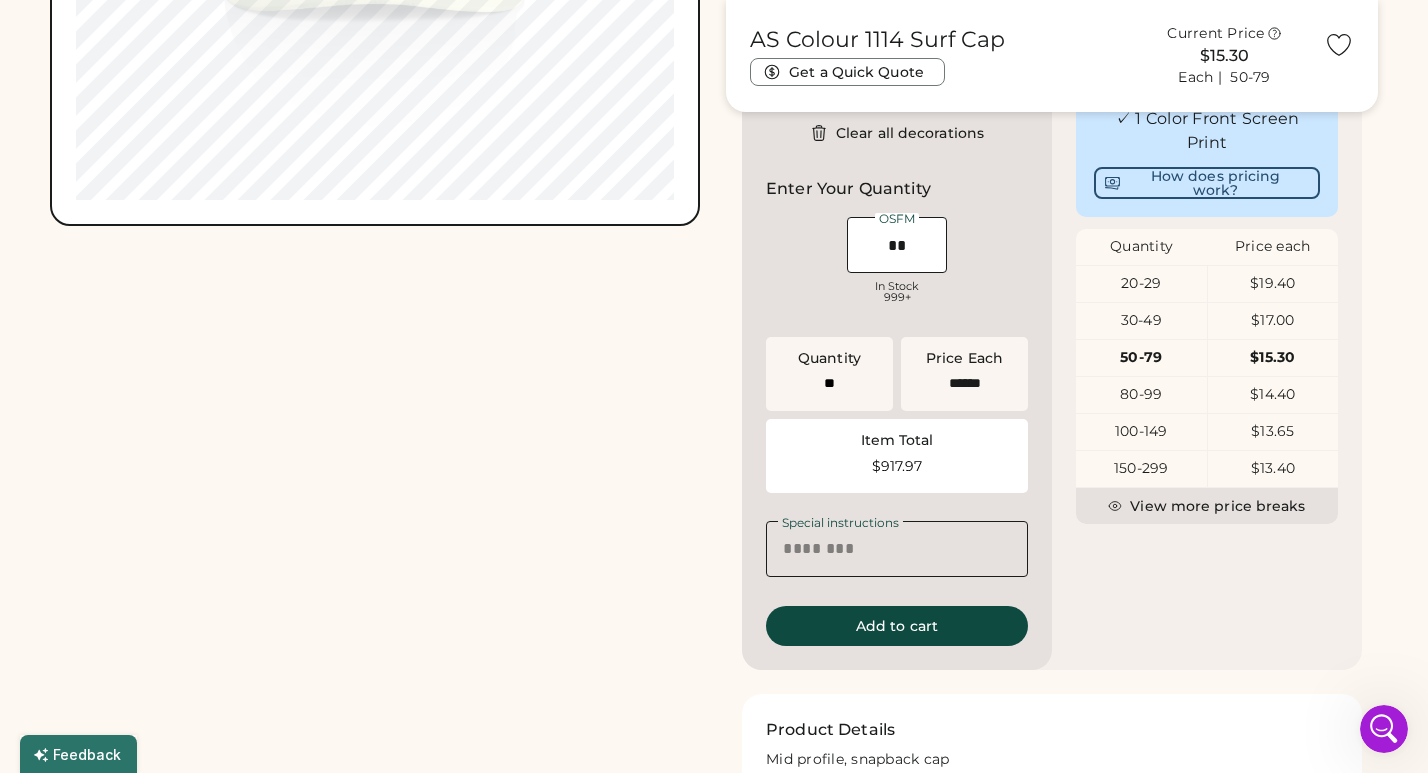 scroll, scrollTop: 1230, scrollLeft: 0, axis: vertical 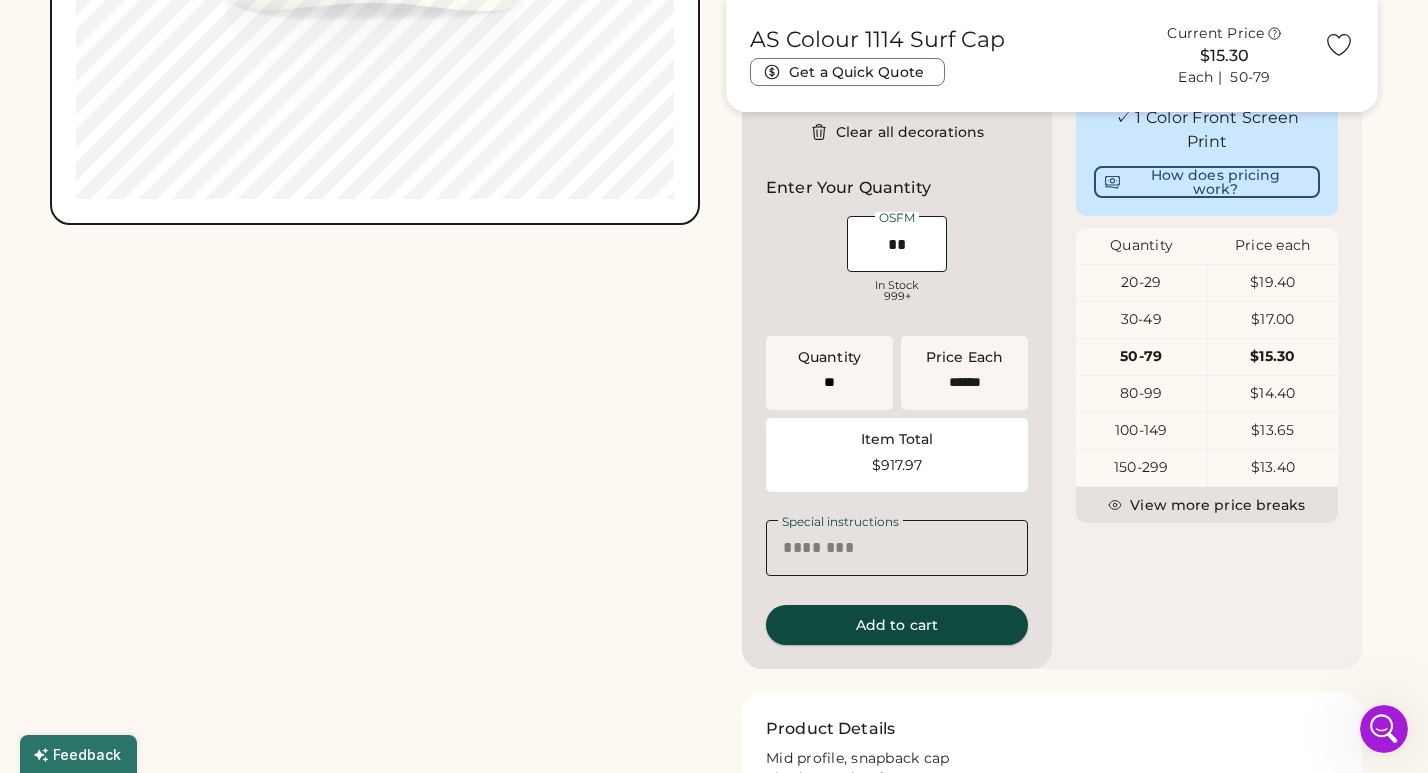 click on "Add to cart" at bounding box center [897, 625] 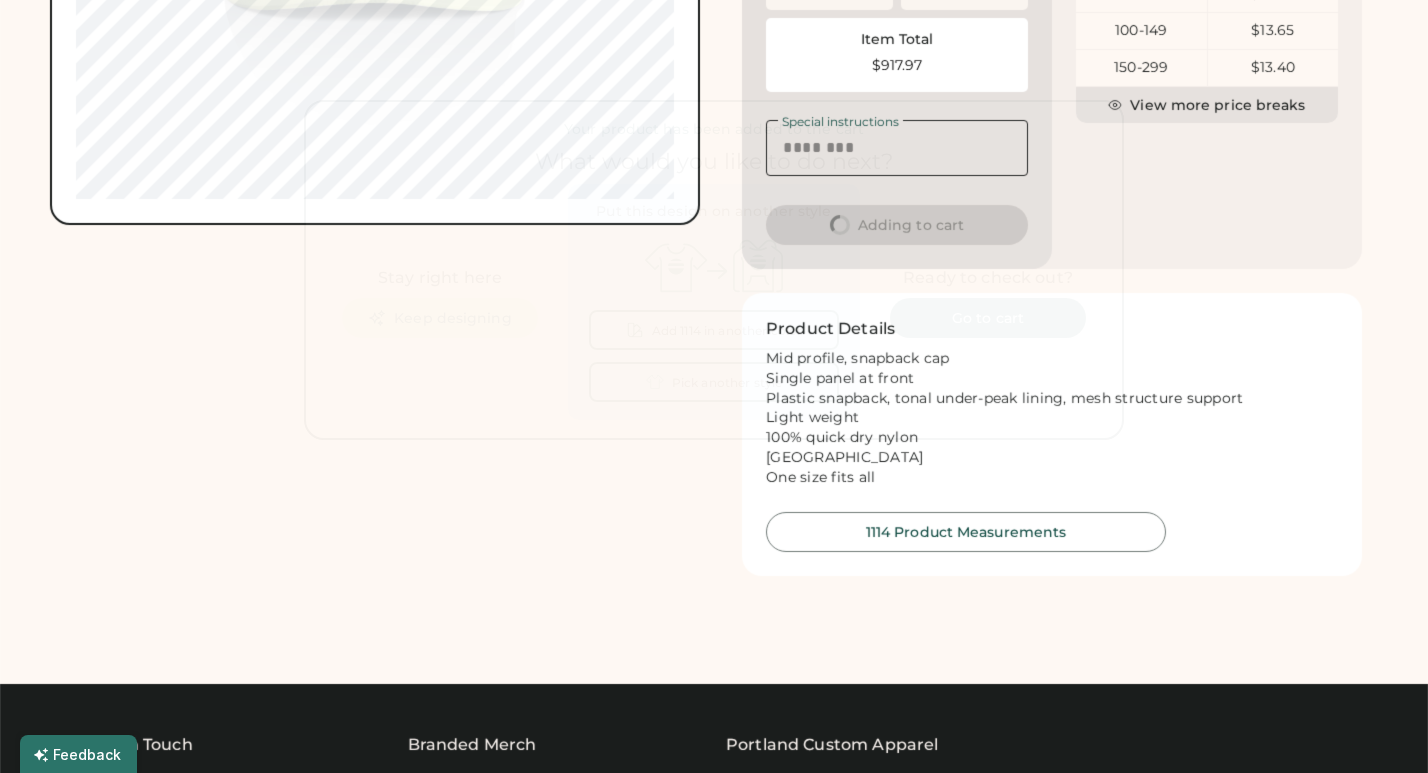 type 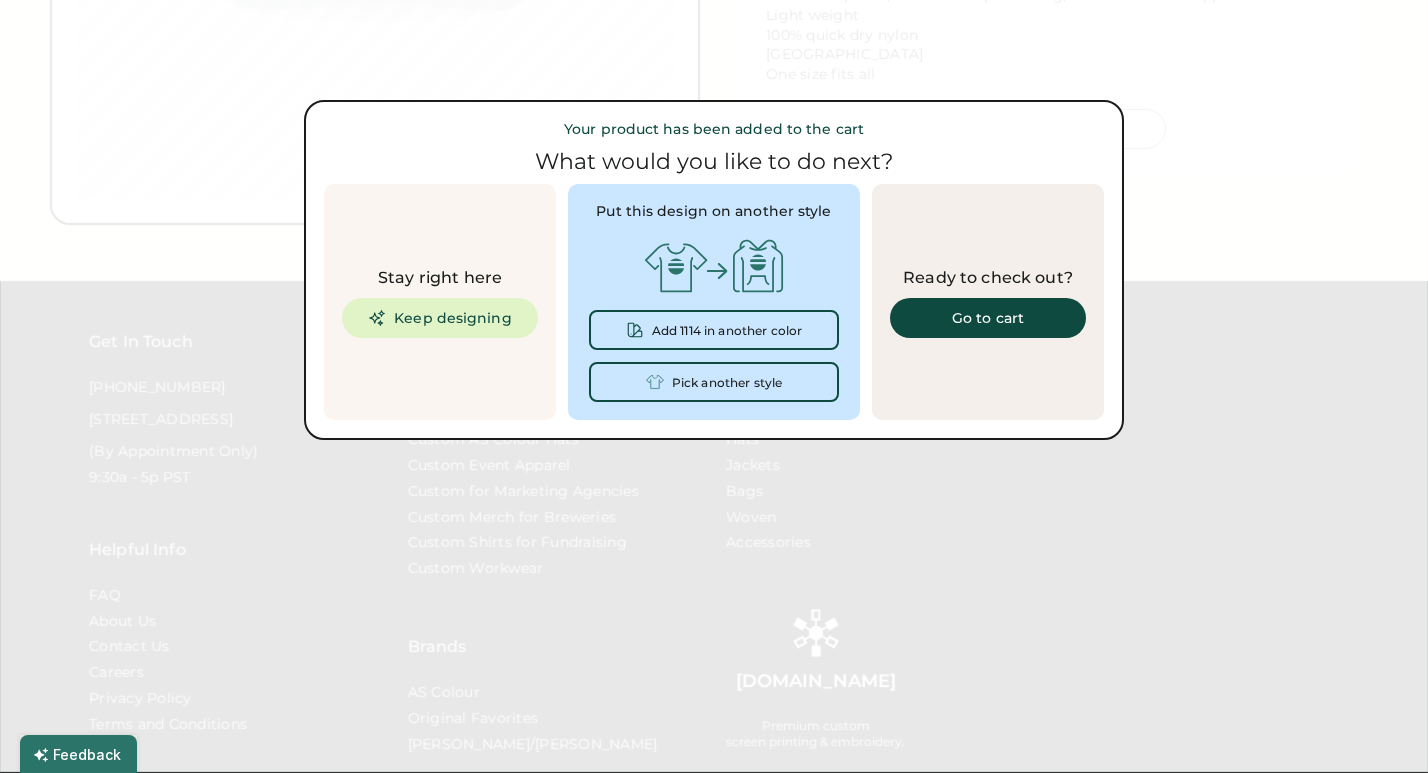 type 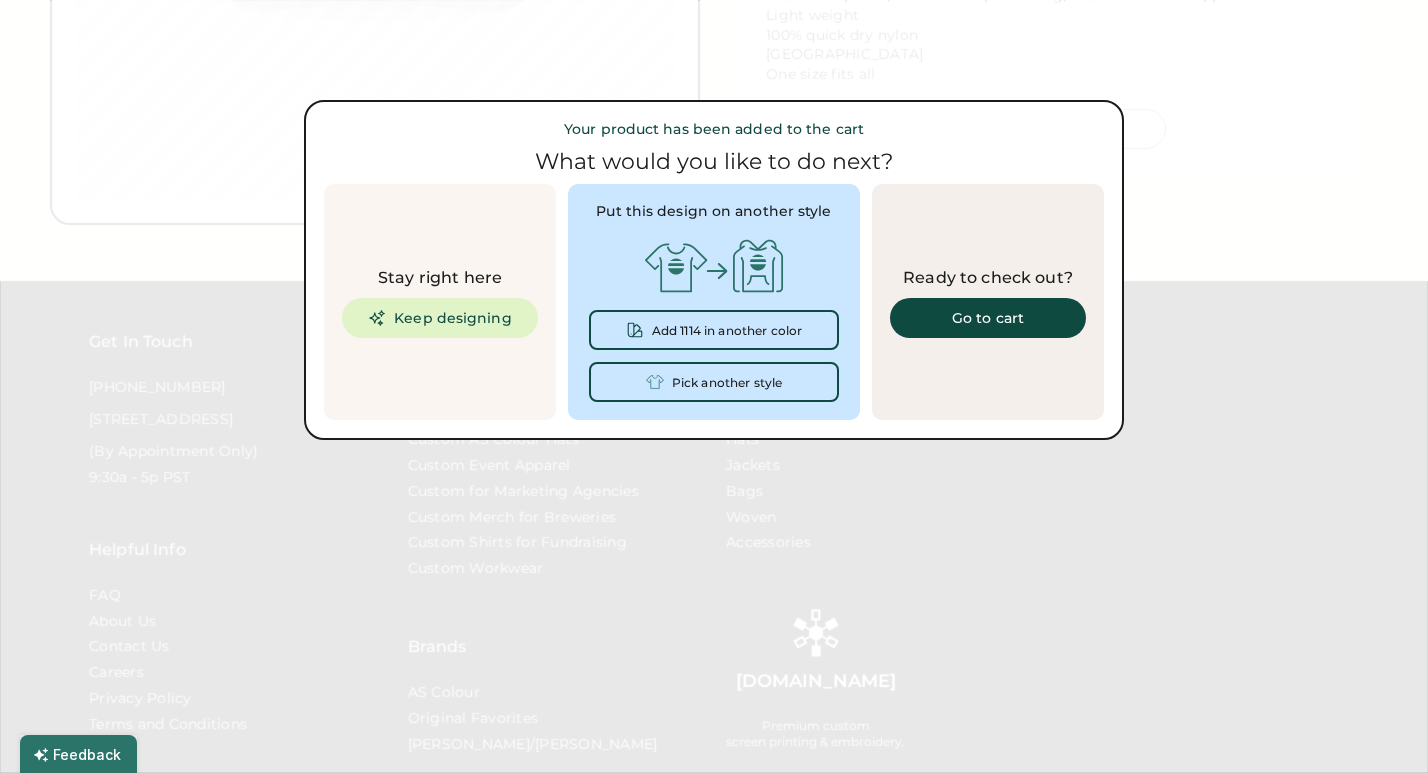 scroll, scrollTop: 0, scrollLeft: 0, axis: both 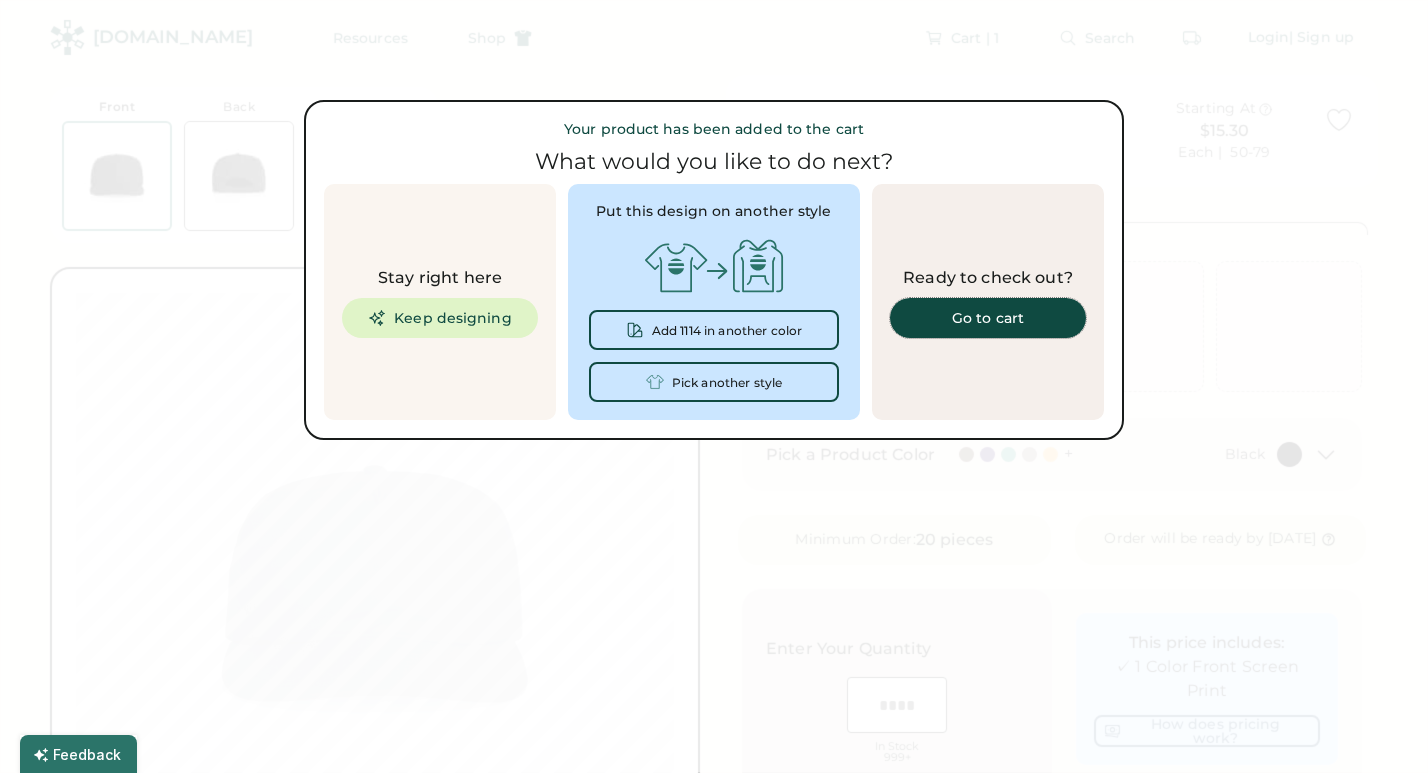 click on "Go to cart" at bounding box center (988, 318) 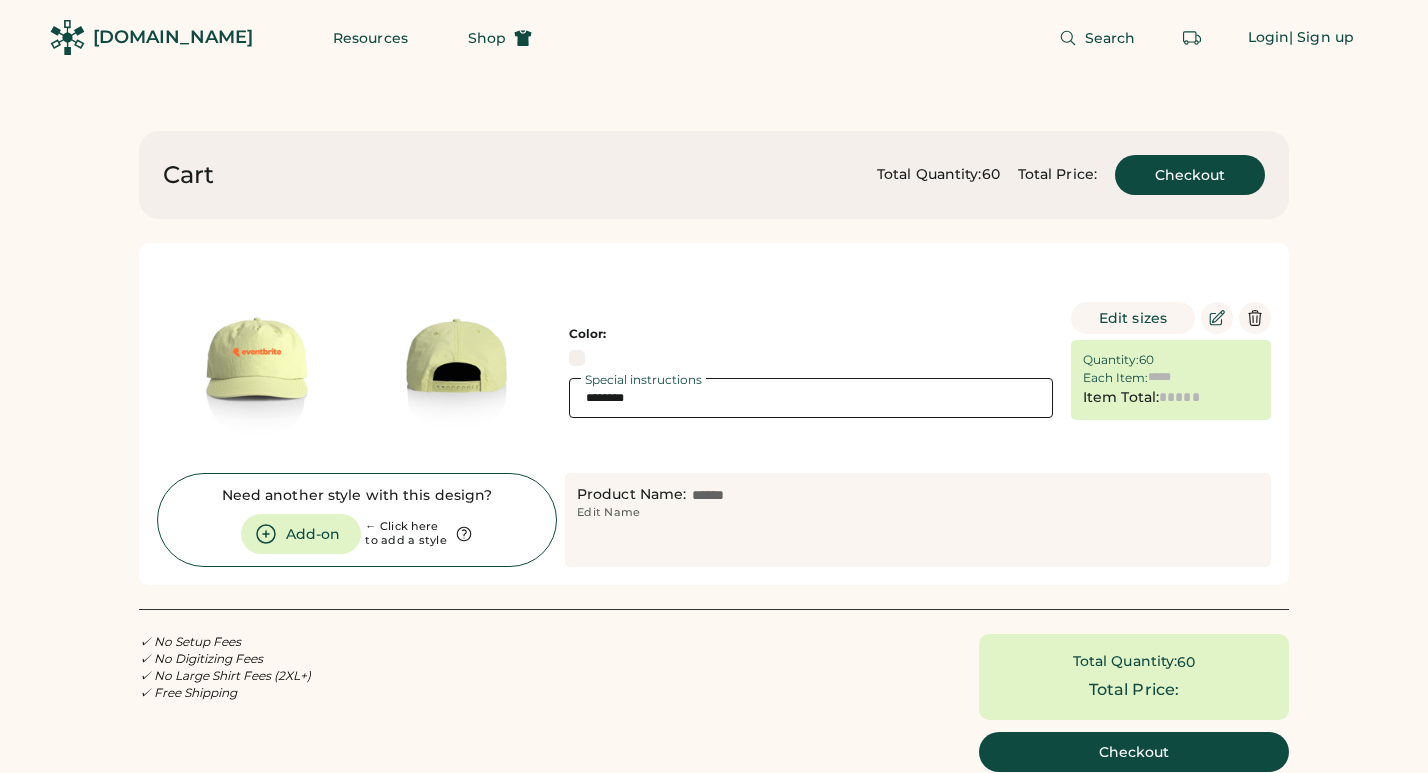 scroll, scrollTop: 0, scrollLeft: 0, axis: both 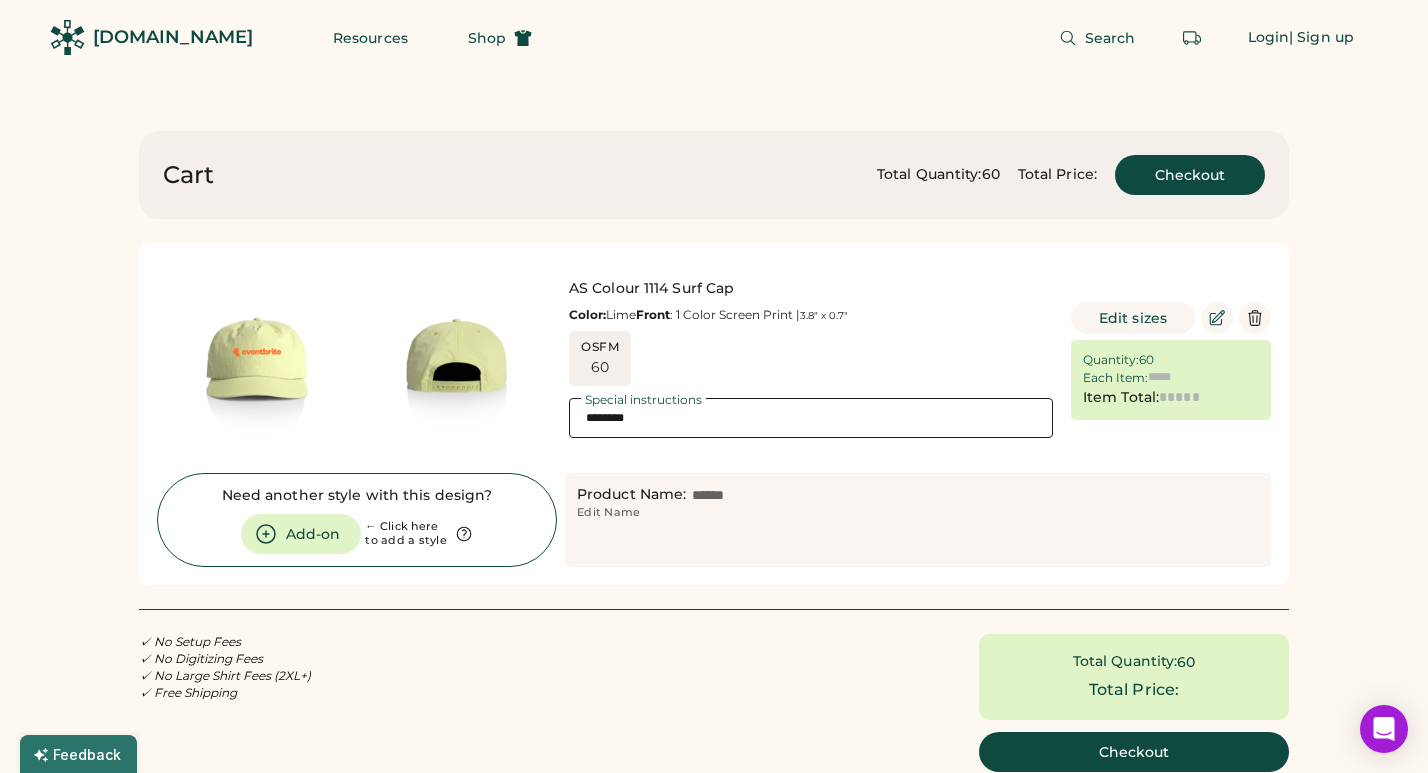 type on "******" 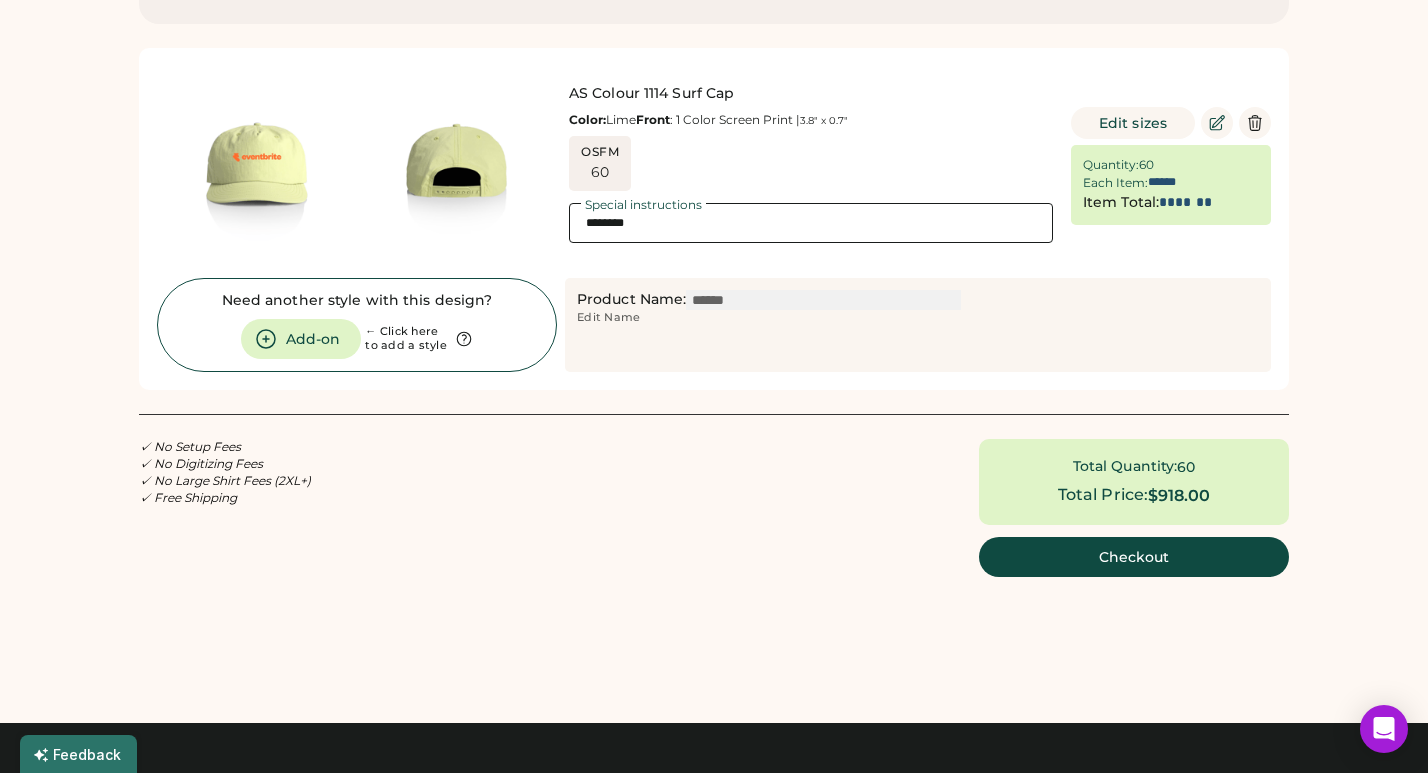 scroll, scrollTop: 199, scrollLeft: 0, axis: vertical 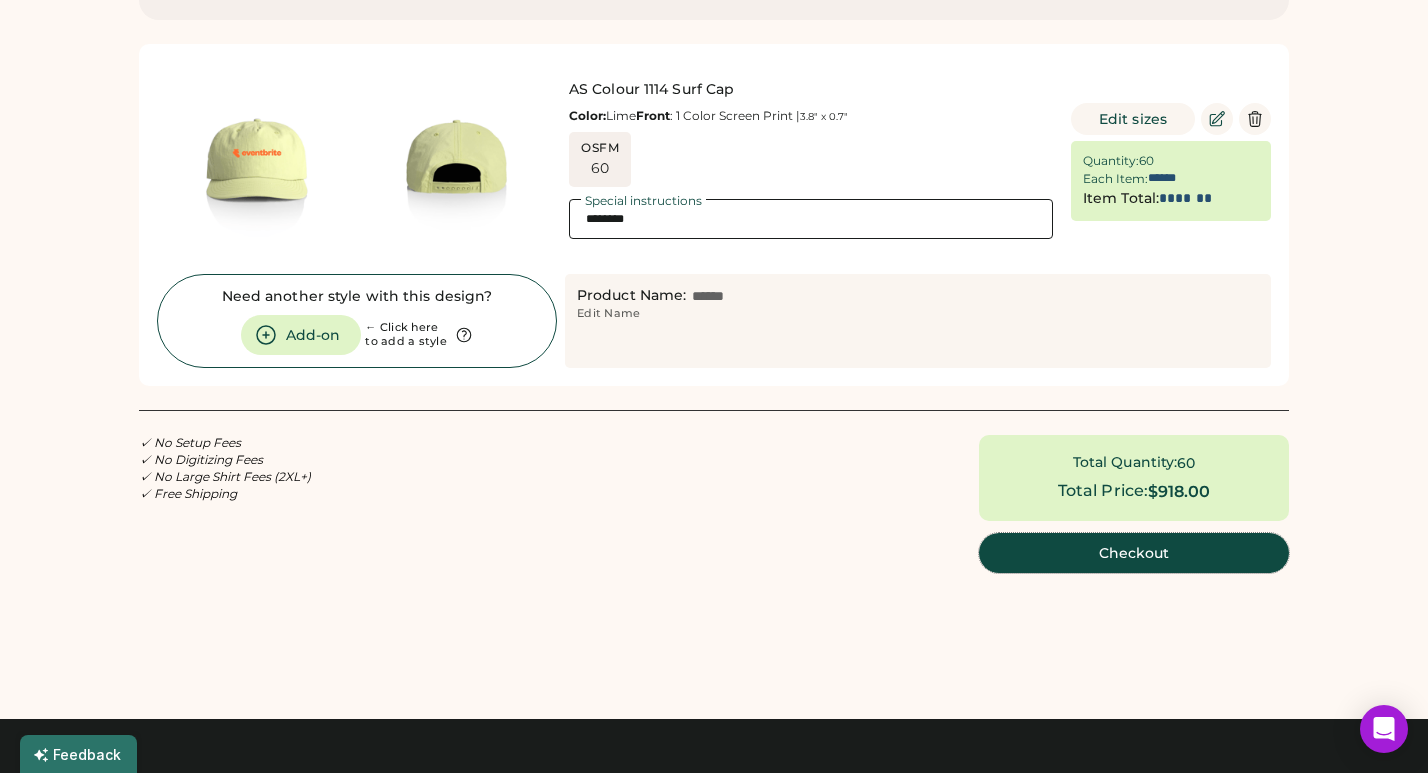click on "Checkout" at bounding box center (1134, 553) 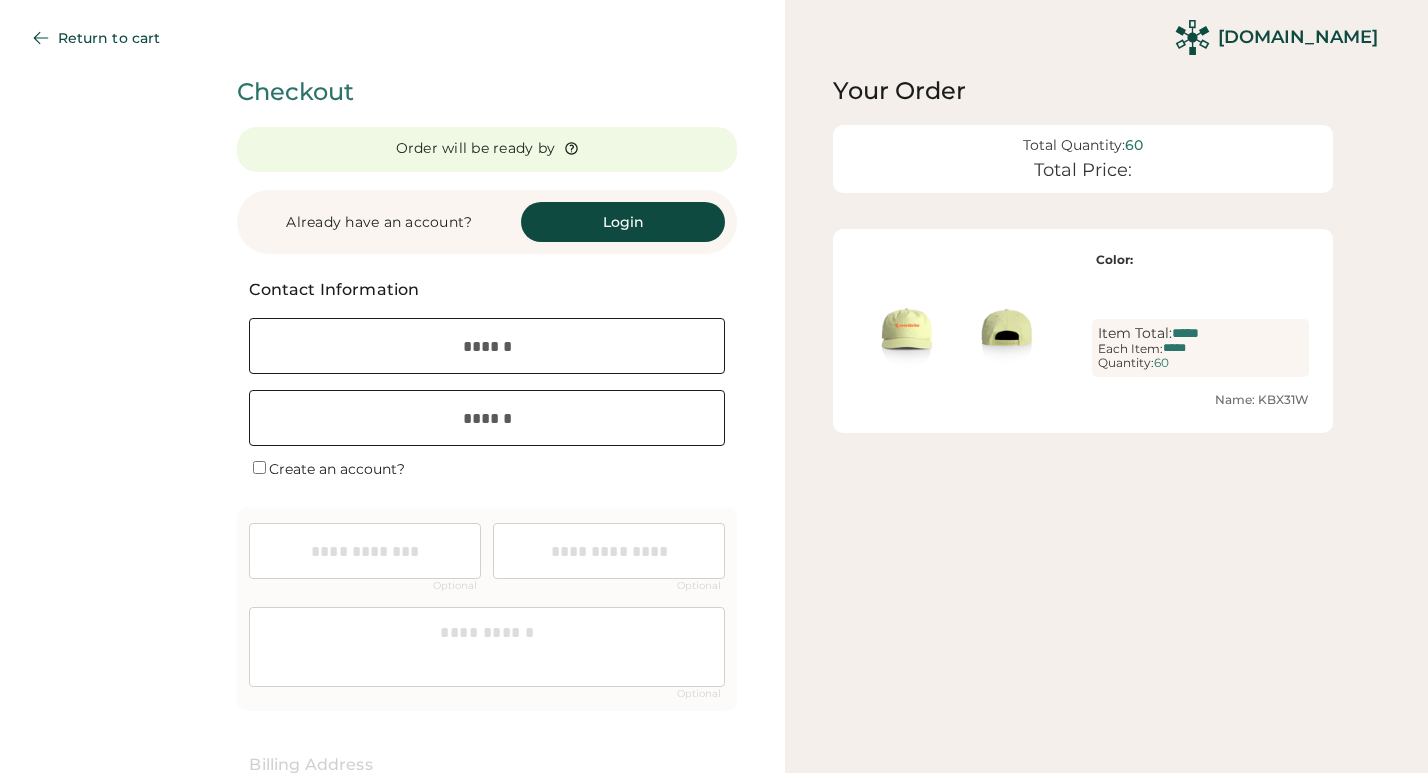 scroll, scrollTop: 0, scrollLeft: 0, axis: both 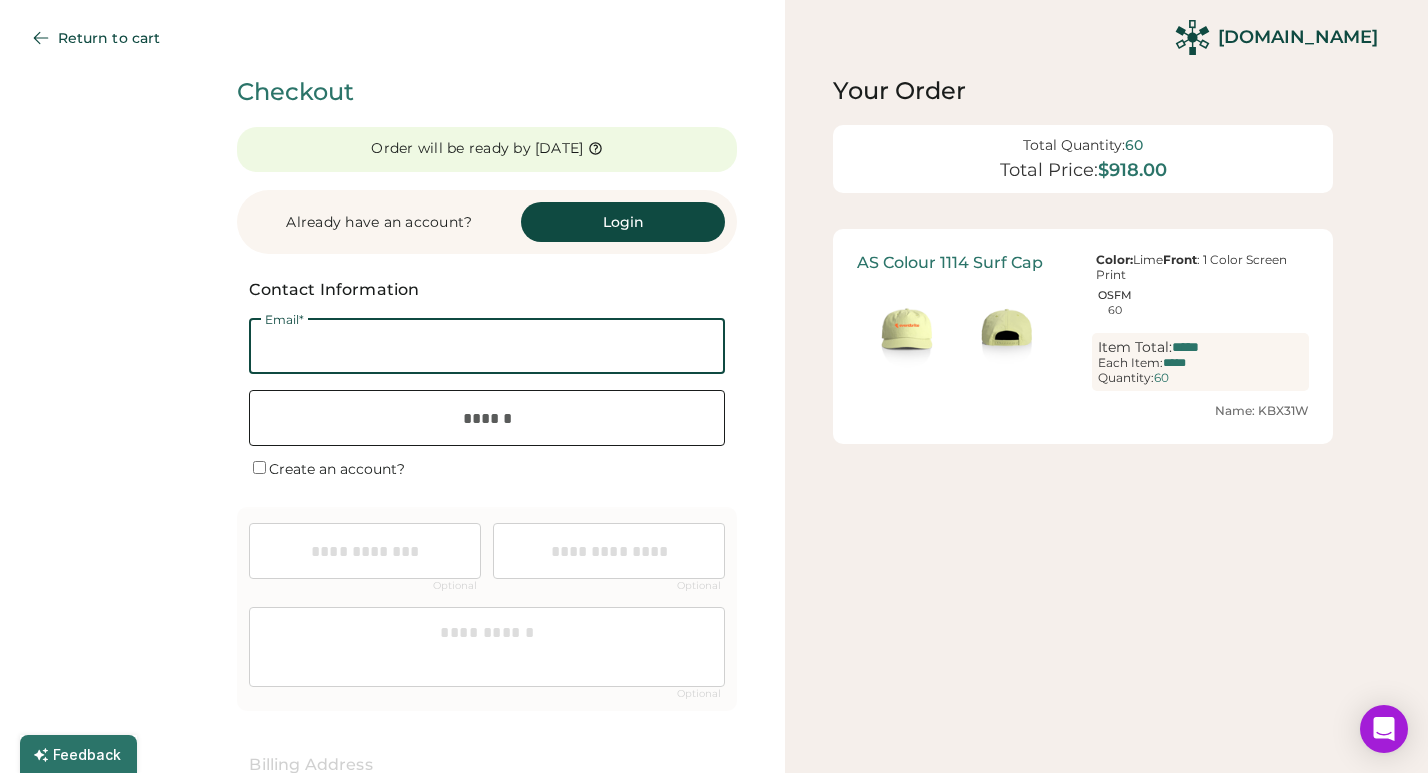 click at bounding box center (487, 346) 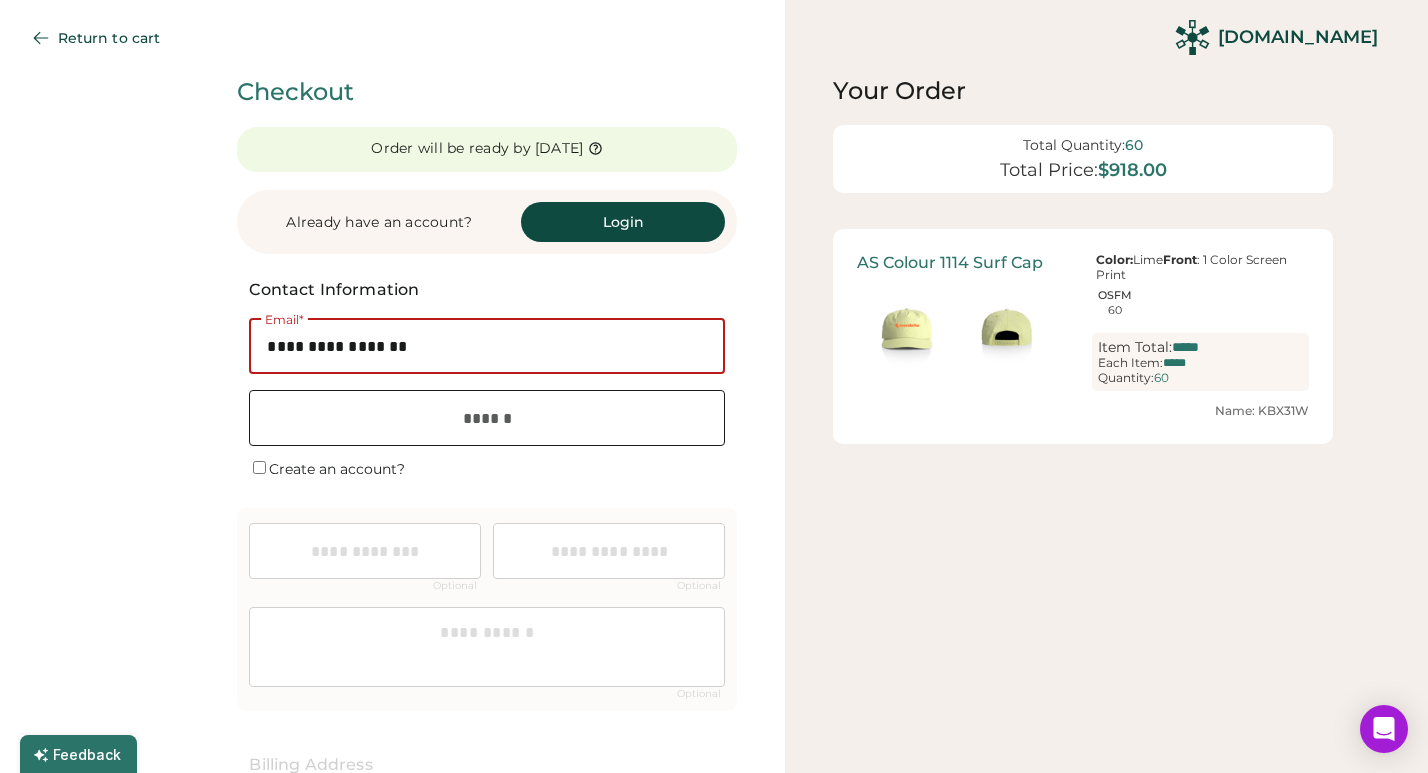 type on "**********" 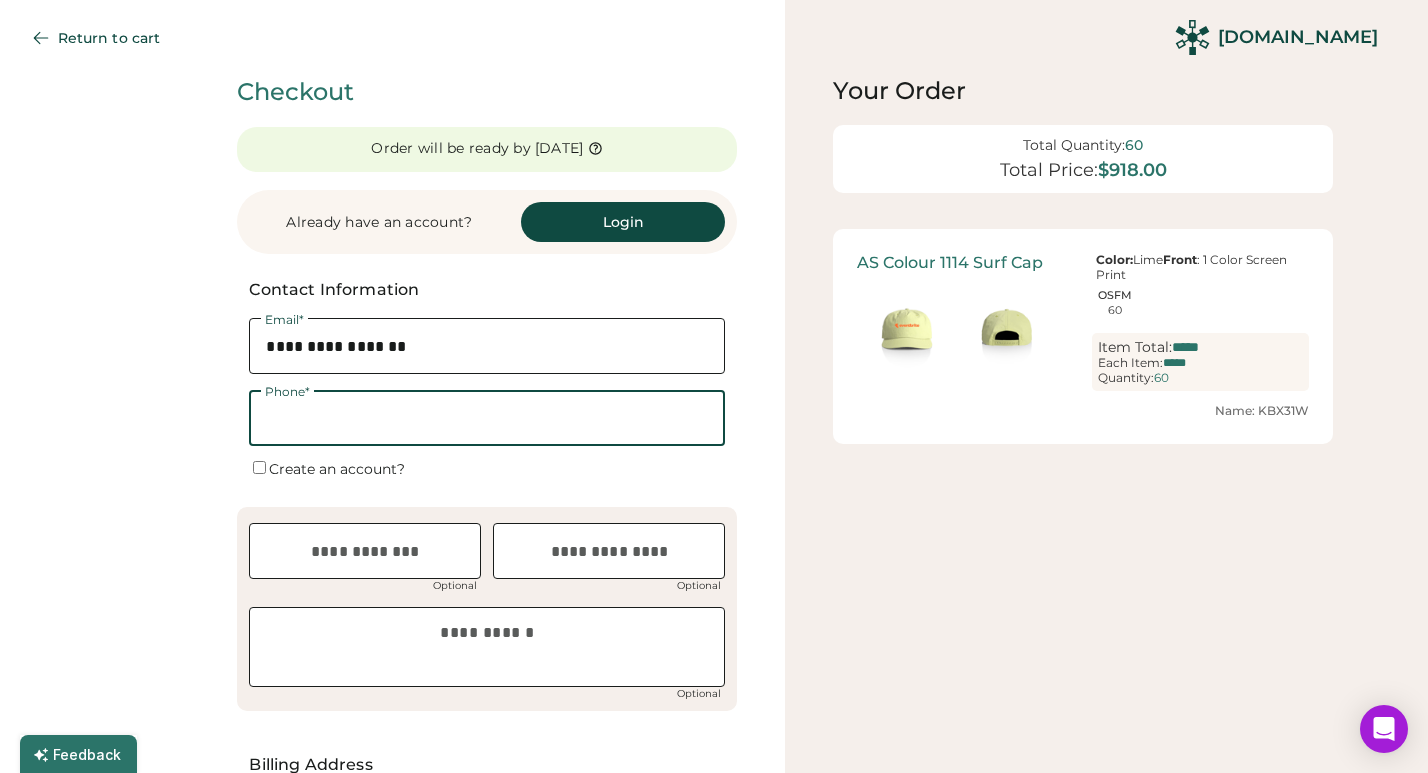 scroll, scrollTop: 0, scrollLeft: 0, axis: both 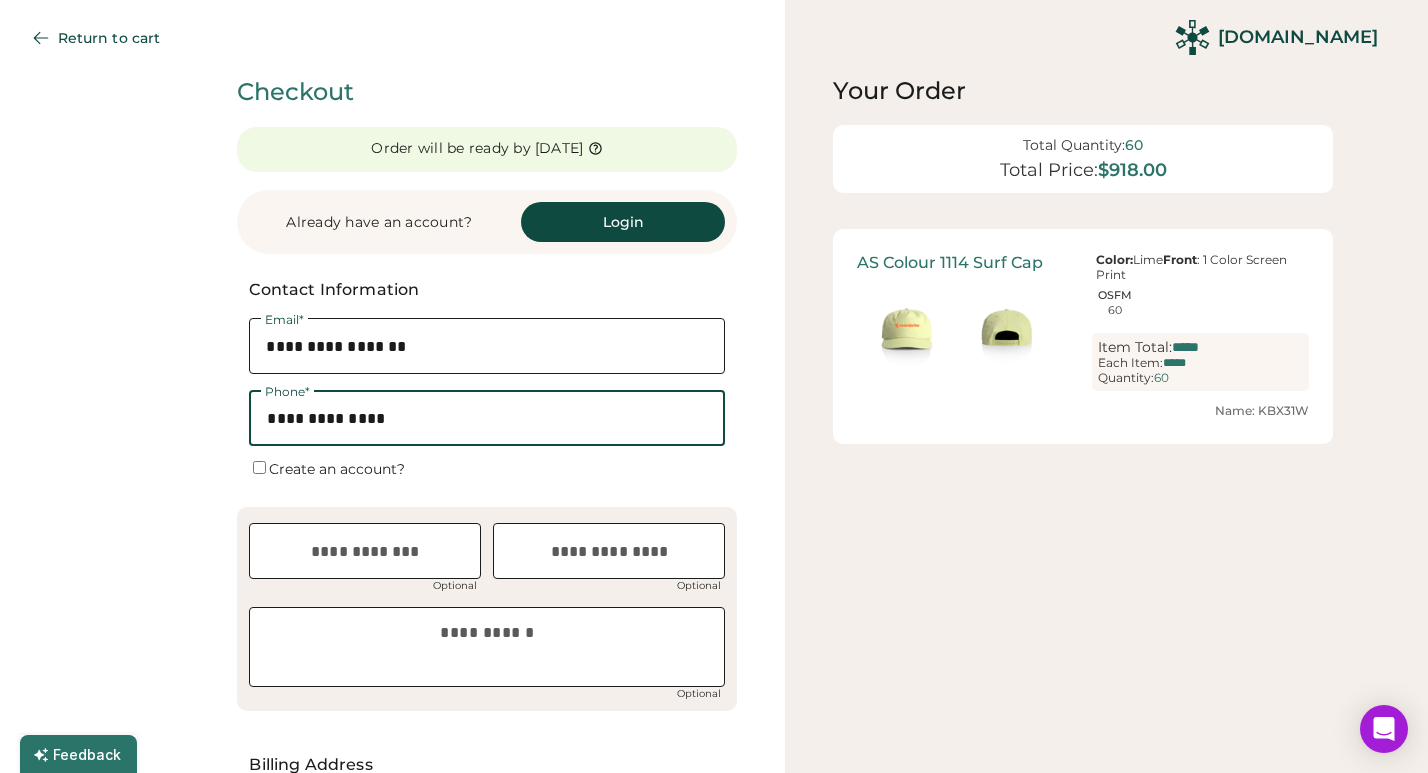 type on "**********" 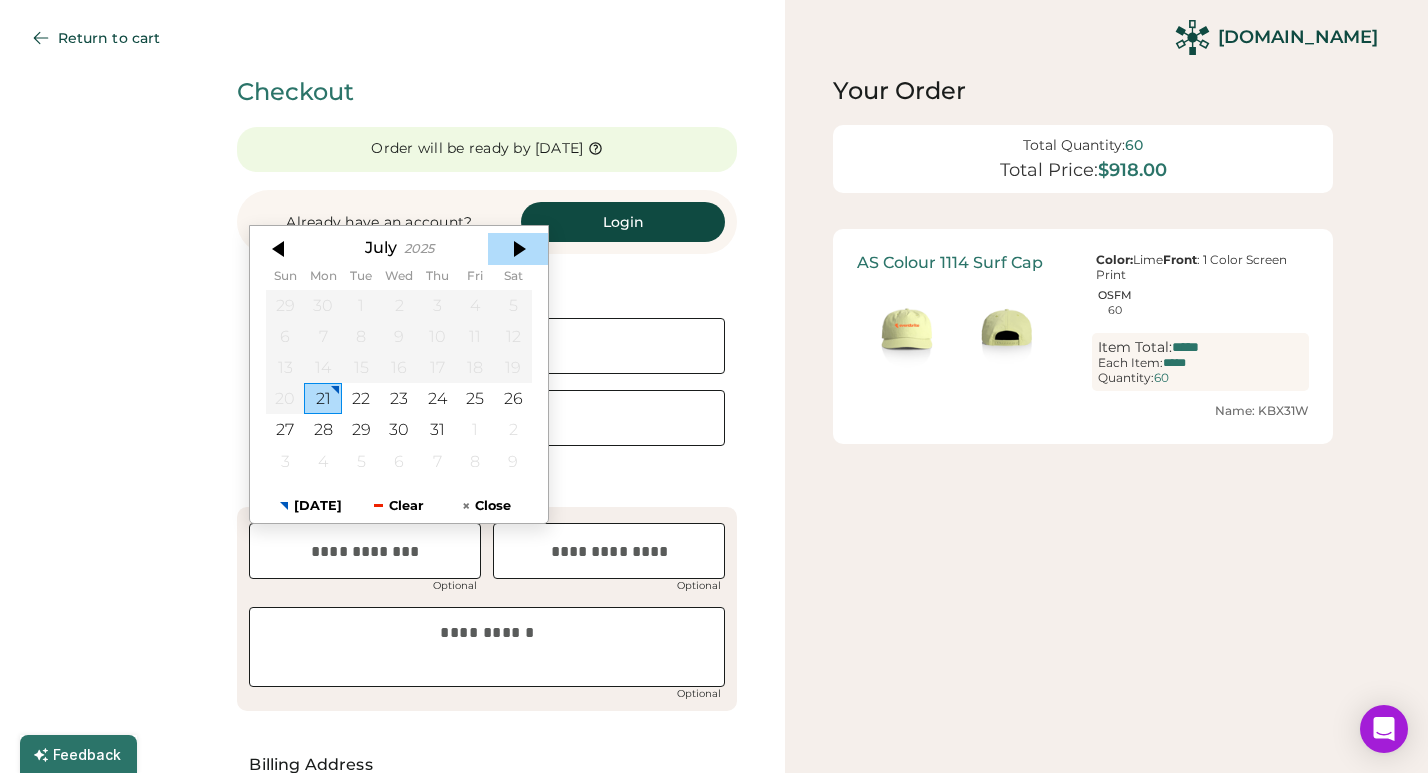 click at bounding box center (518, 249) 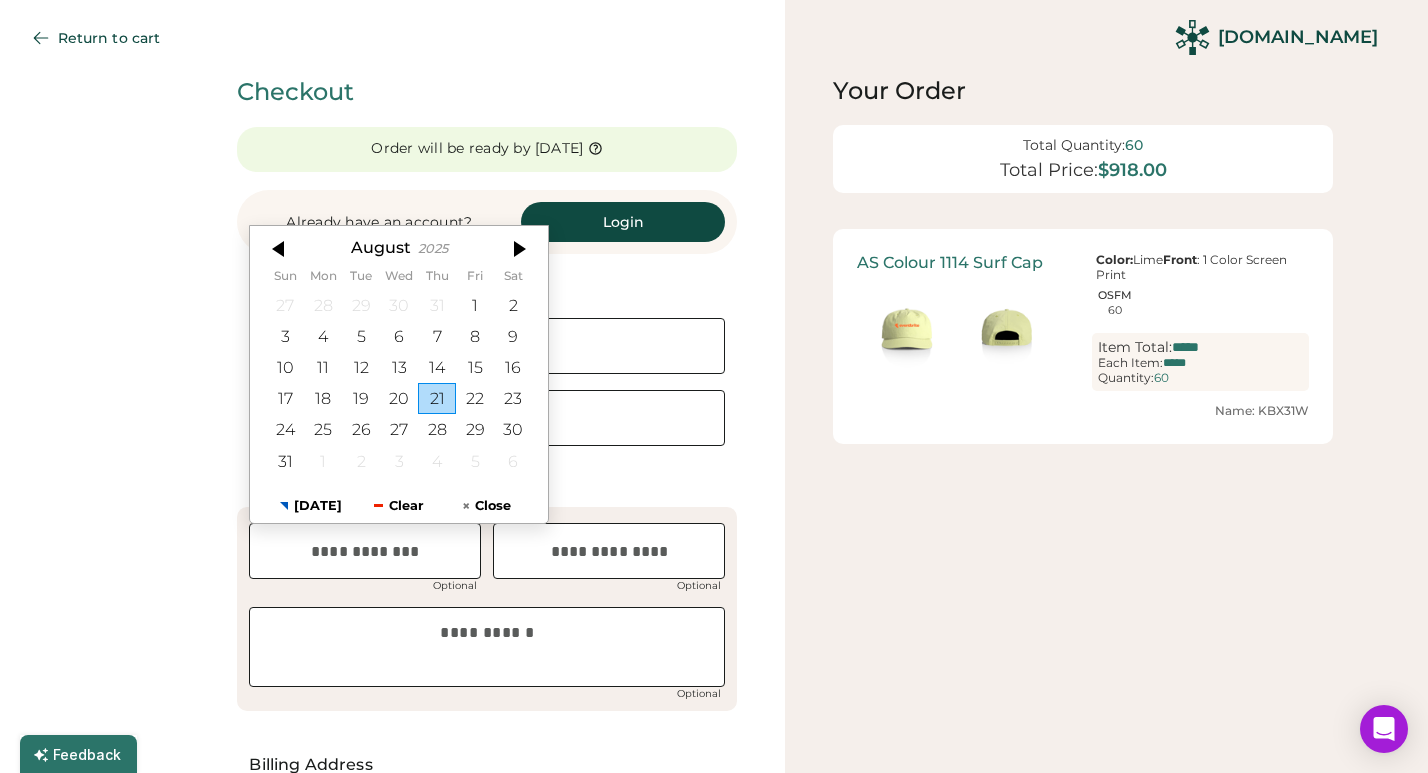 click at bounding box center (518, 249) 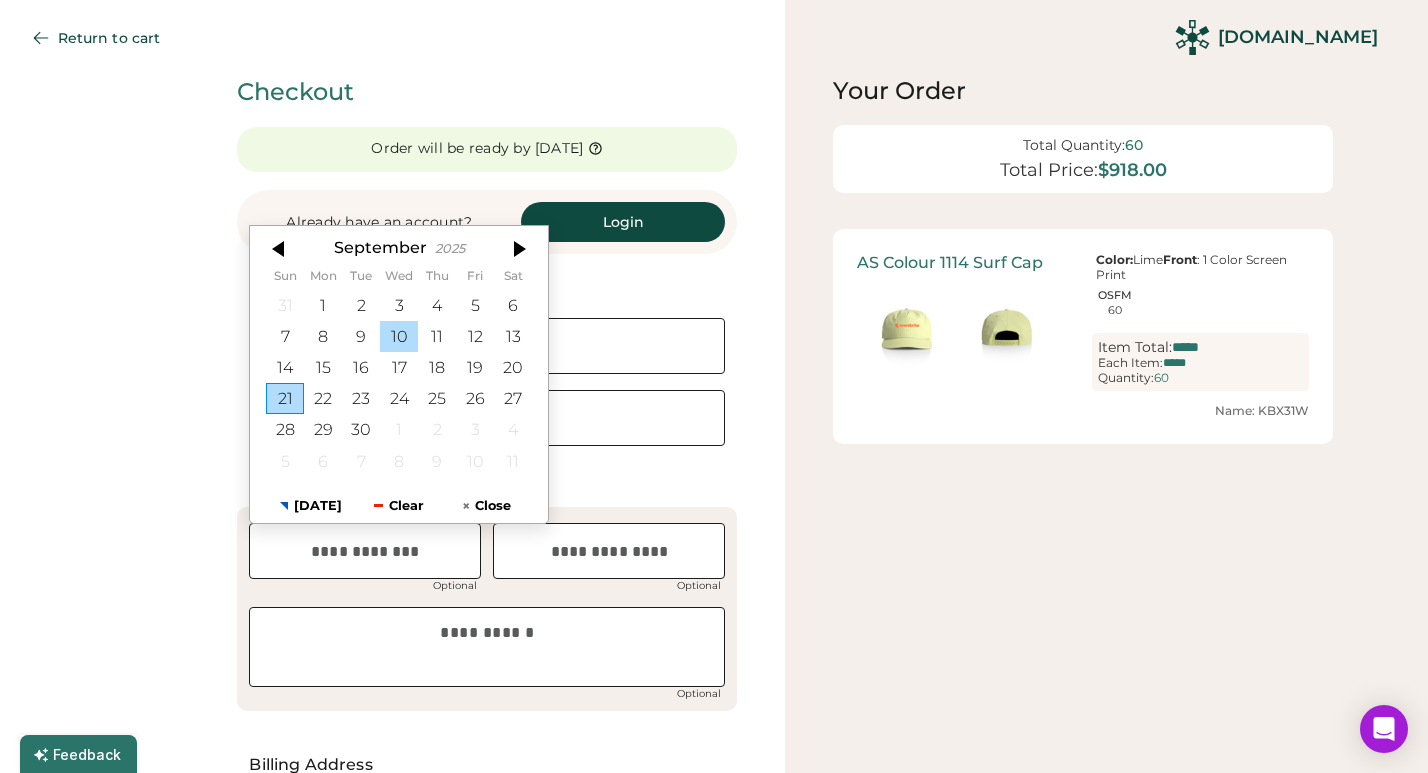click on "10" at bounding box center (399, 336) 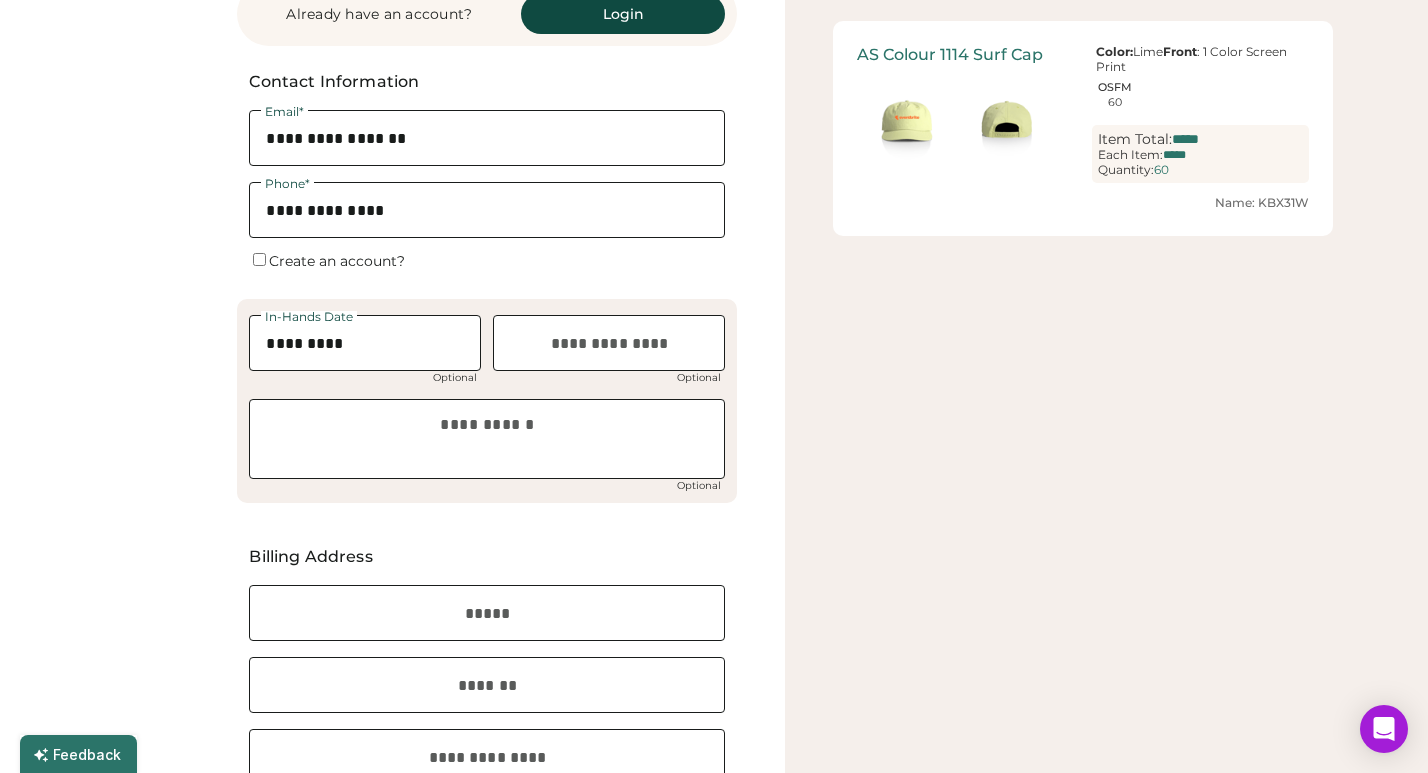 scroll, scrollTop: 232, scrollLeft: 0, axis: vertical 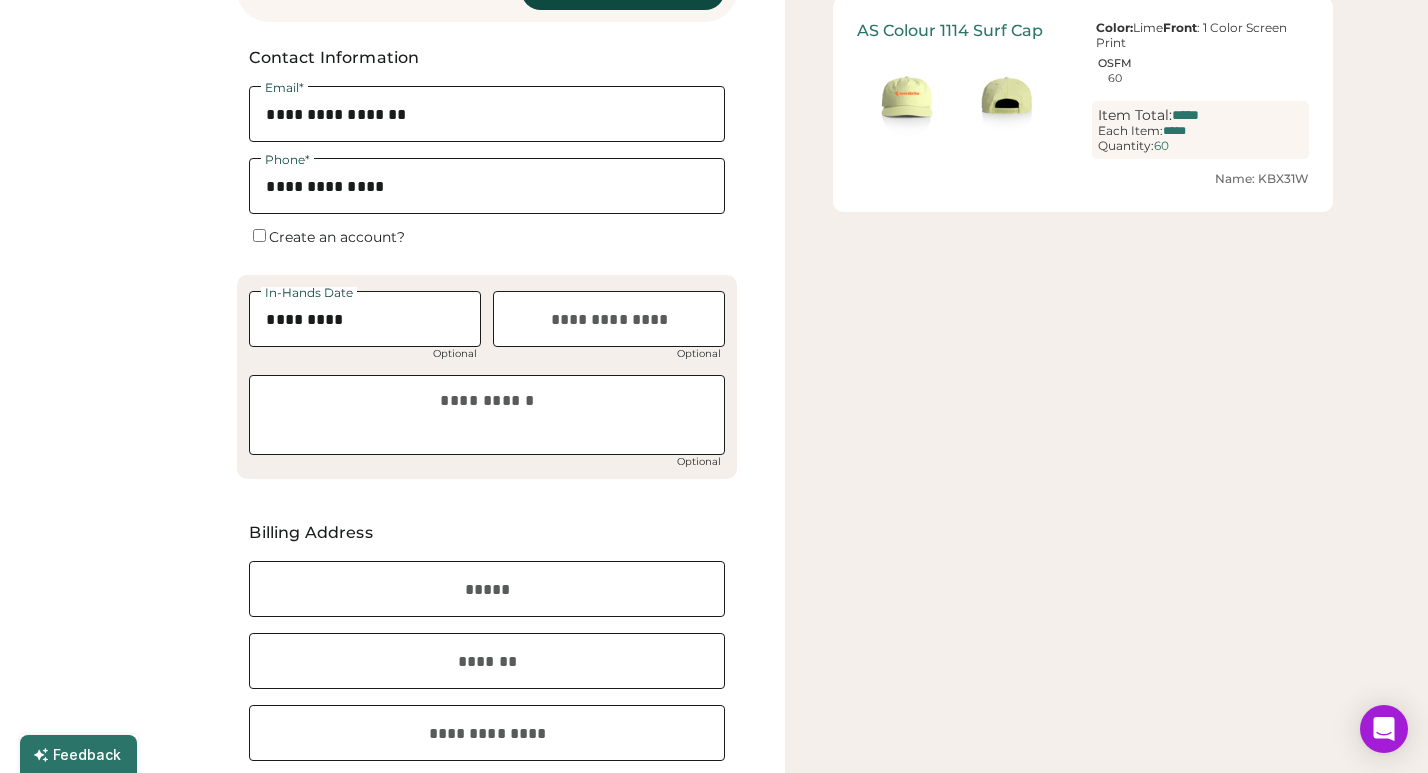 click at bounding box center (487, 589) 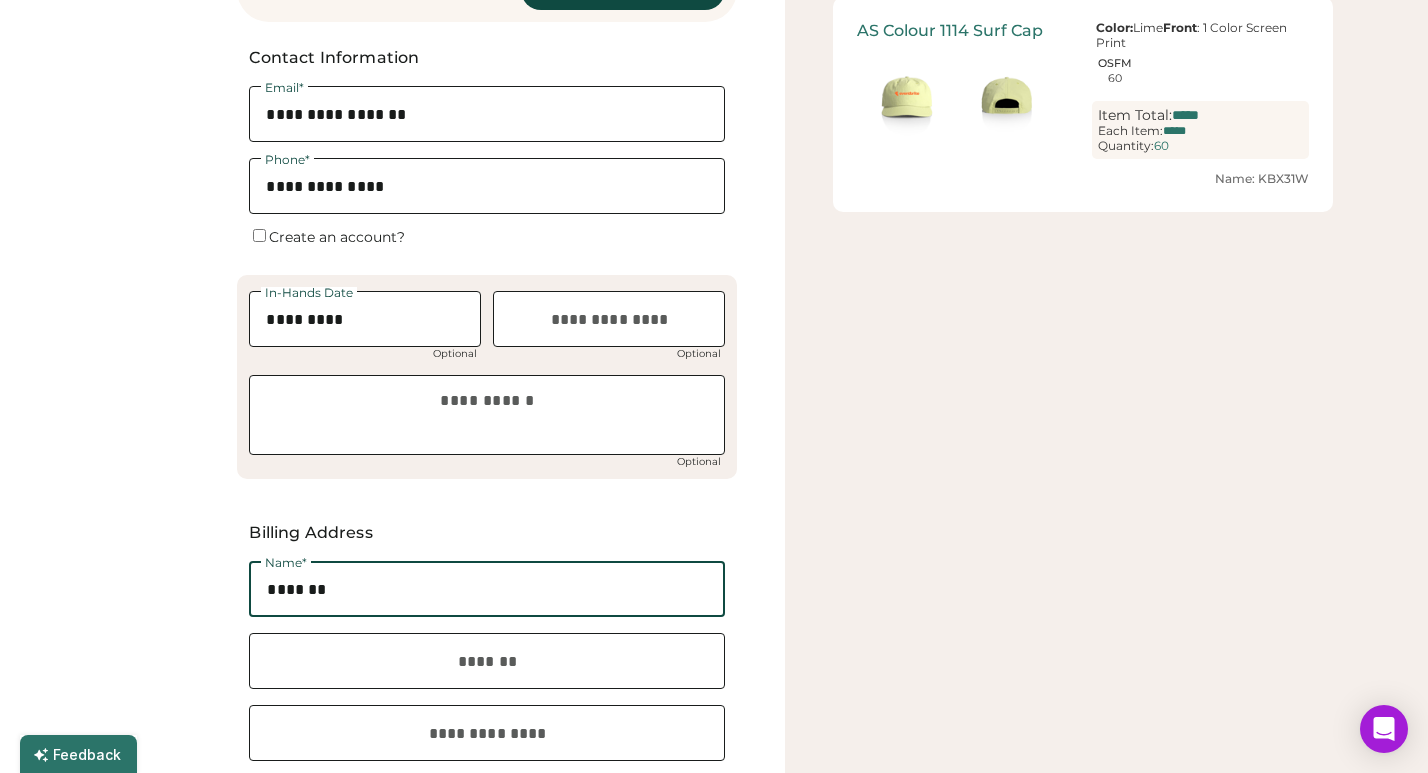 type on "*******" 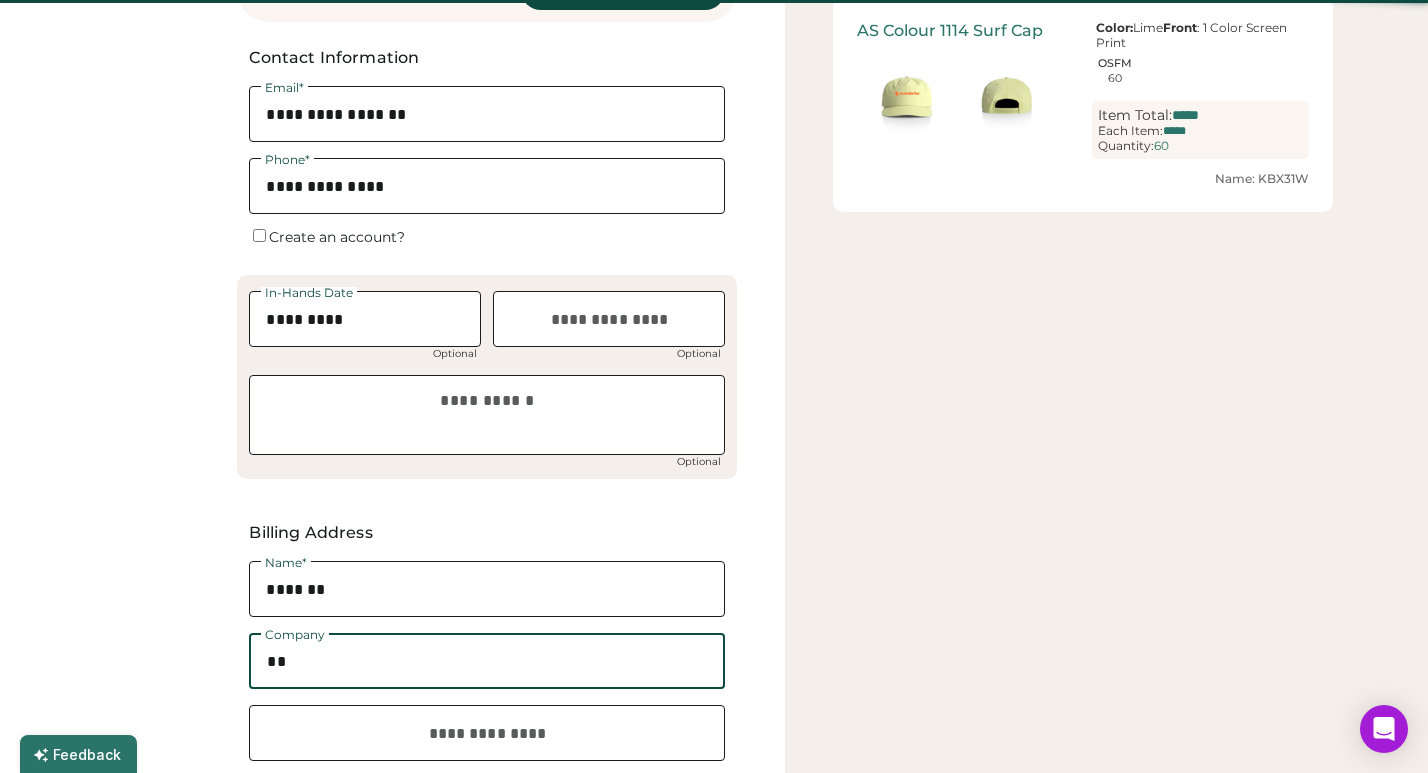 type on "*" 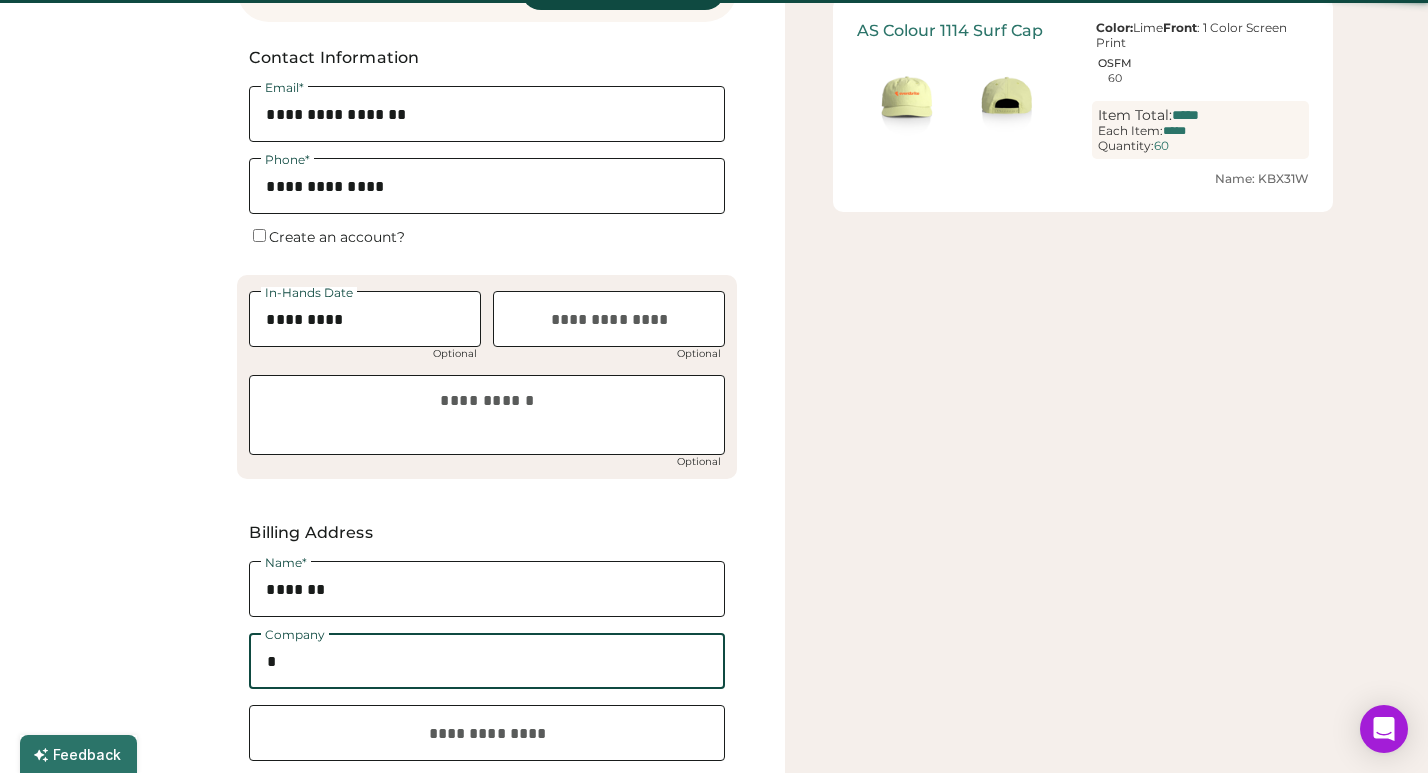 type 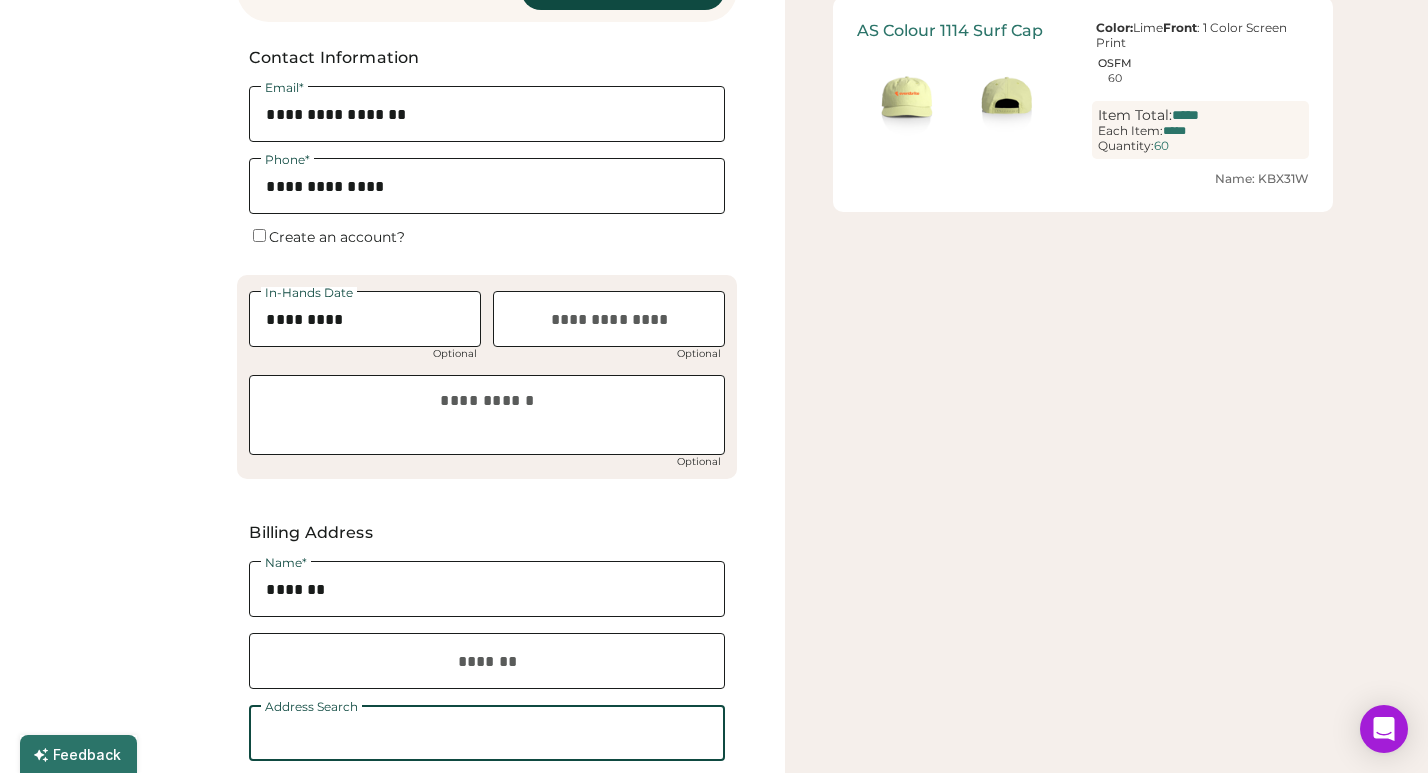 click at bounding box center [487, 589] 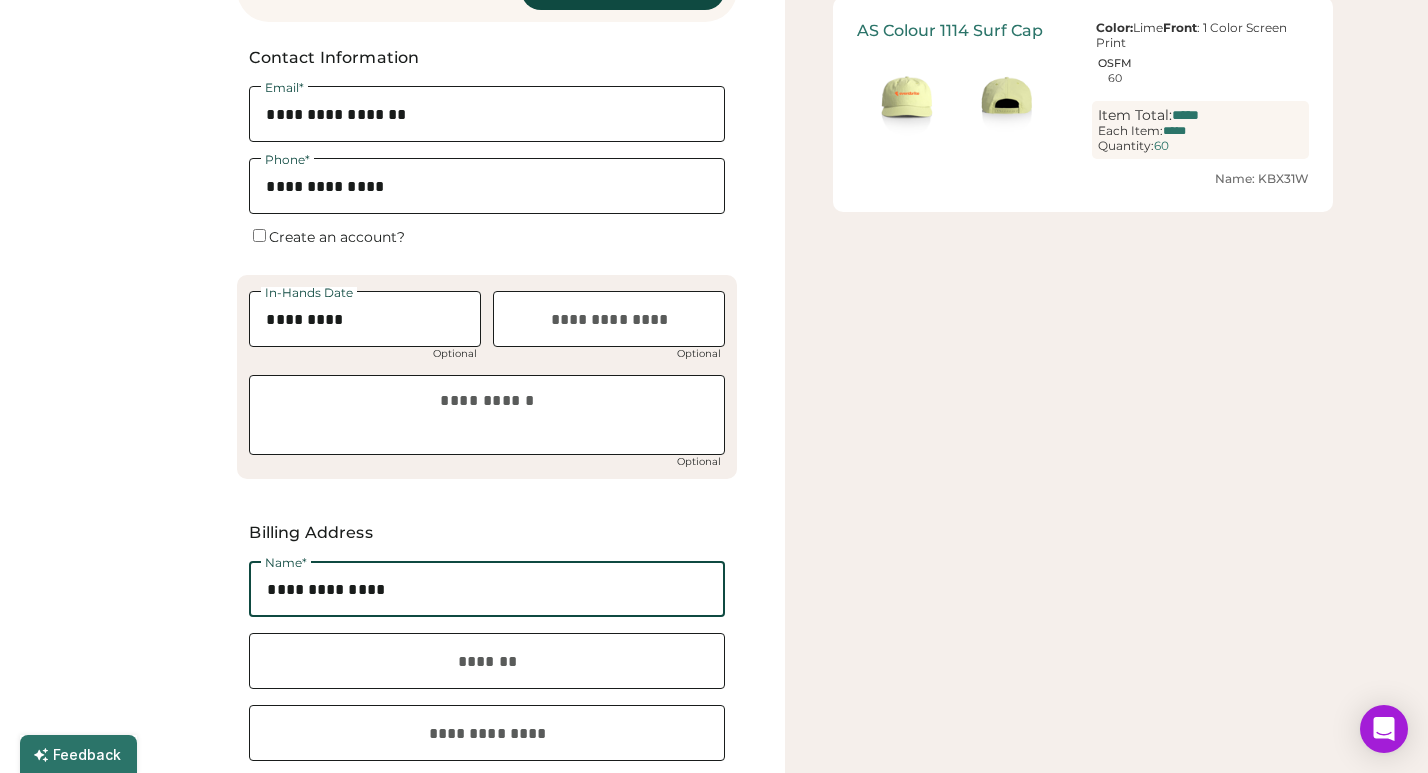 type on "**********" 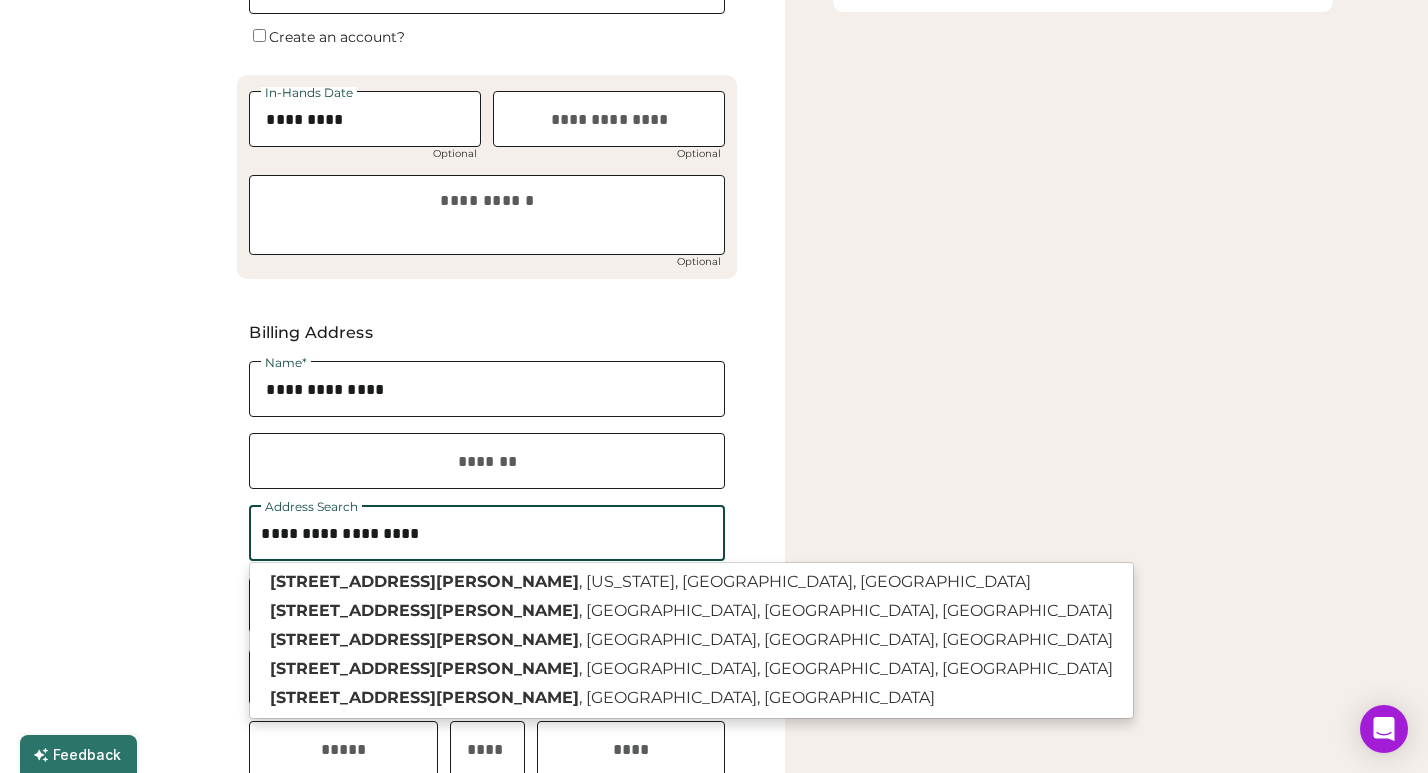 scroll, scrollTop: 466, scrollLeft: 0, axis: vertical 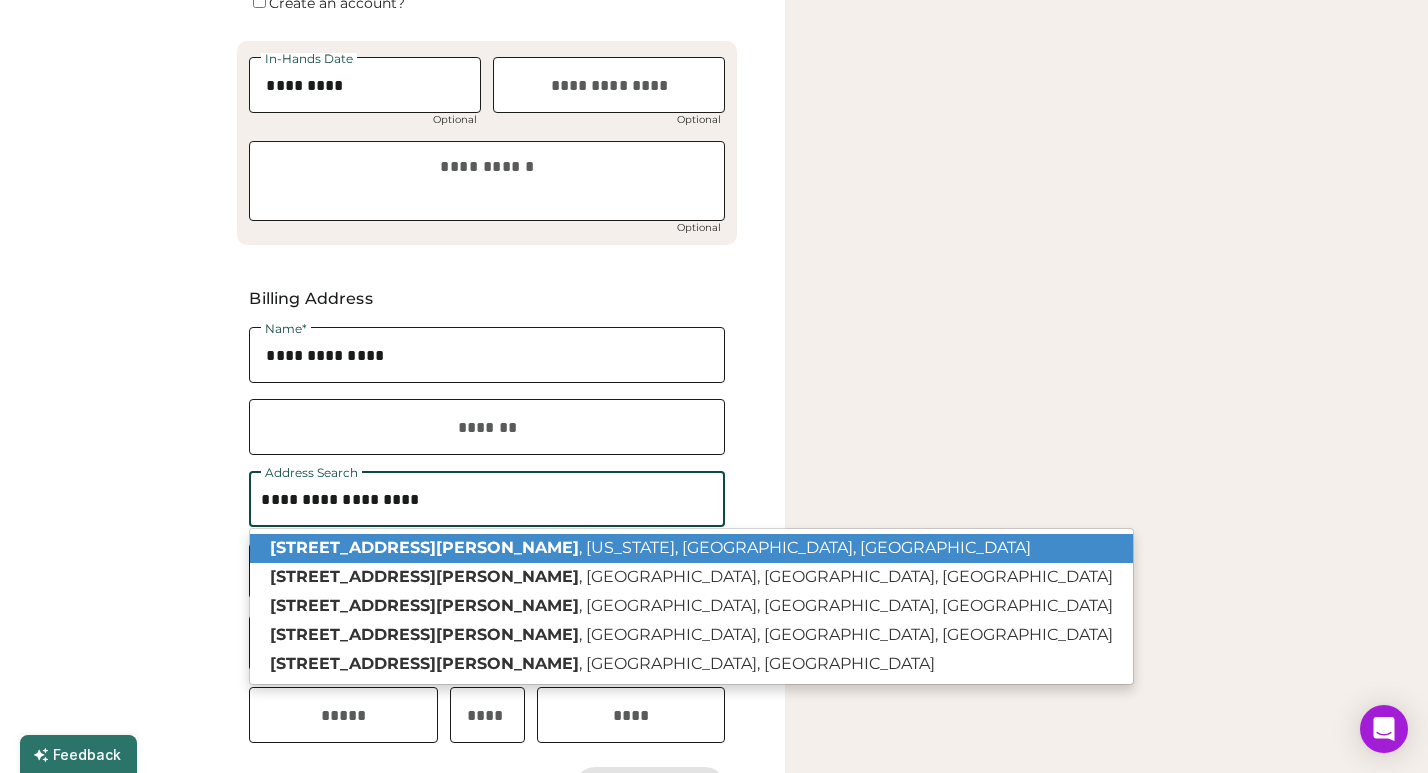 click on "49 Elizabeth Street , New York, NY, USA" at bounding box center [691, 548] 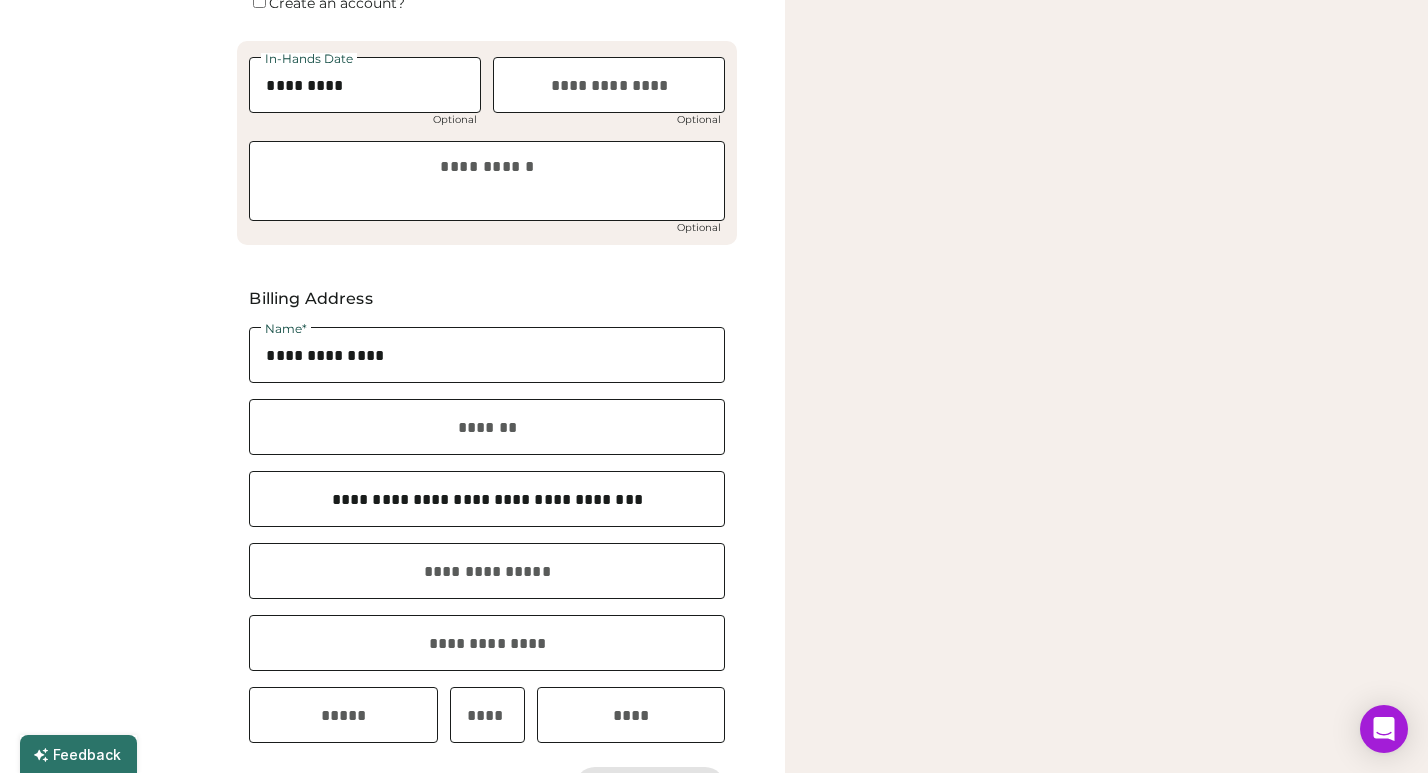 type 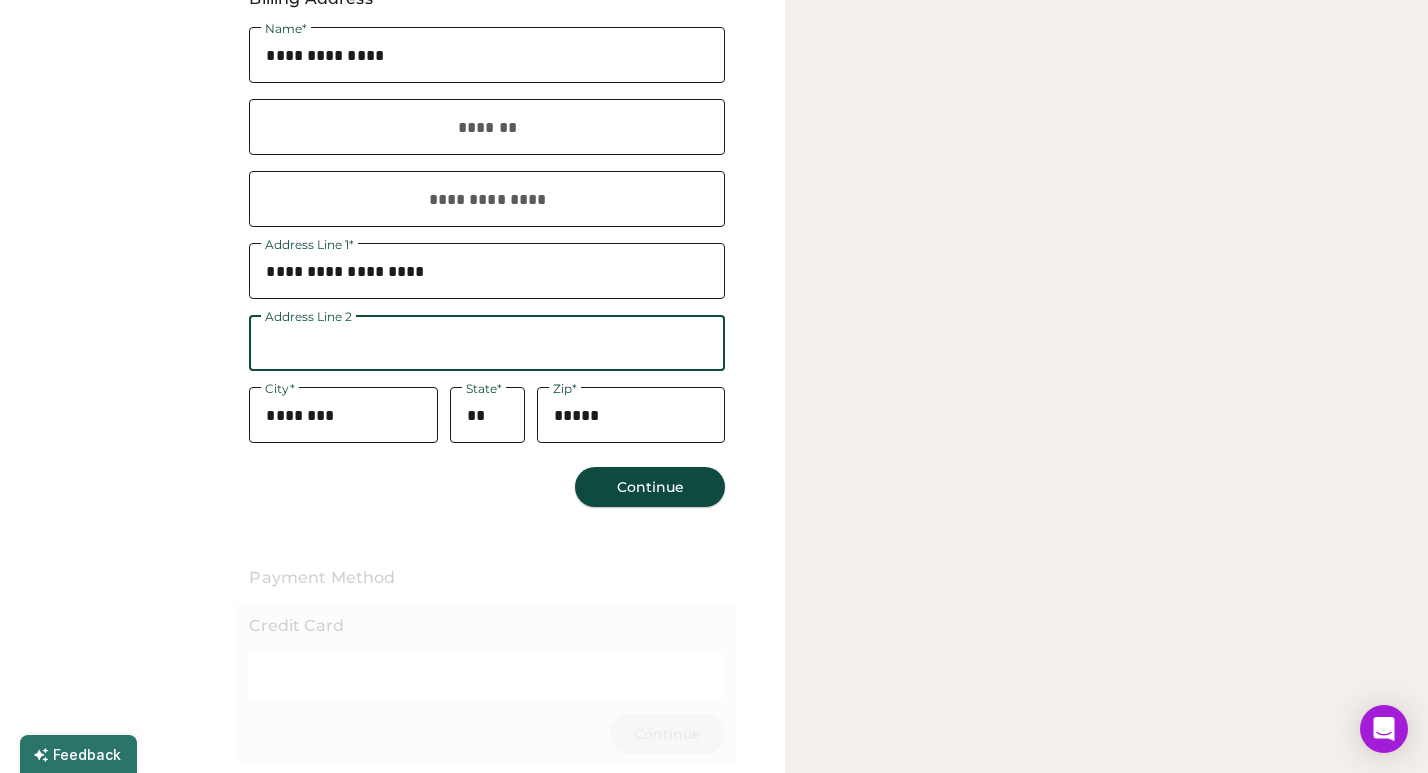 click on "Continue" at bounding box center (650, 487) 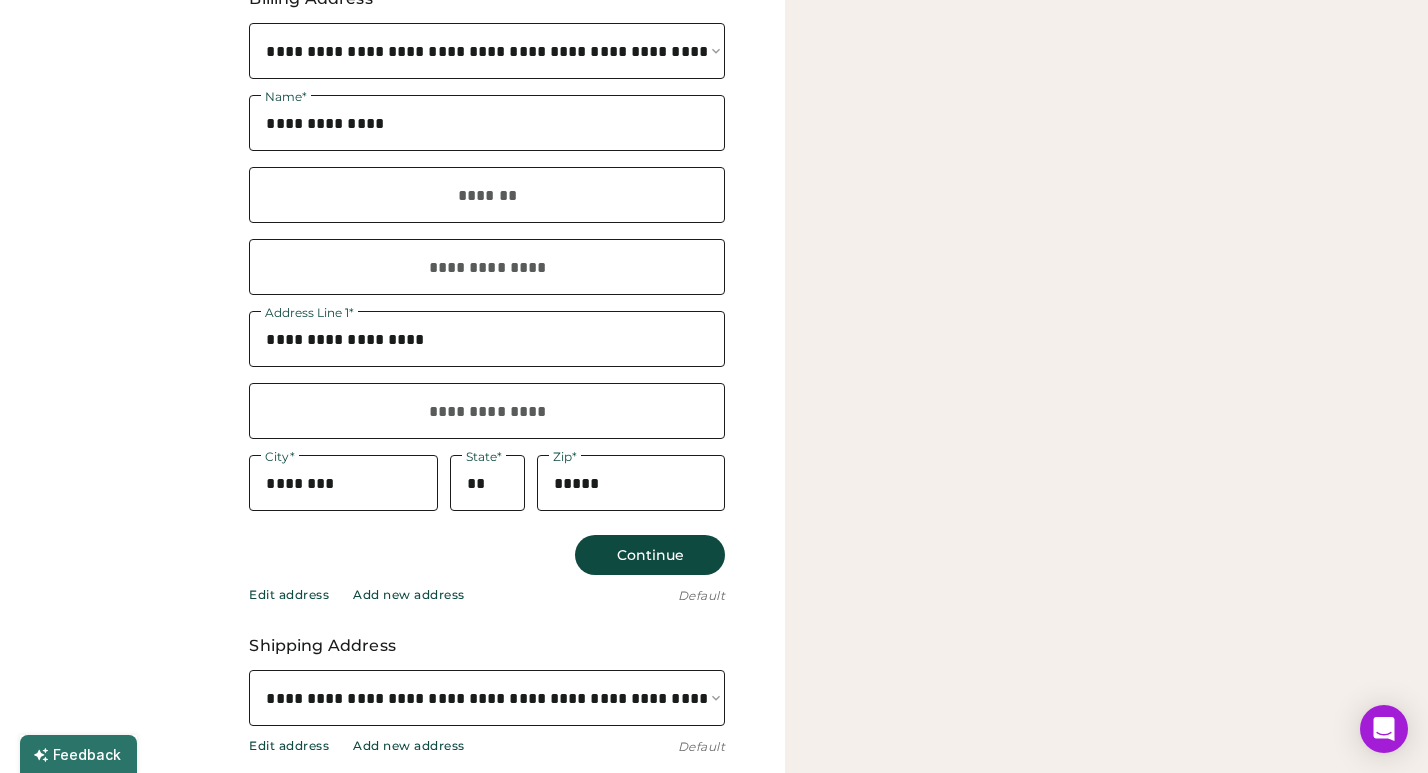 scroll, scrollTop: 797, scrollLeft: 0, axis: vertical 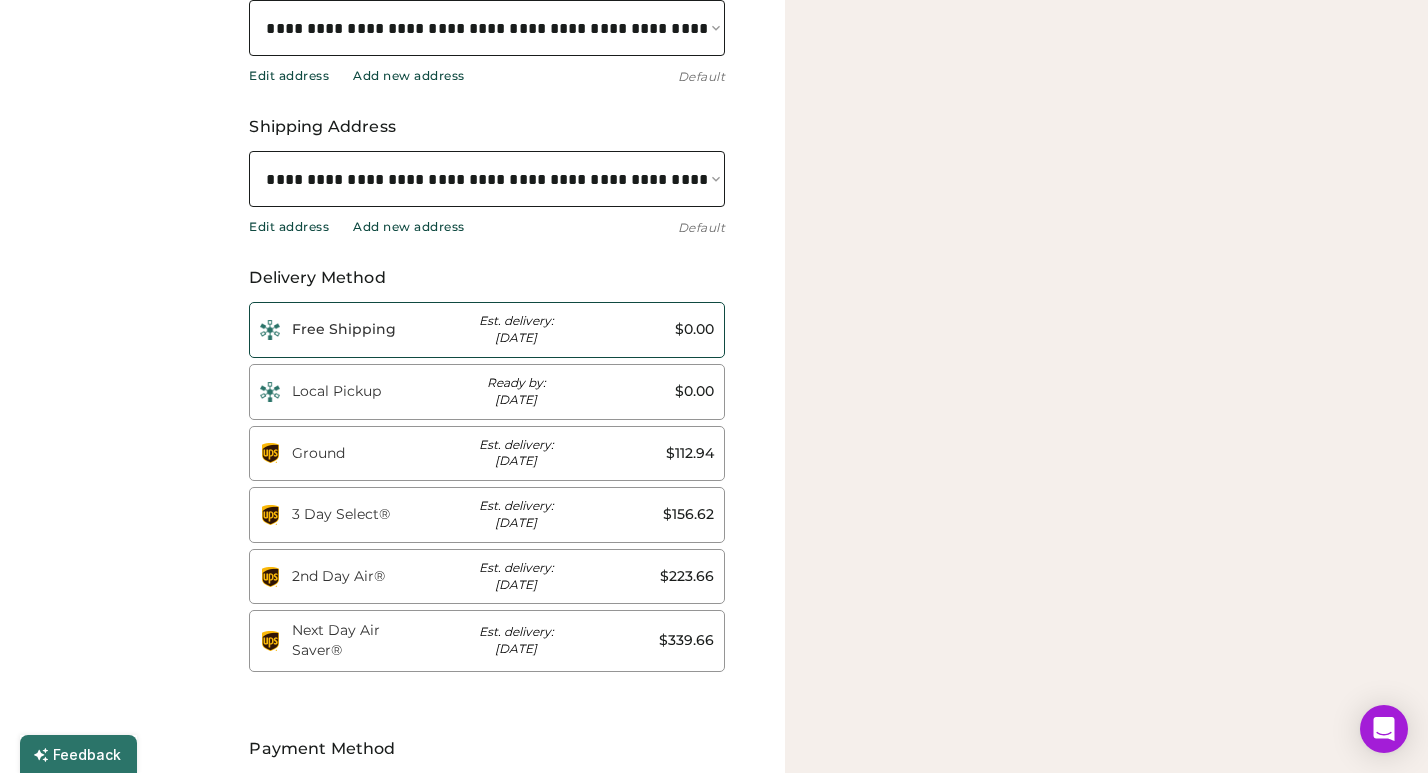 click on "$0.00" at bounding box center (652, 330) 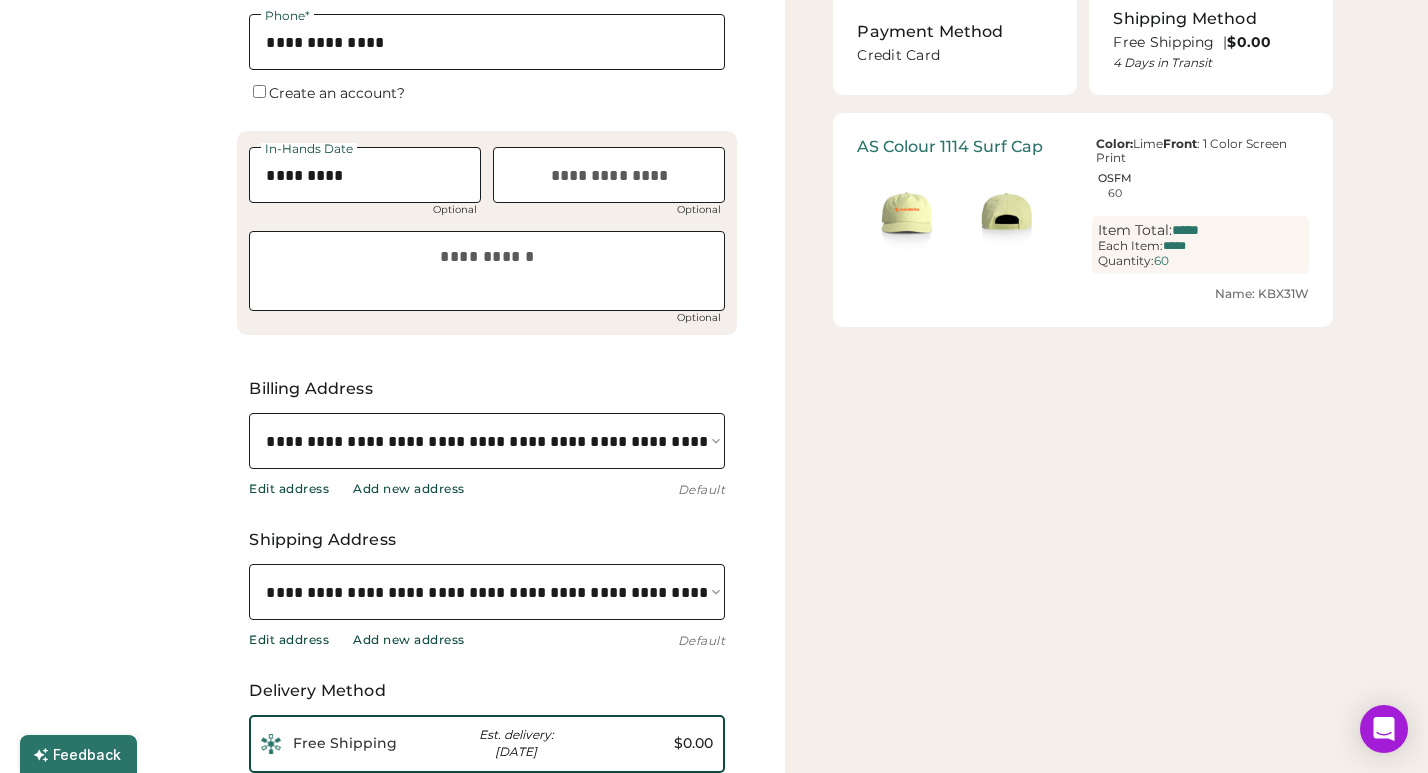 scroll, scrollTop: 0, scrollLeft: 0, axis: both 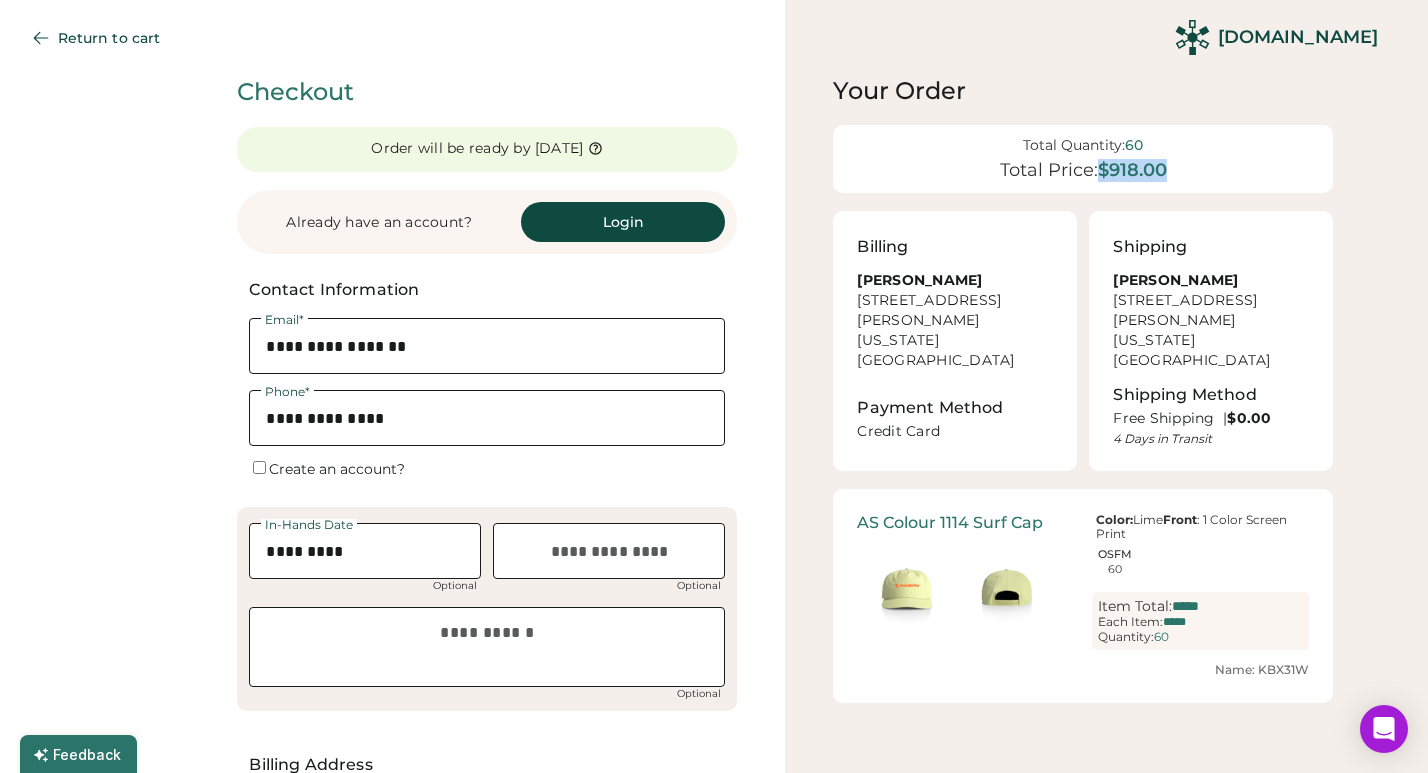 drag, startPoint x: 1183, startPoint y: 166, endPoint x: 1099, endPoint y: 177, distance: 84.71718 